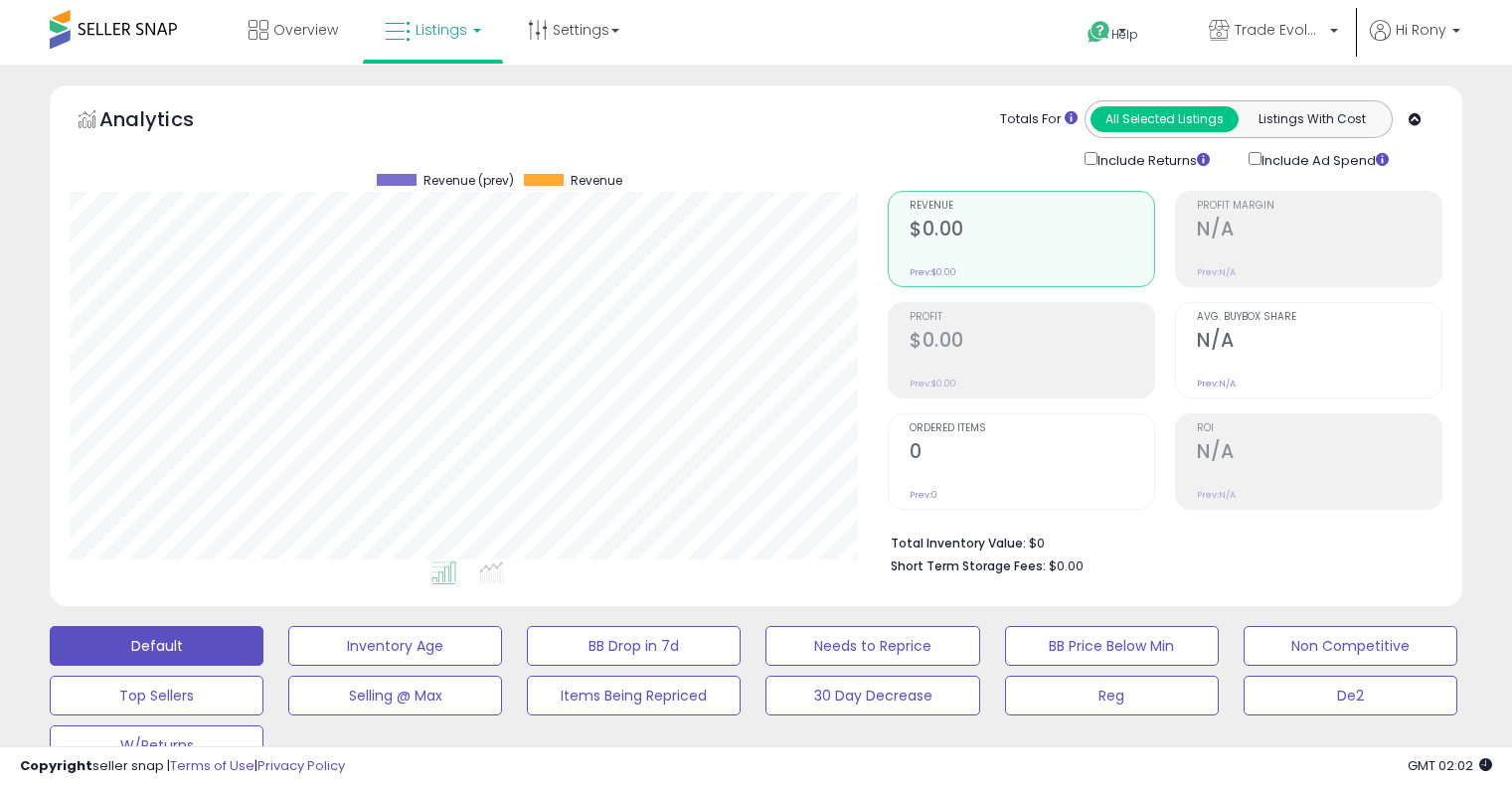 scroll, scrollTop: 276, scrollLeft: 0, axis: vertical 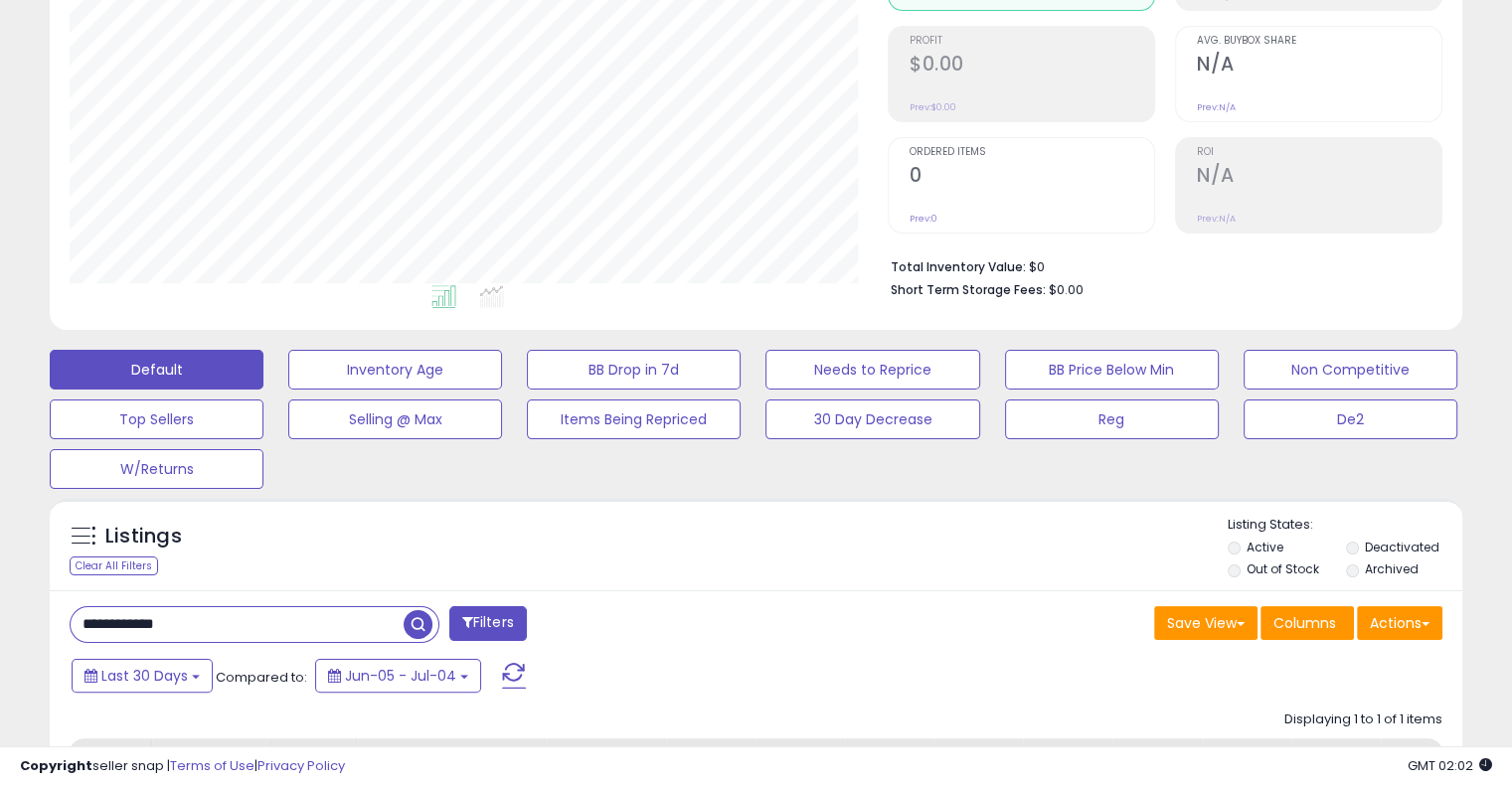 drag, startPoint x: 153, startPoint y: 634, endPoint x: 75, endPoint y: 639, distance: 78.16009 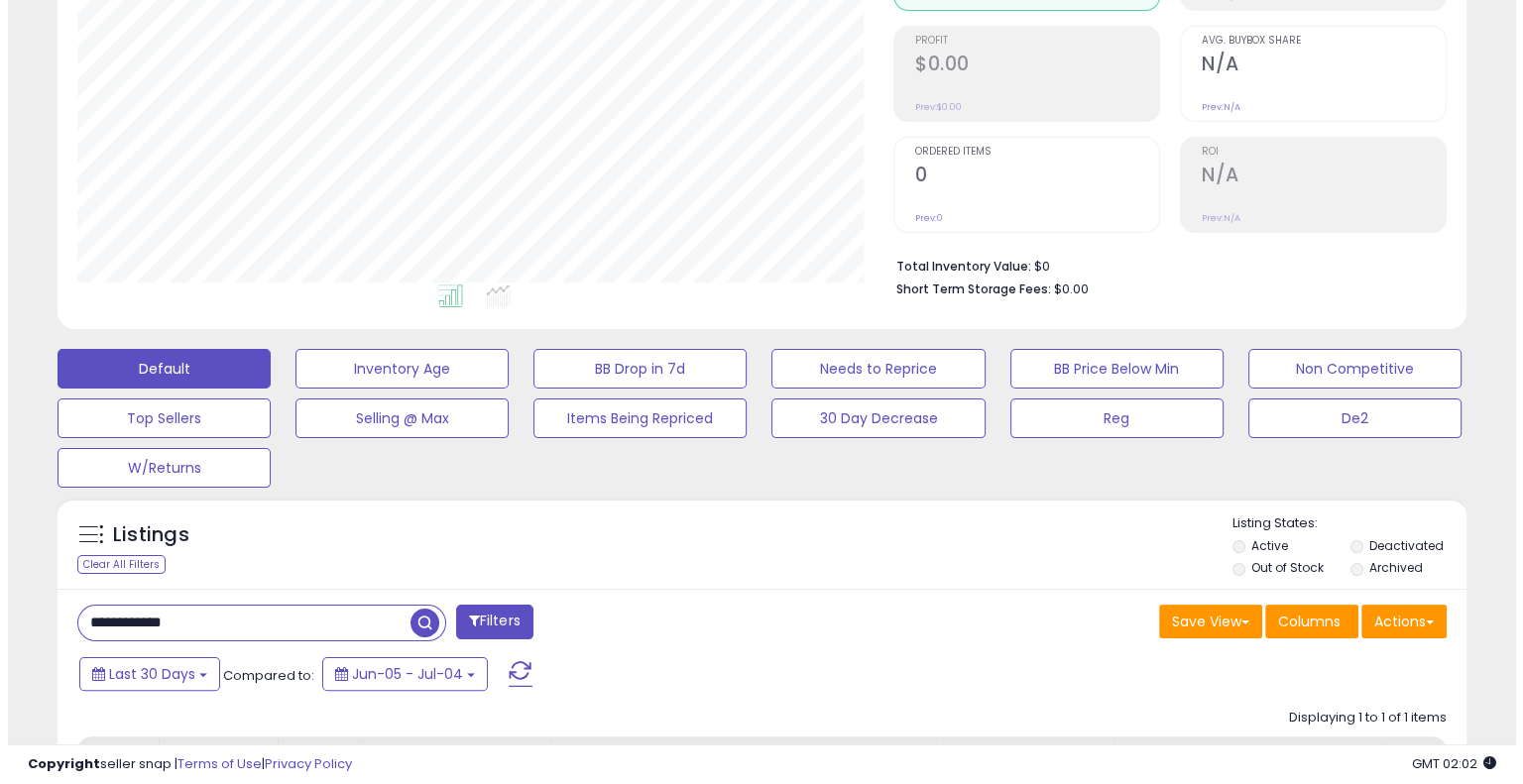 scroll, scrollTop: 405, scrollLeft: 825, axis: both 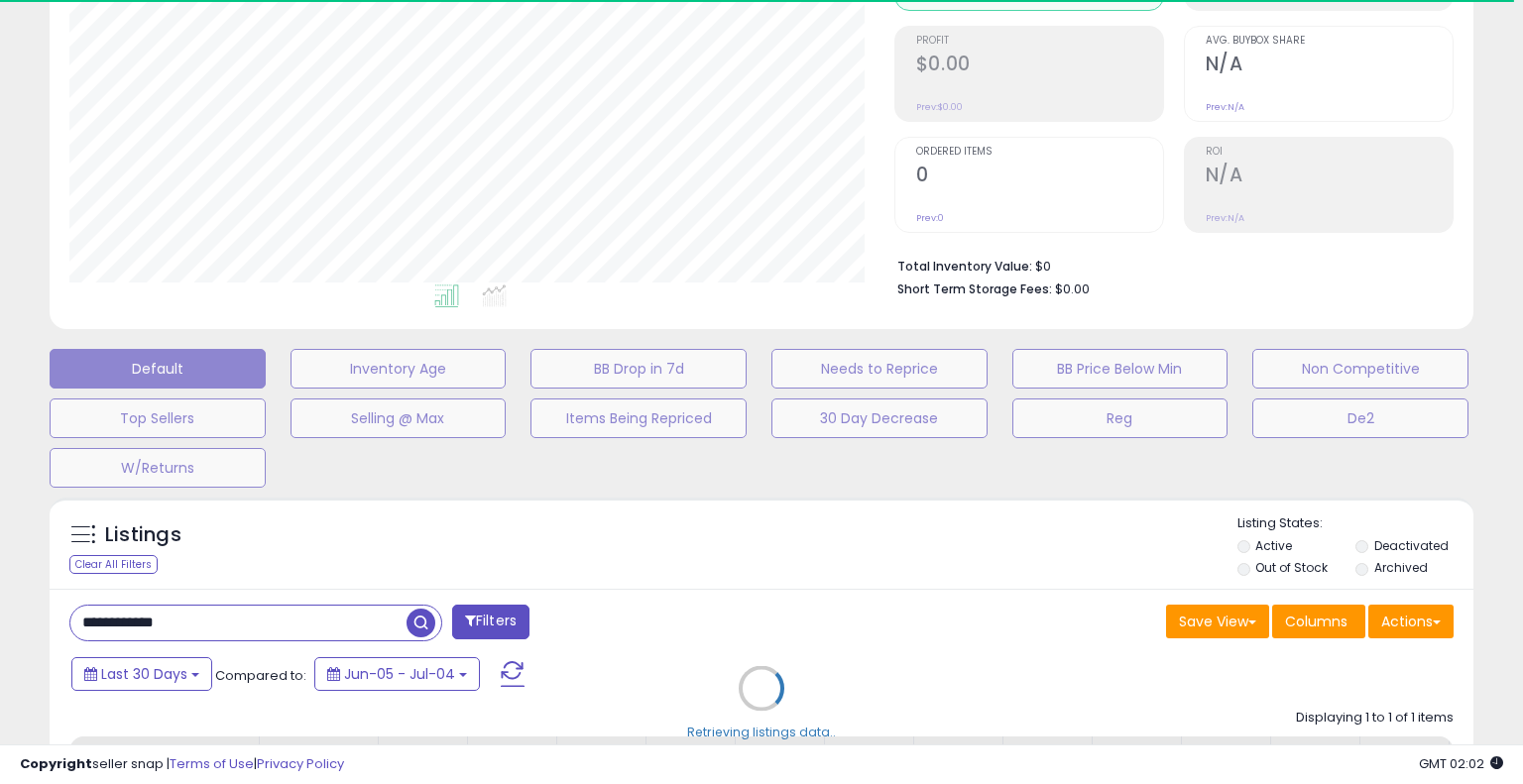 click on "Retrieving listings data.." at bounding box center (762, 703) 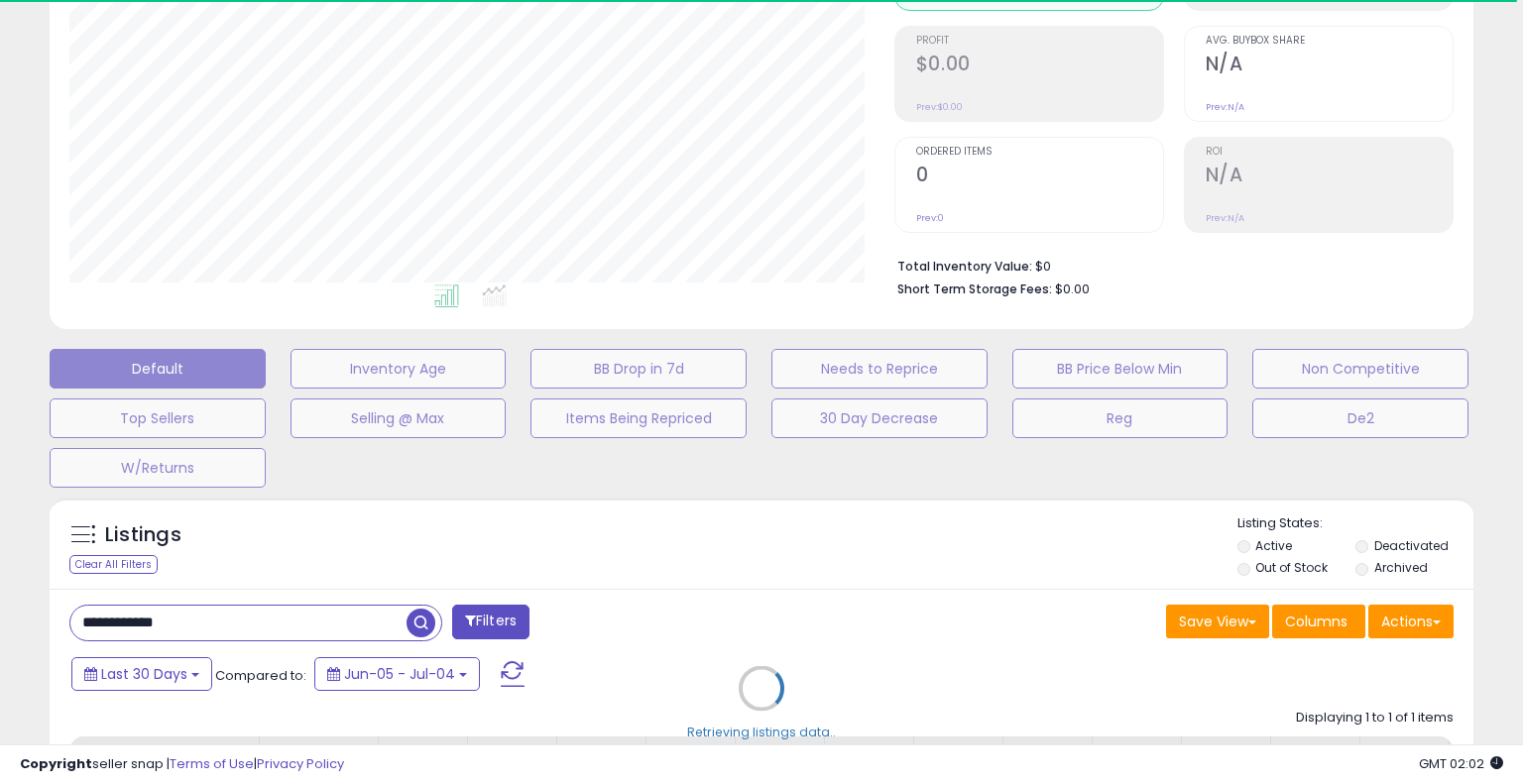 click on "Retrieving listings data.." at bounding box center (762, 703) 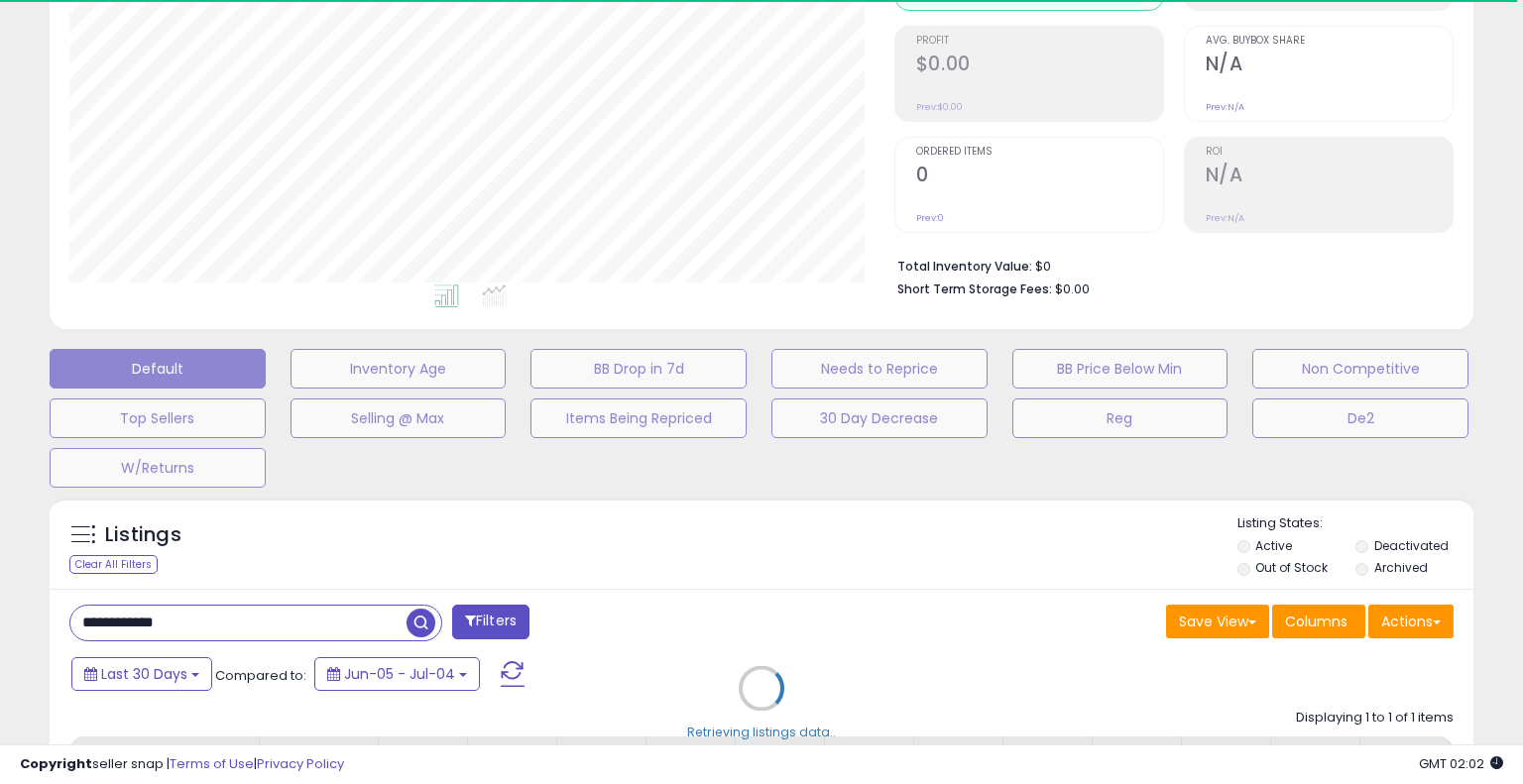 click on "Retrieving listings data.." at bounding box center [762, 703] 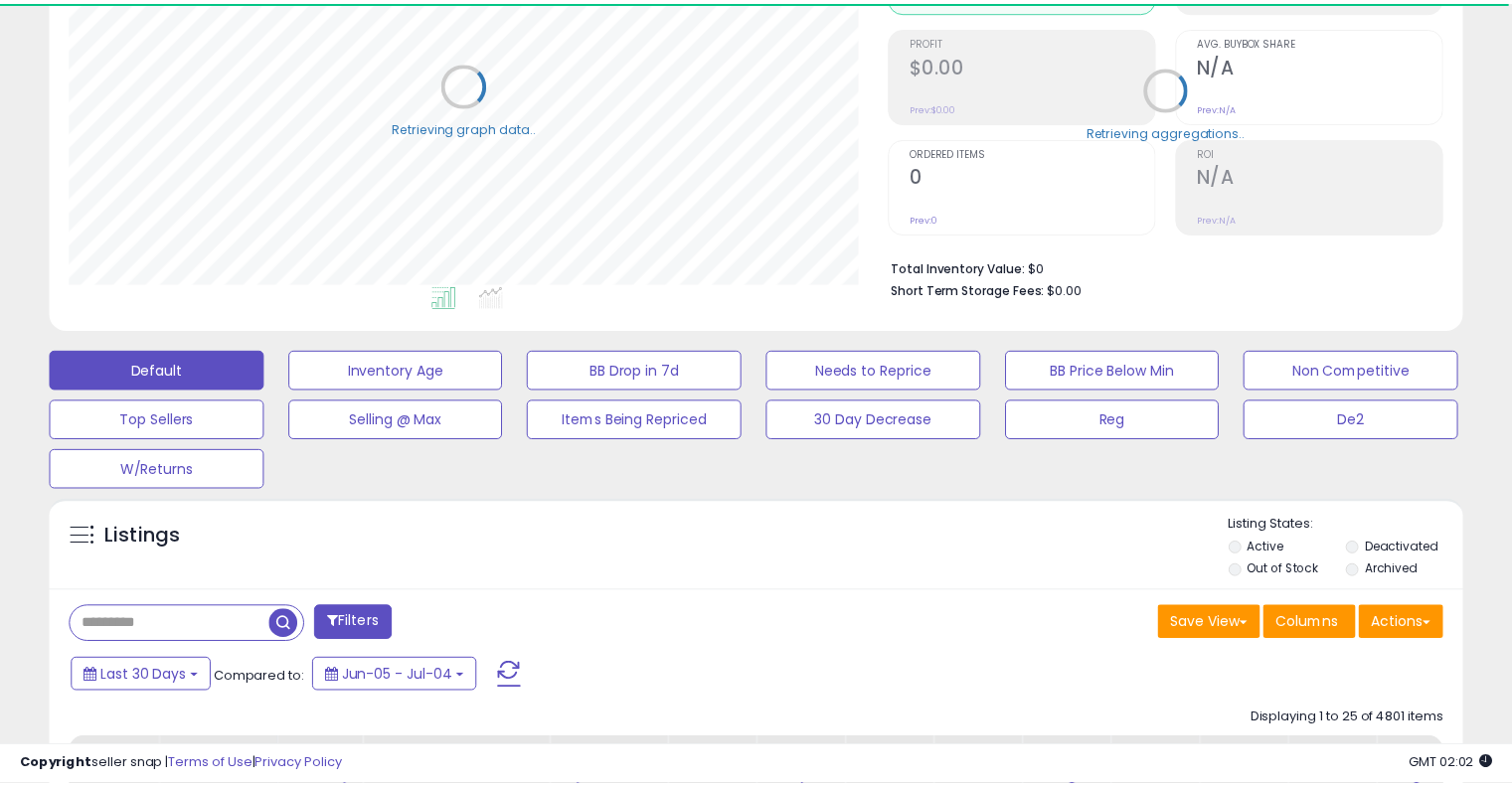 scroll, scrollTop: 177, scrollLeft: 0, axis: vertical 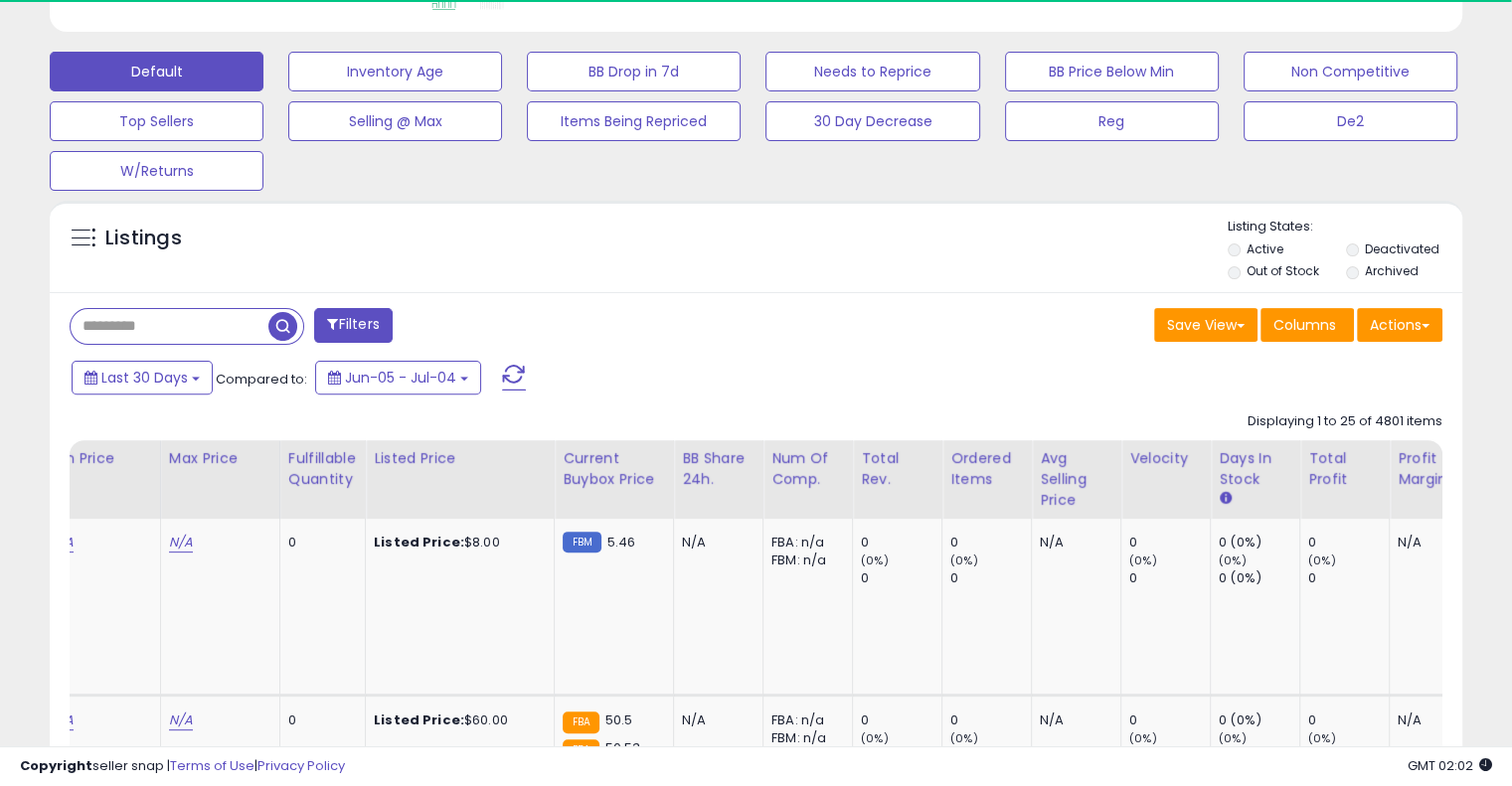 click at bounding box center [169, 326] 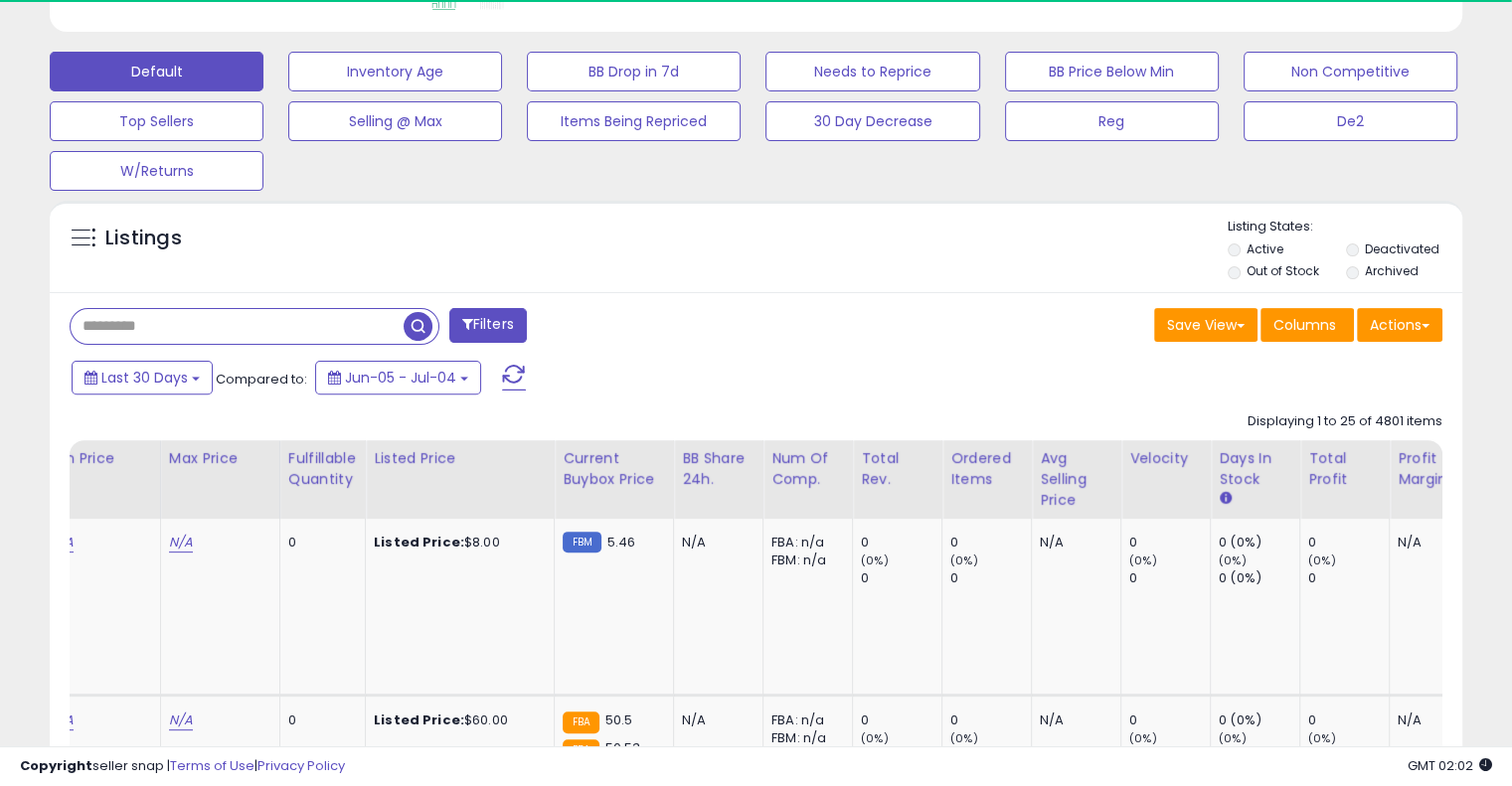 paste on "**********" 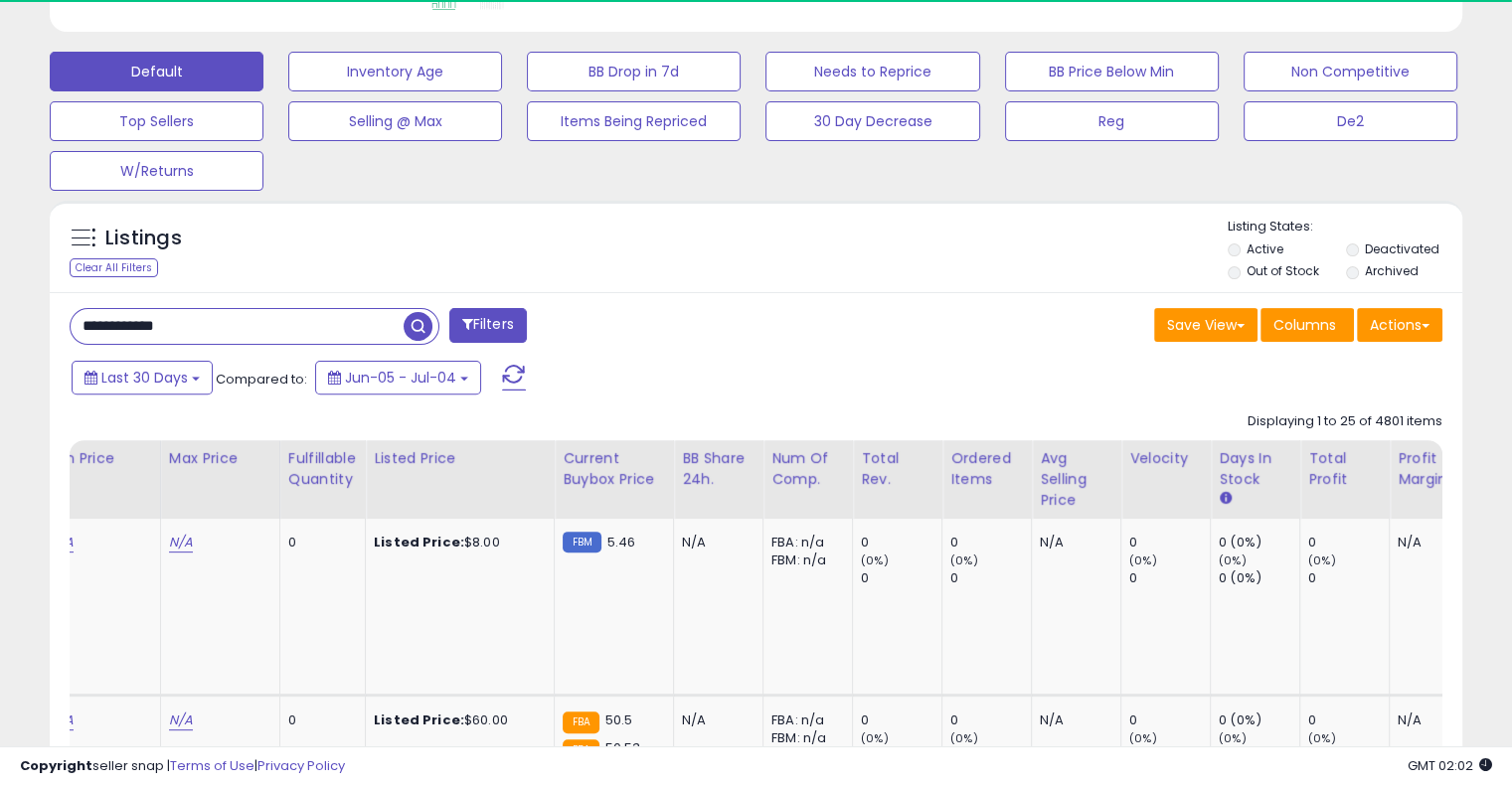 type on "**********" 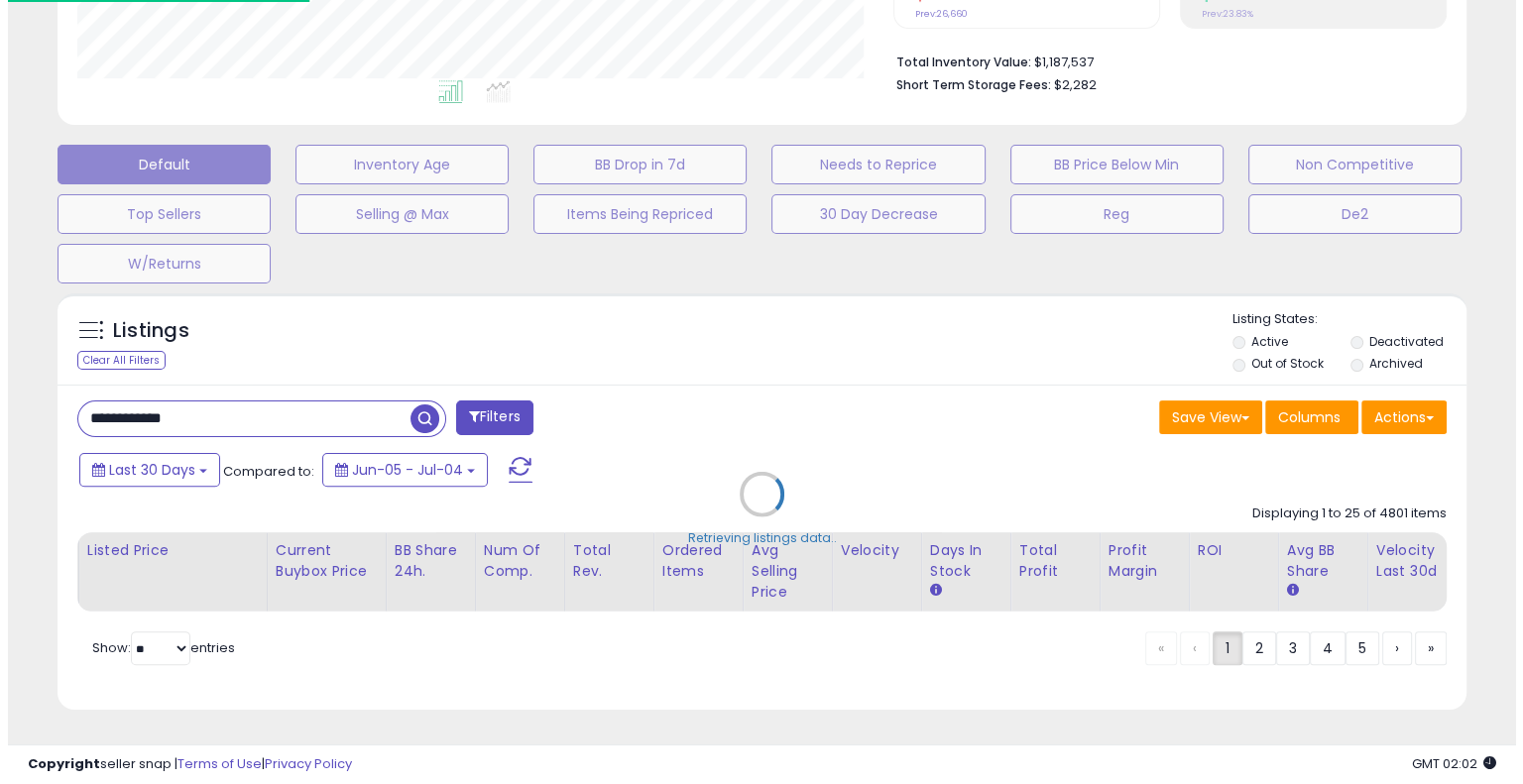 scroll, scrollTop: 493, scrollLeft: 0, axis: vertical 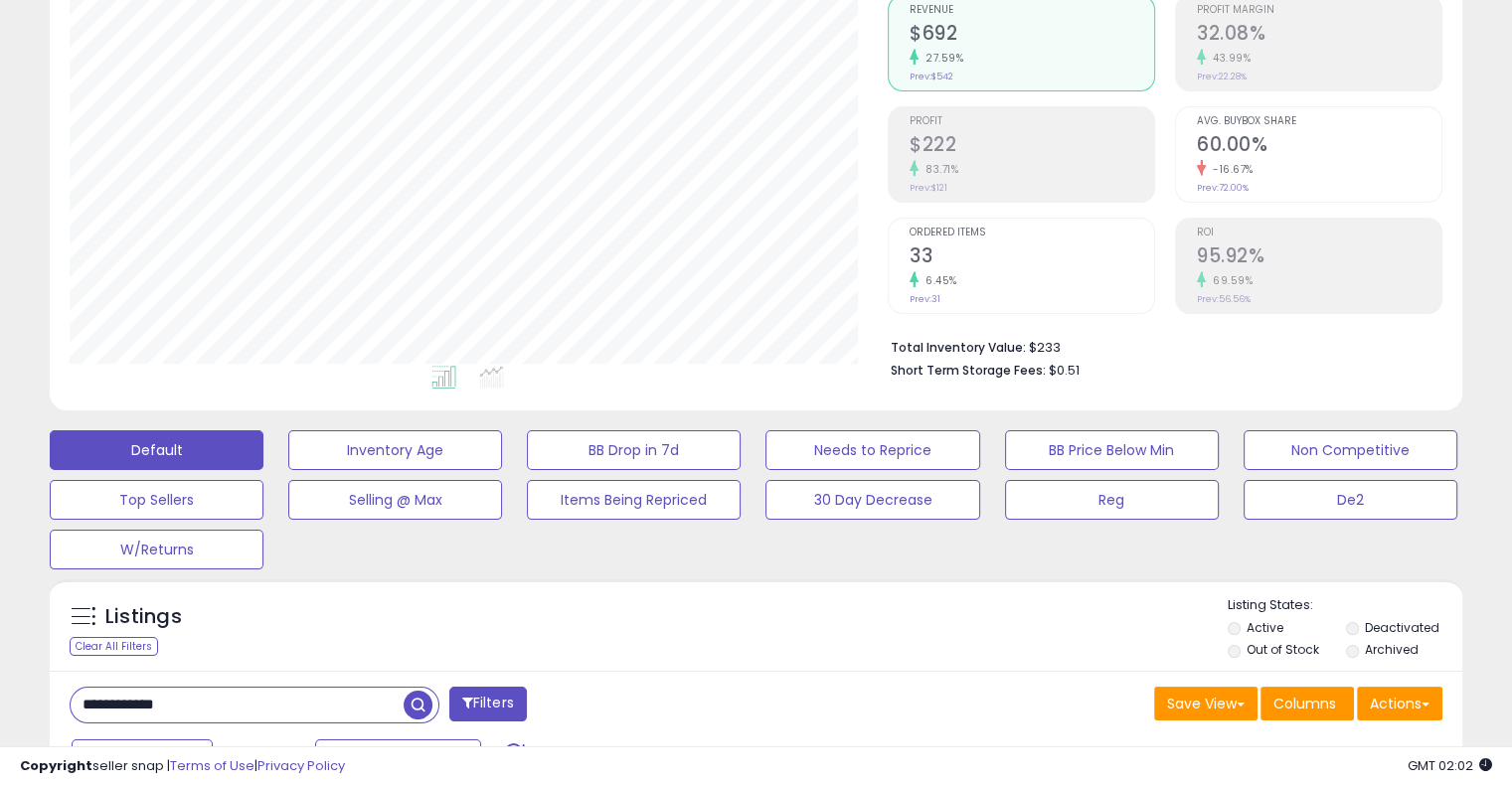 type 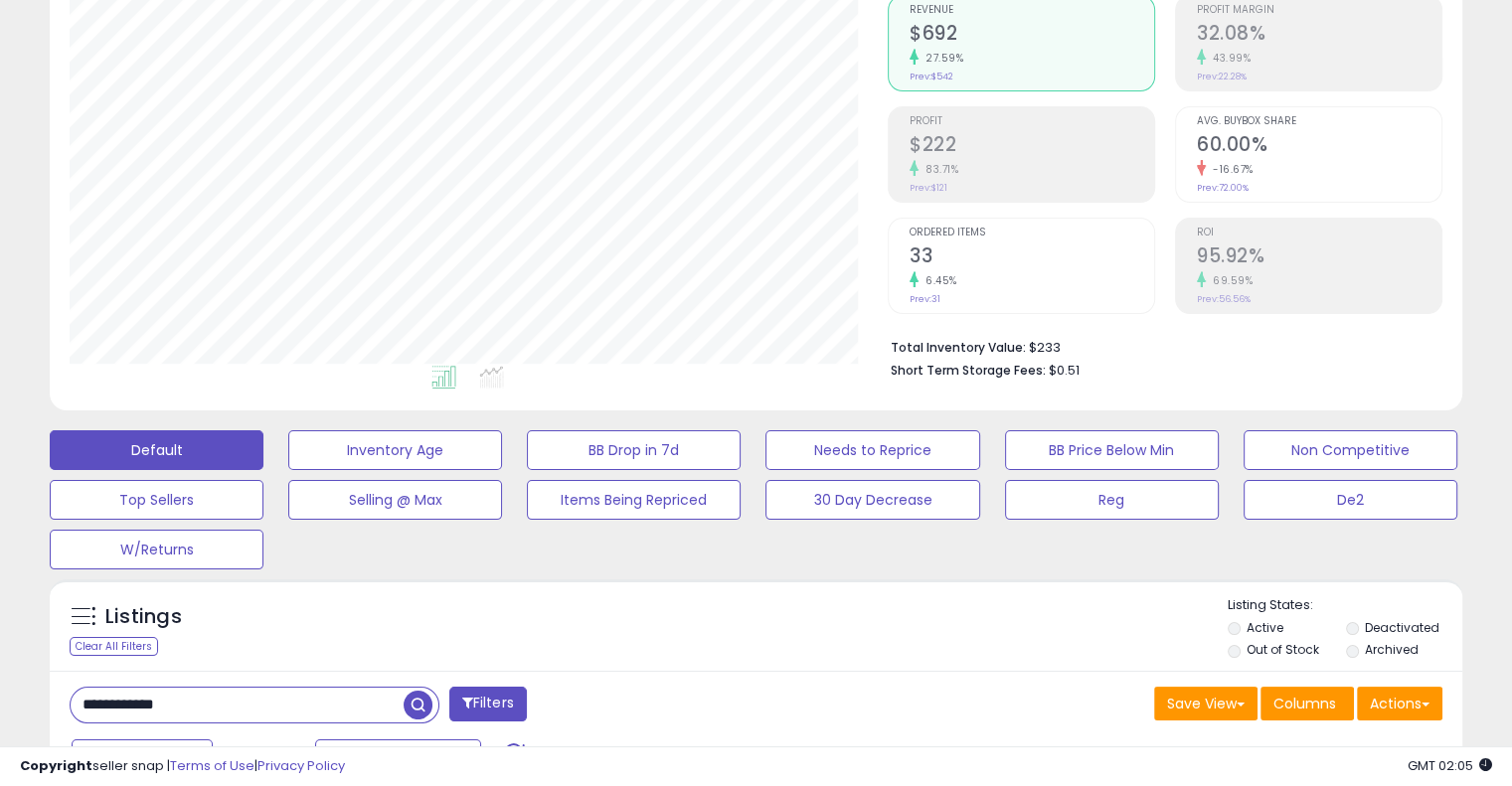 drag, startPoint x: 235, startPoint y: 701, endPoint x: 0, endPoint y: 763, distance: 243.0411 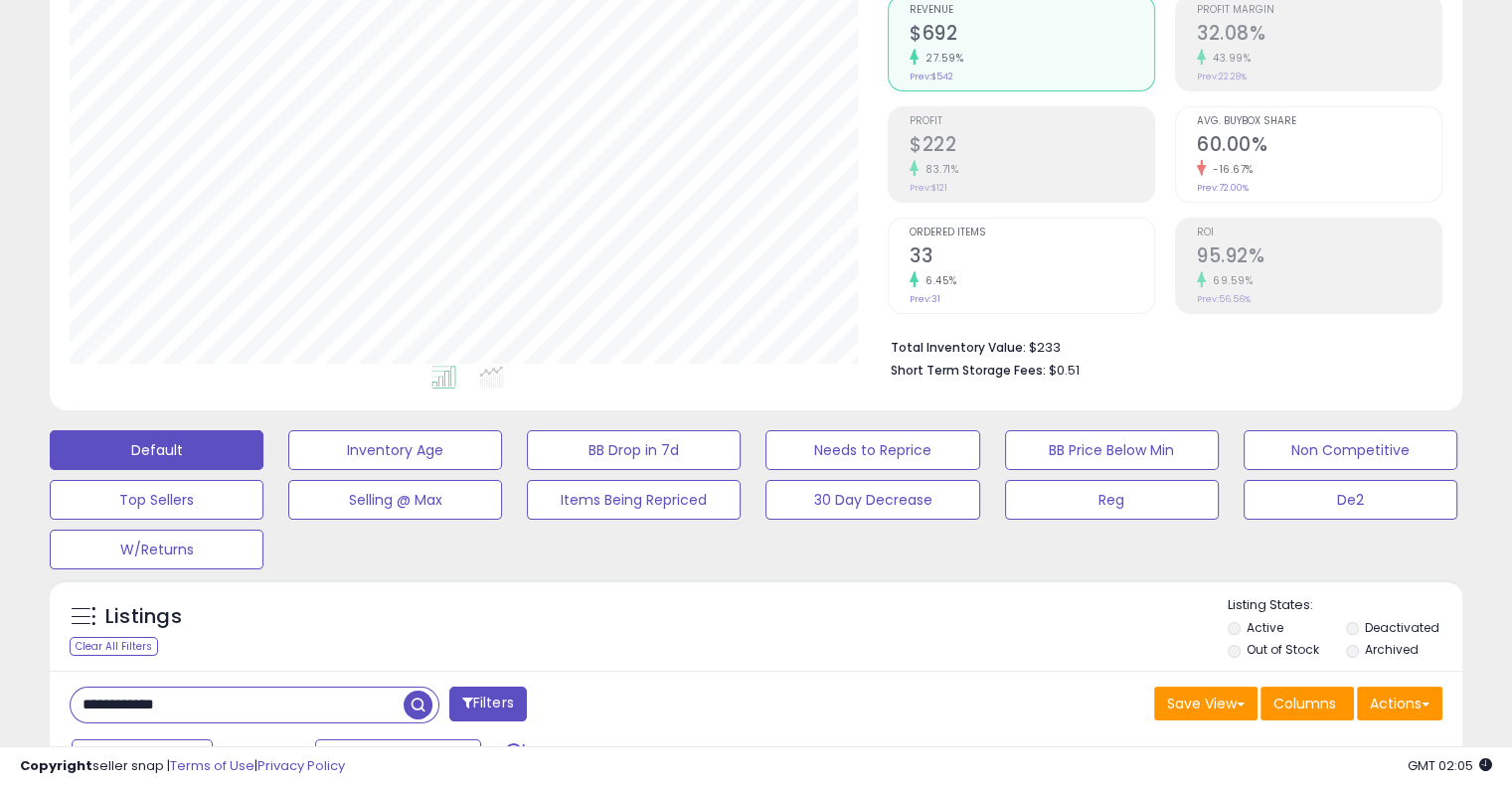 paste 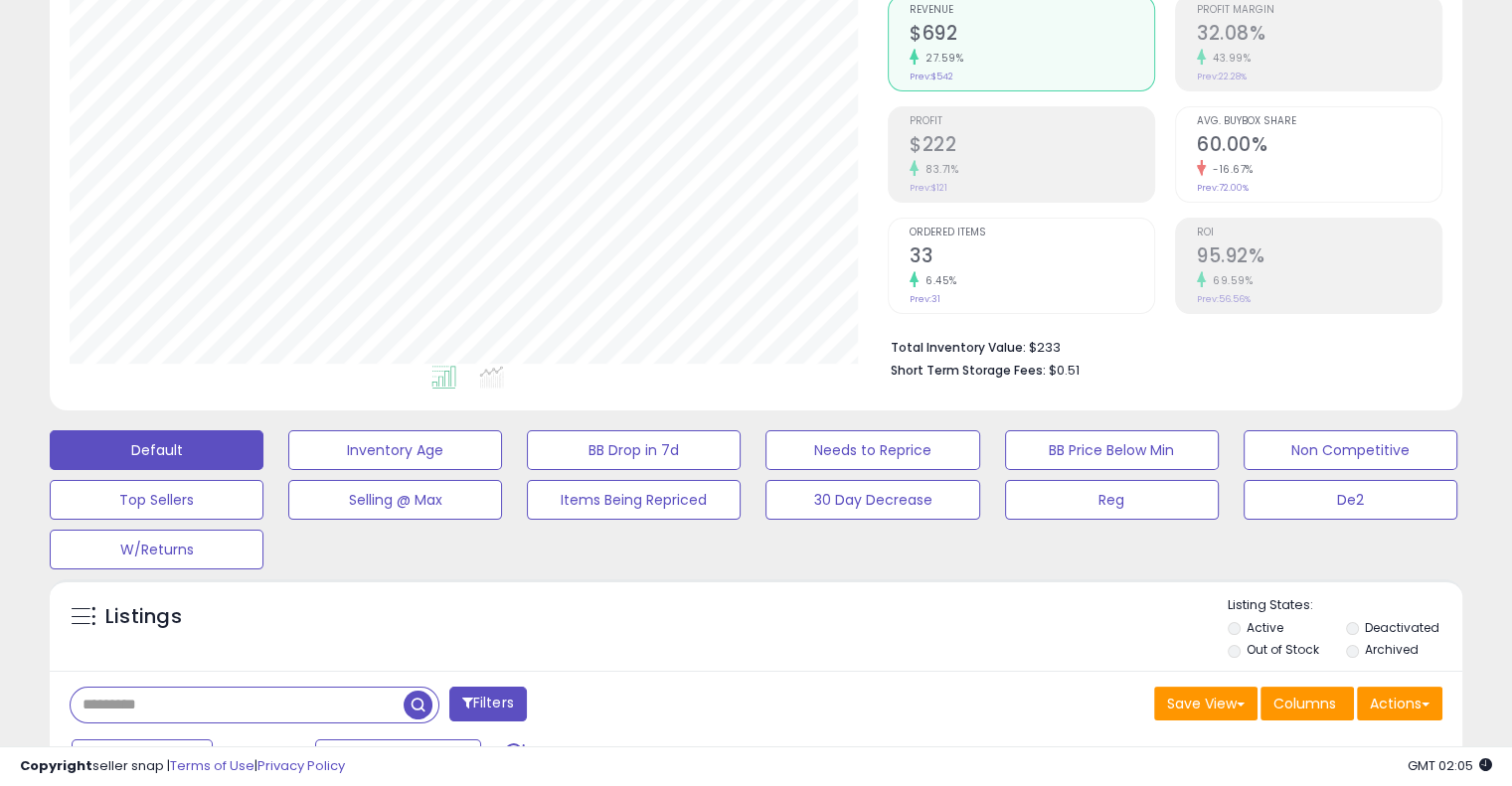 click at bounding box center (237, 705) 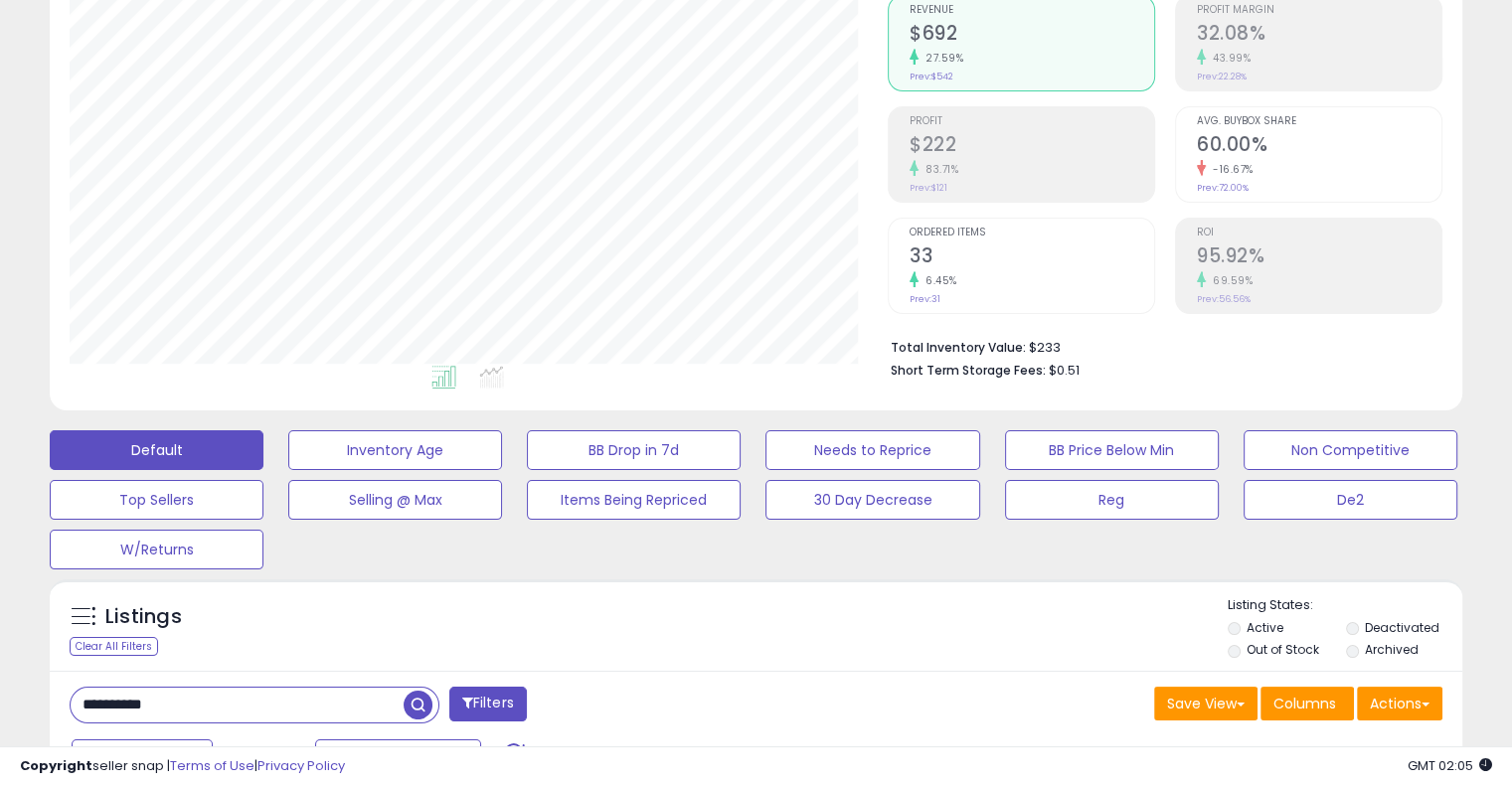 click at bounding box center (418, 705) 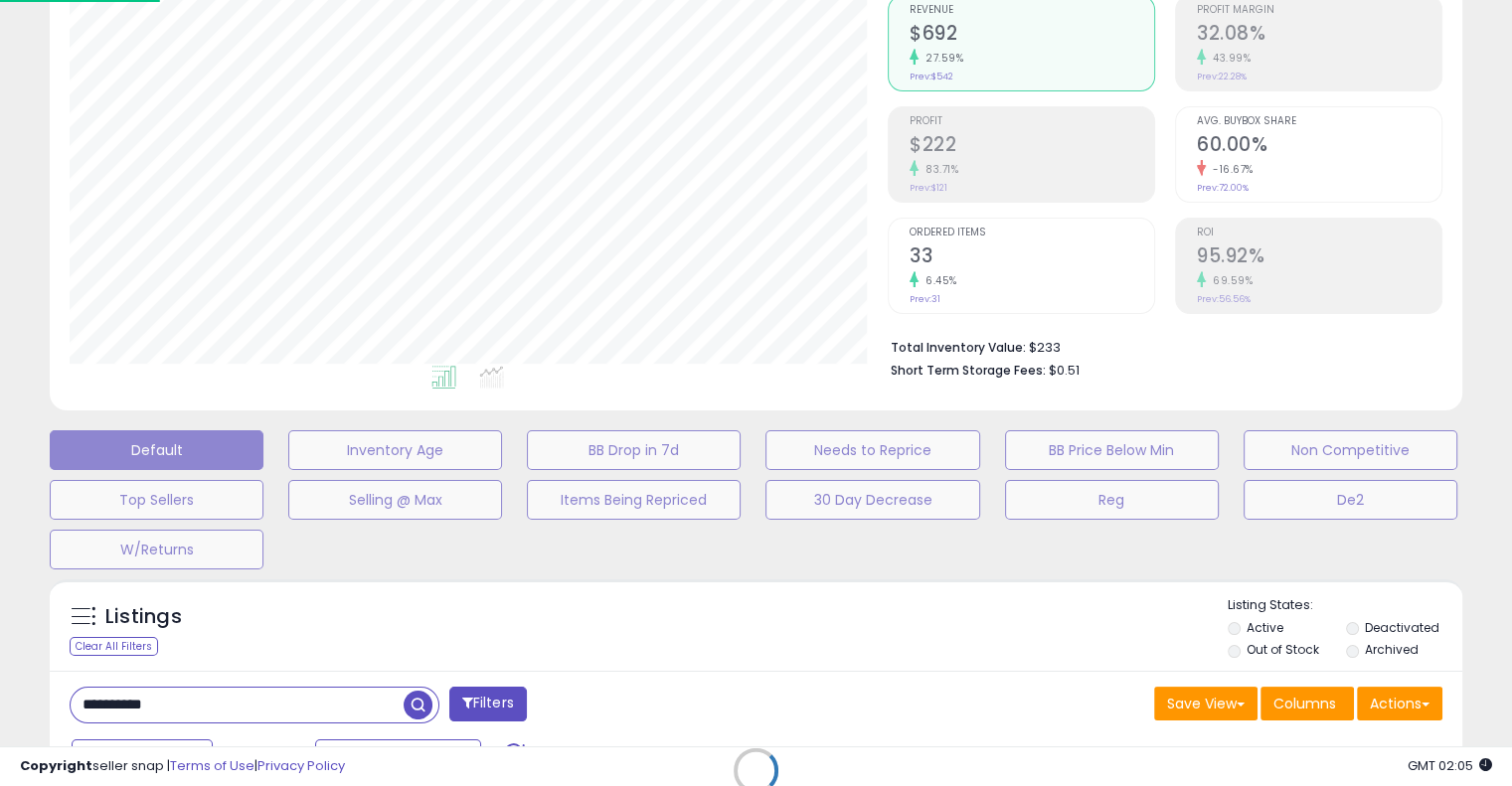 scroll, scrollTop: 993270, scrollLeft: 993256, axis: both 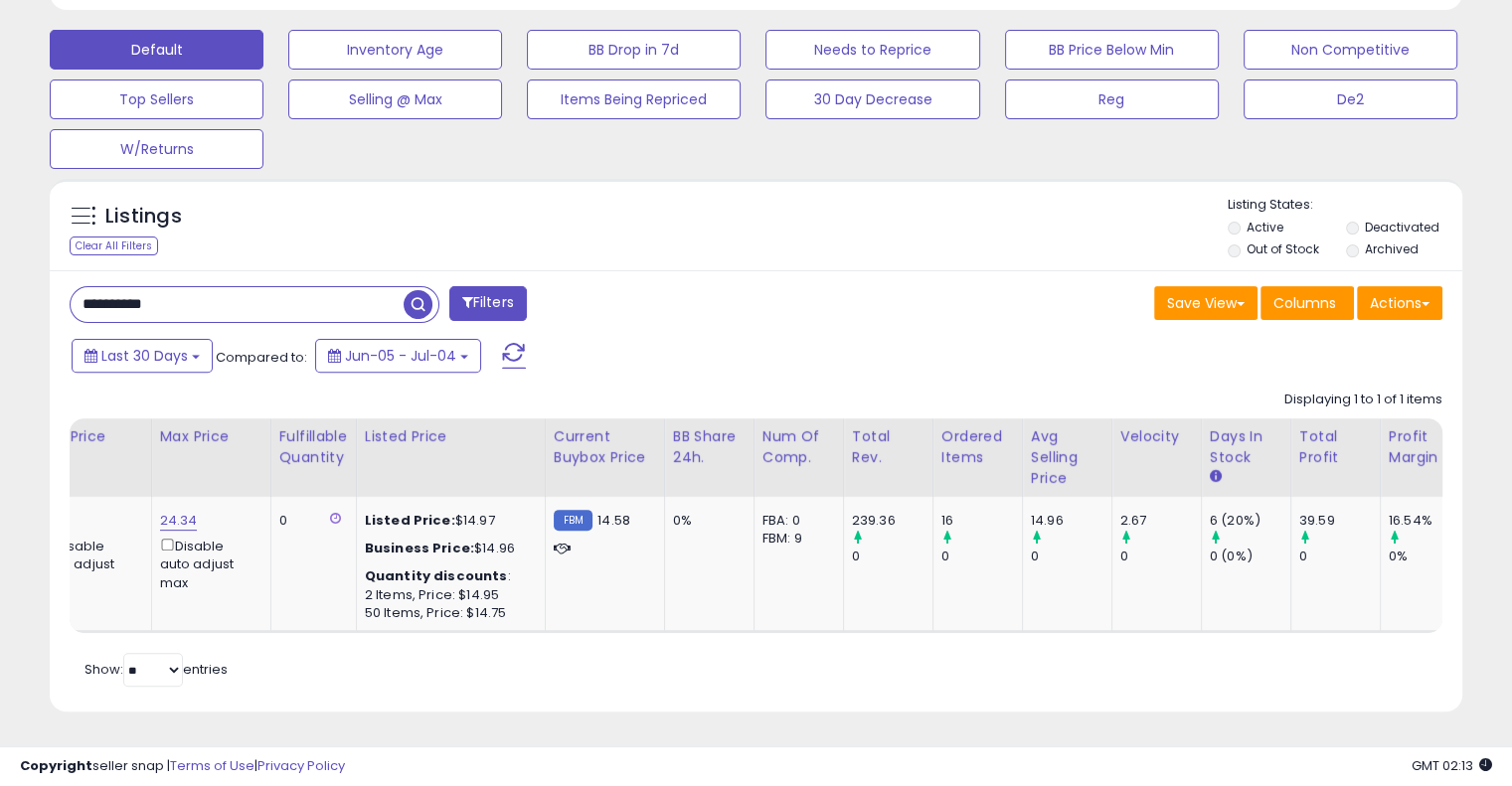drag, startPoint x: 198, startPoint y: 289, endPoint x: 0, endPoint y: 289, distance: 198 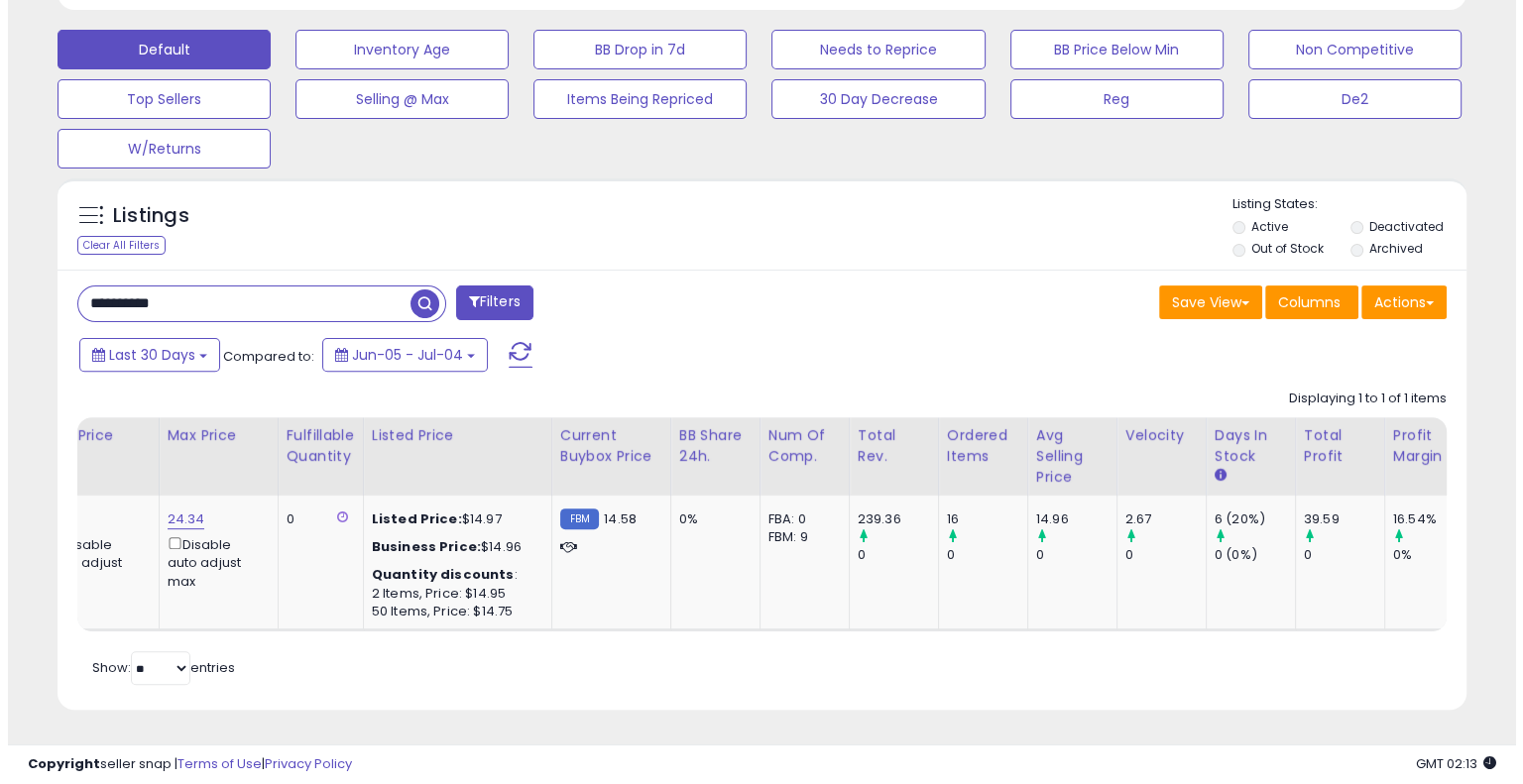 scroll, scrollTop: 474, scrollLeft: 0, axis: vertical 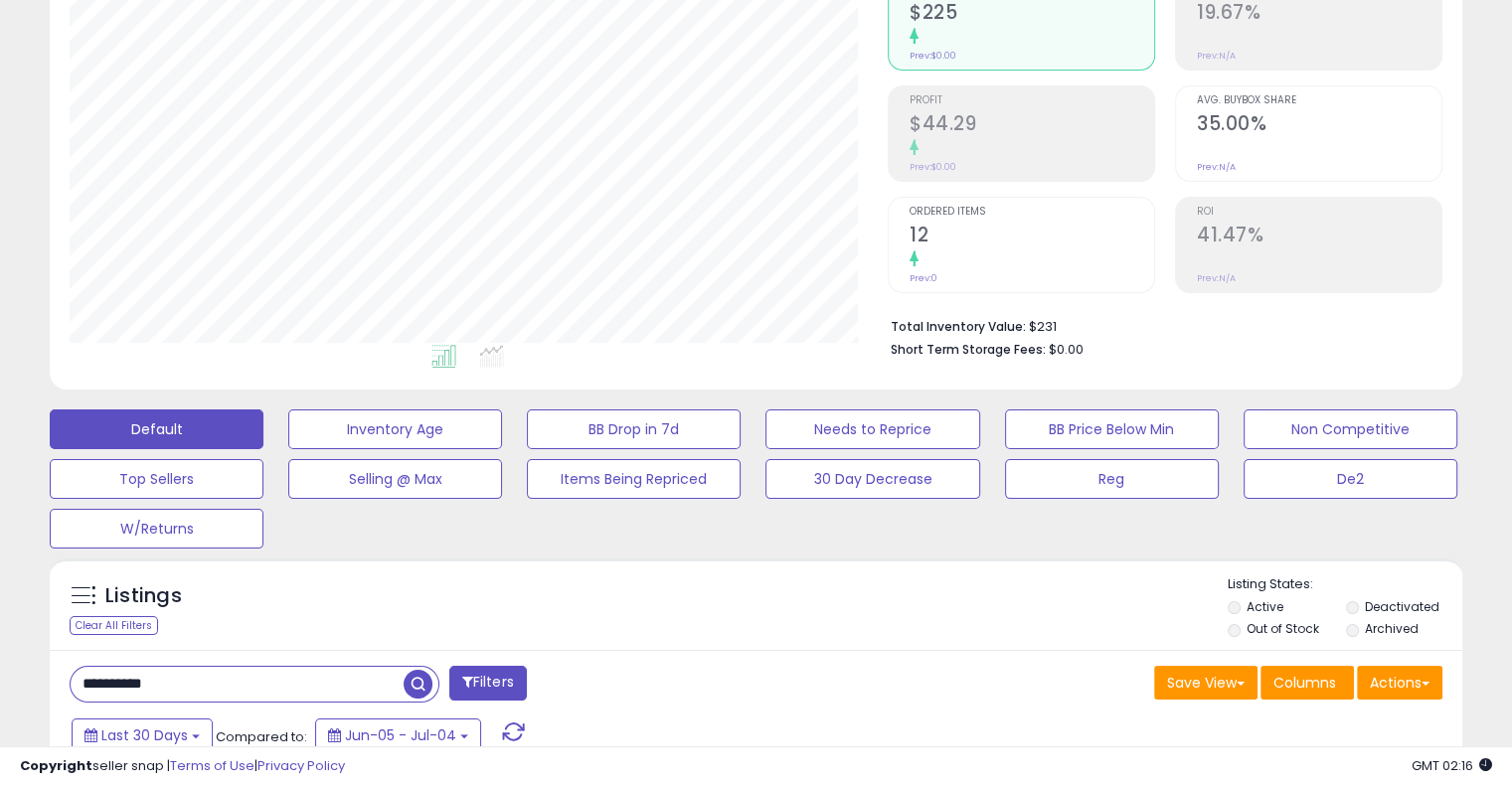 drag, startPoint x: 214, startPoint y: 697, endPoint x: 0, endPoint y: 695, distance: 214.00935 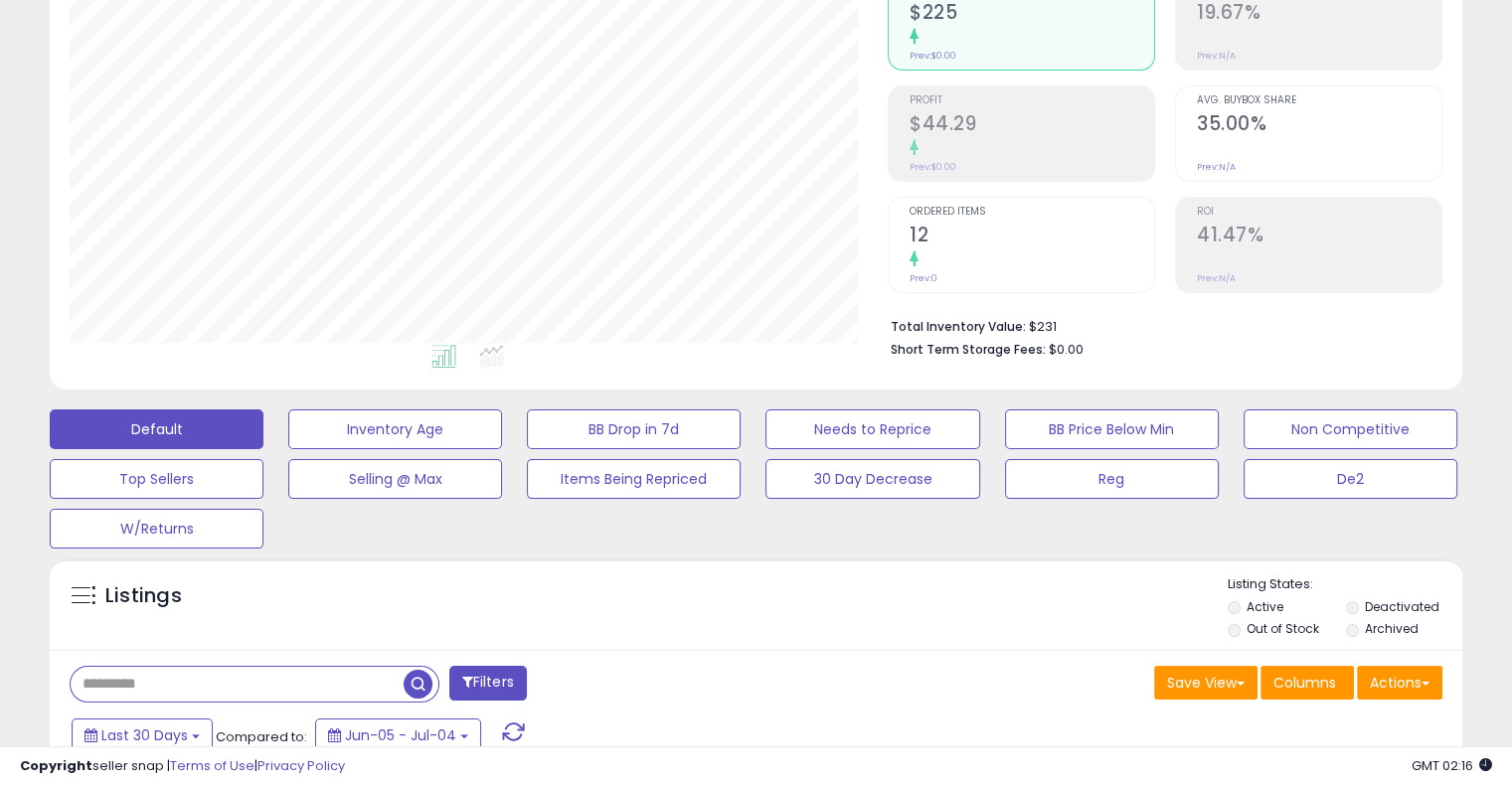paste 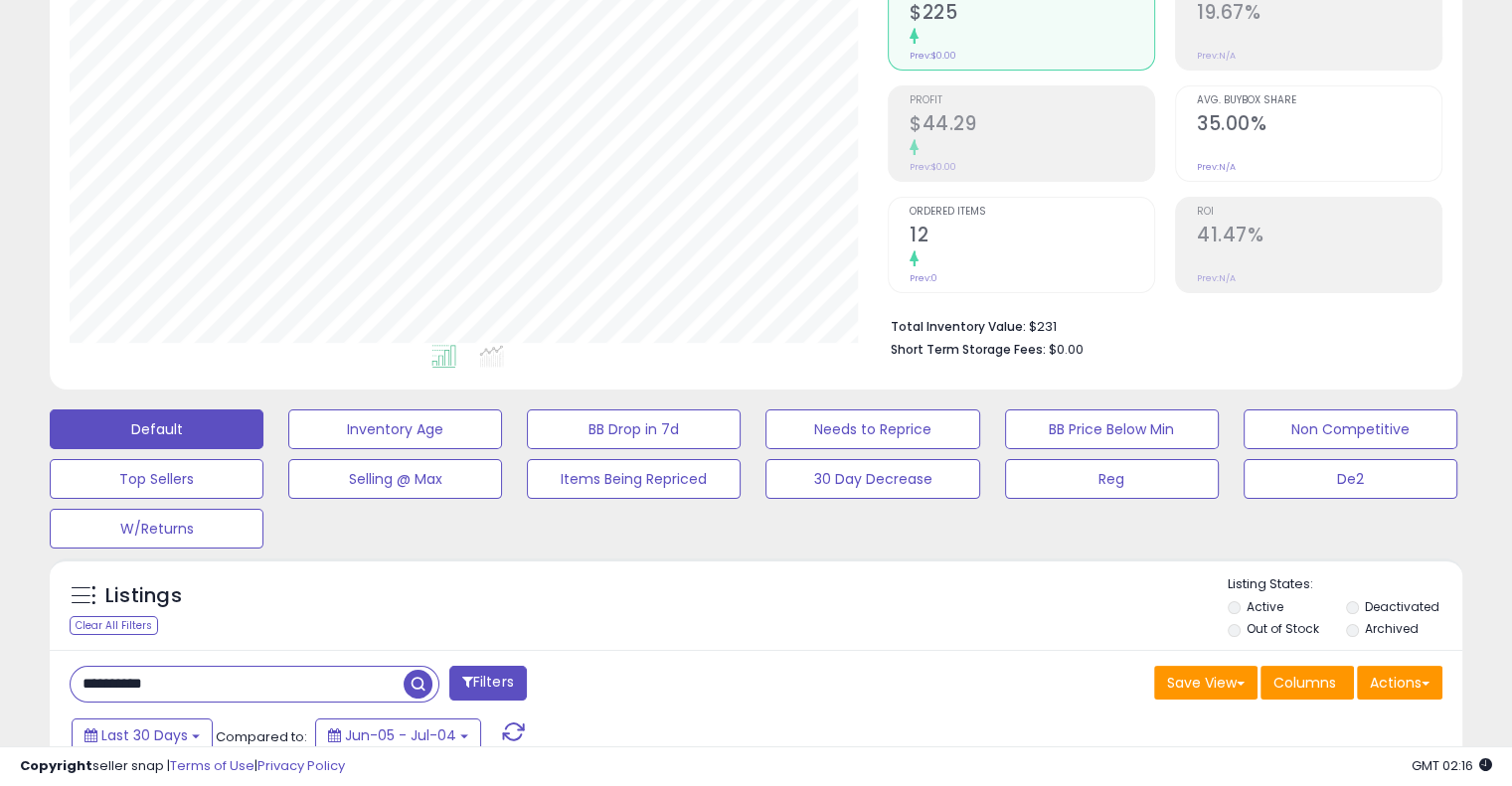 click at bounding box center [418, 684] 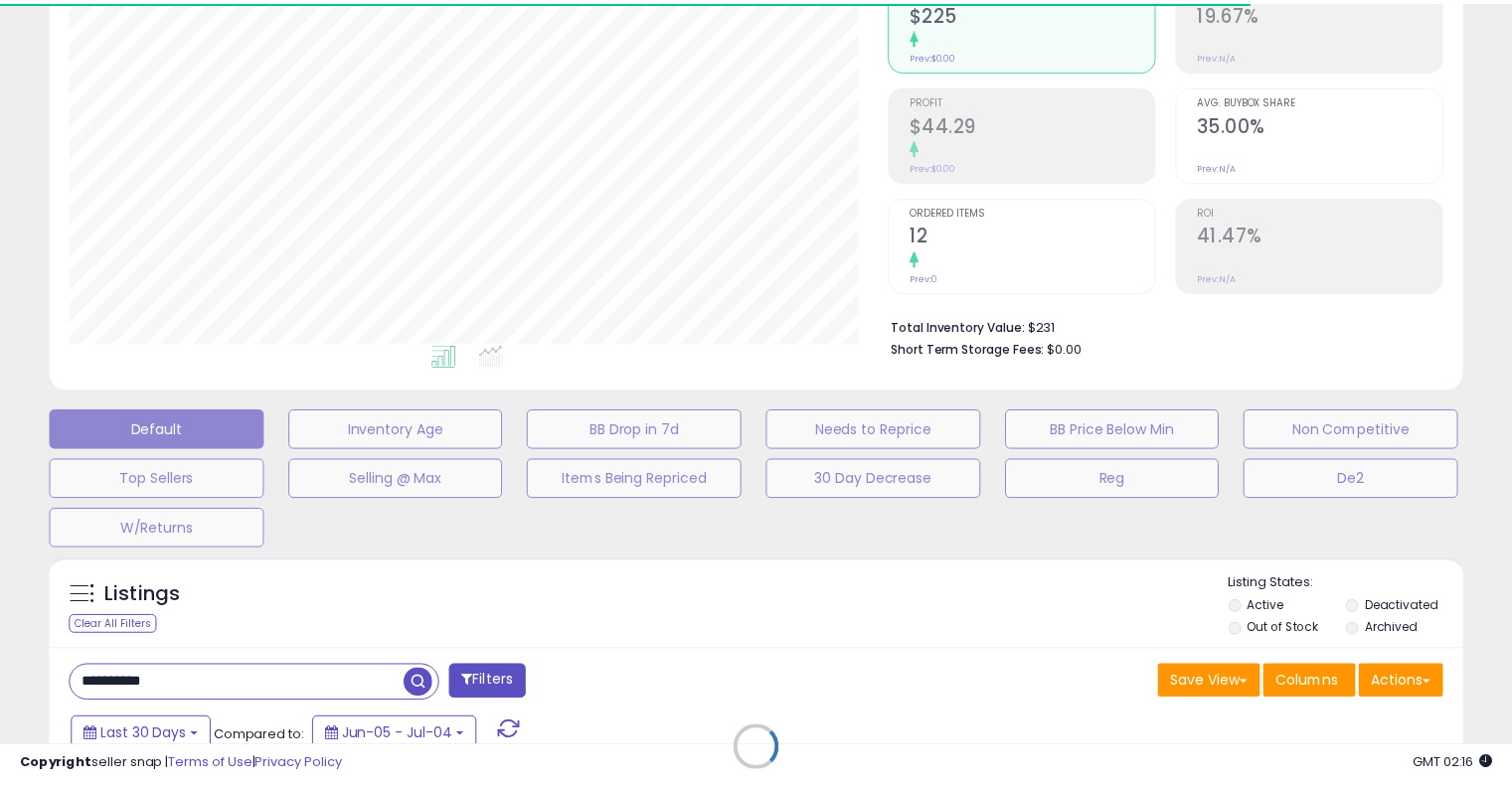 scroll, scrollTop: 406, scrollLeft: 817, axis: both 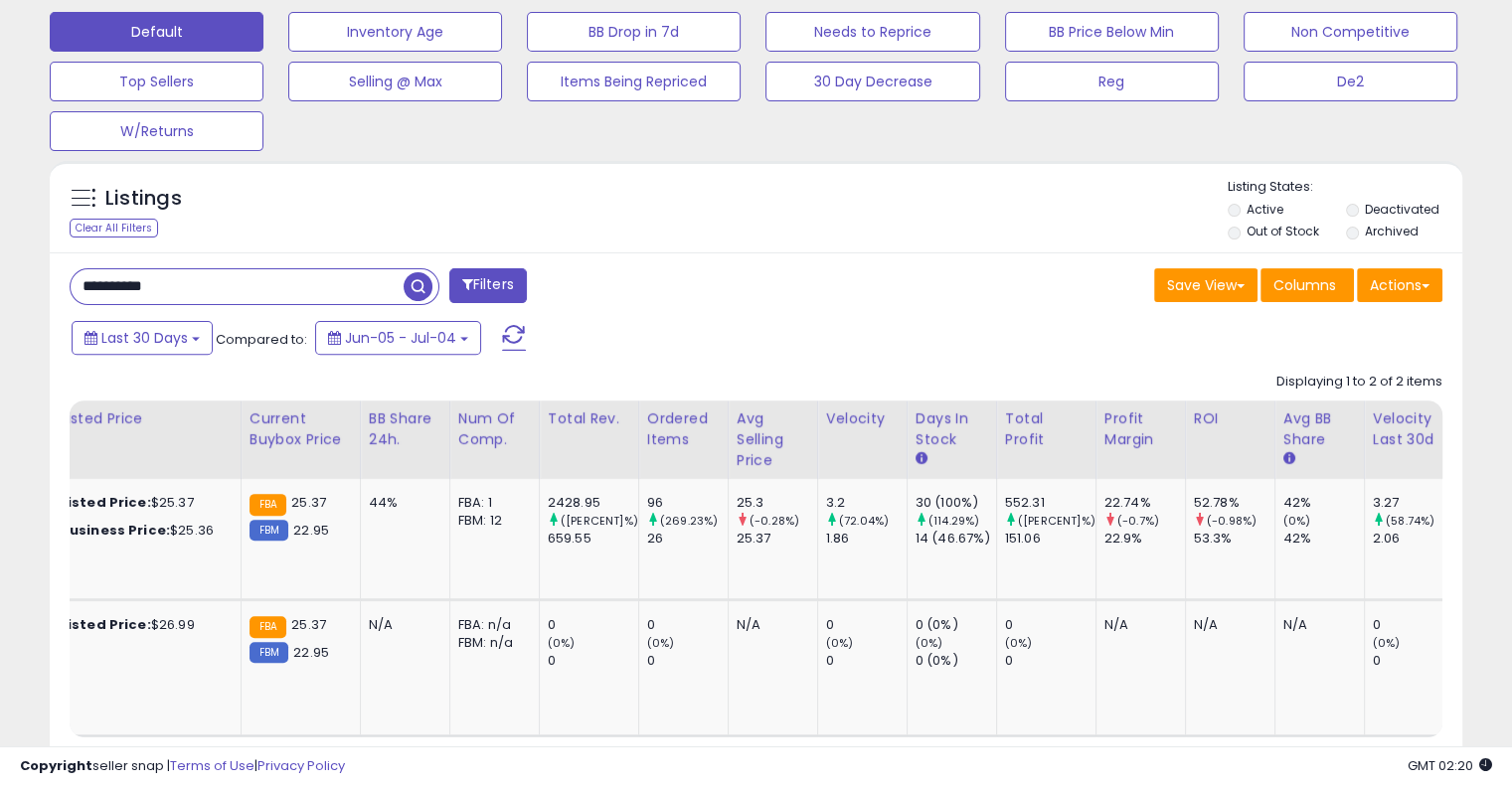 drag, startPoint x: 0, startPoint y: 301, endPoint x: 0, endPoint y: 312, distance: 11 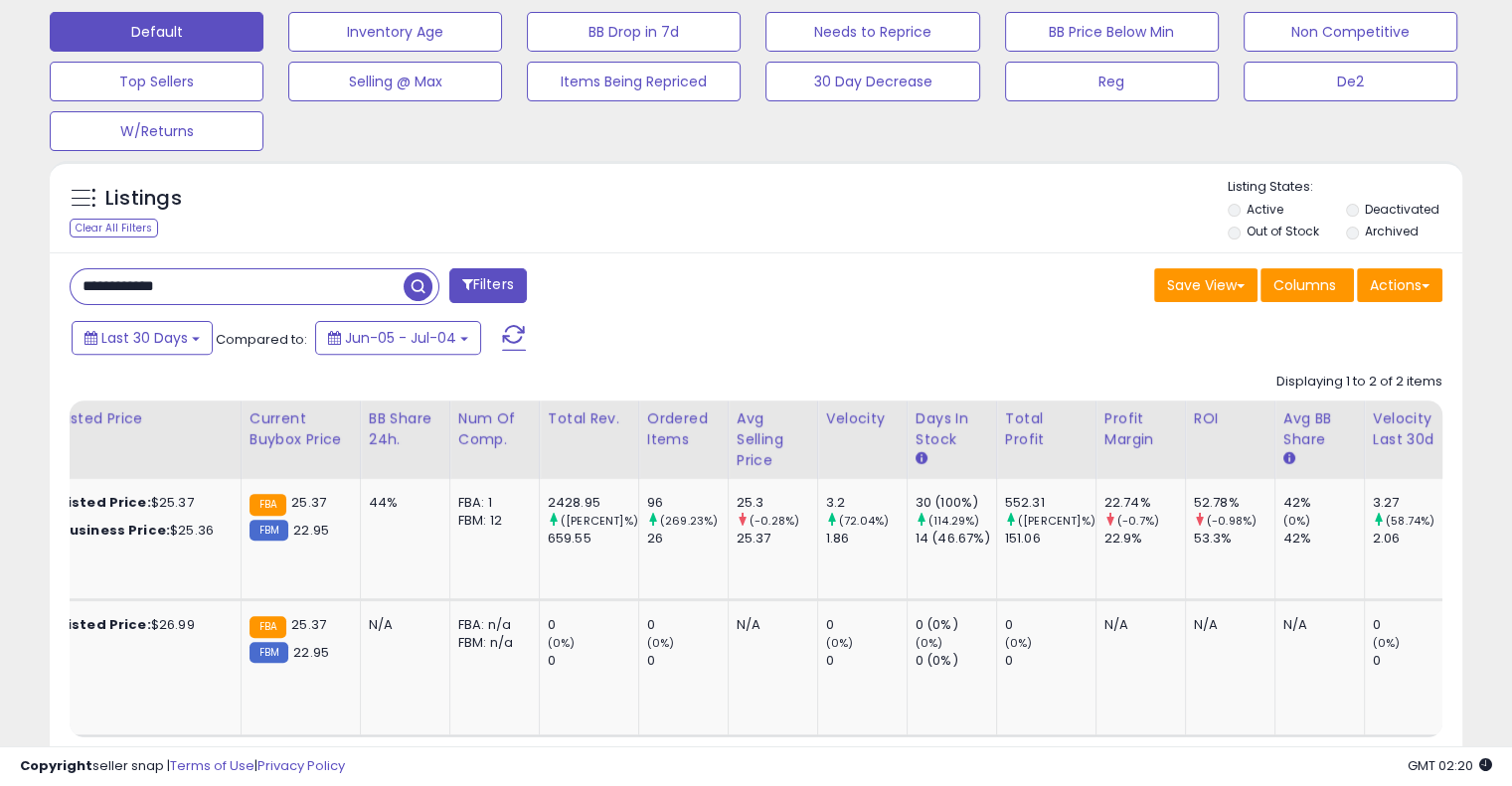 click at bounding box center (418, 286) 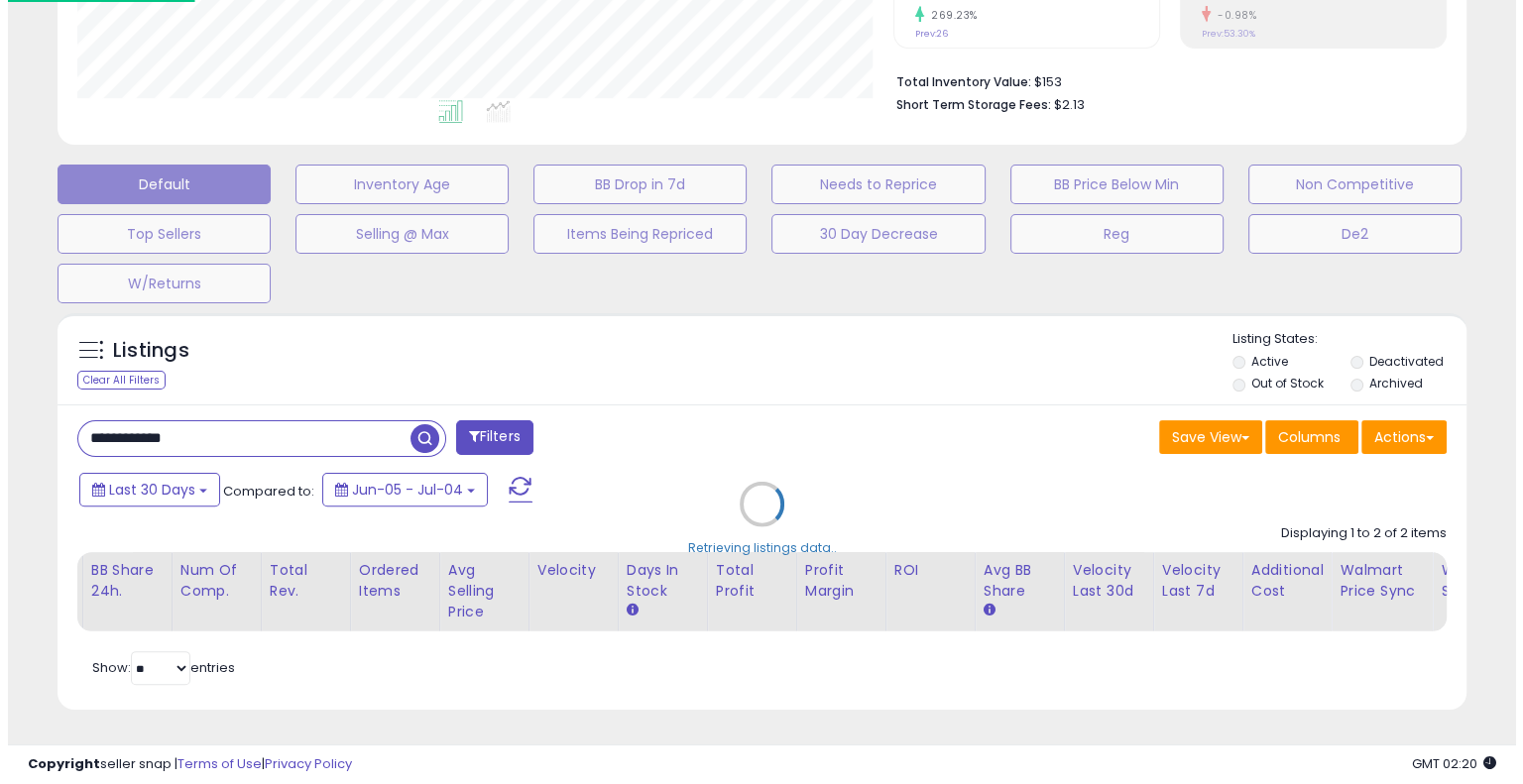 scroll, scrollTop: 474, scrollLeft: 0, axis: vertical 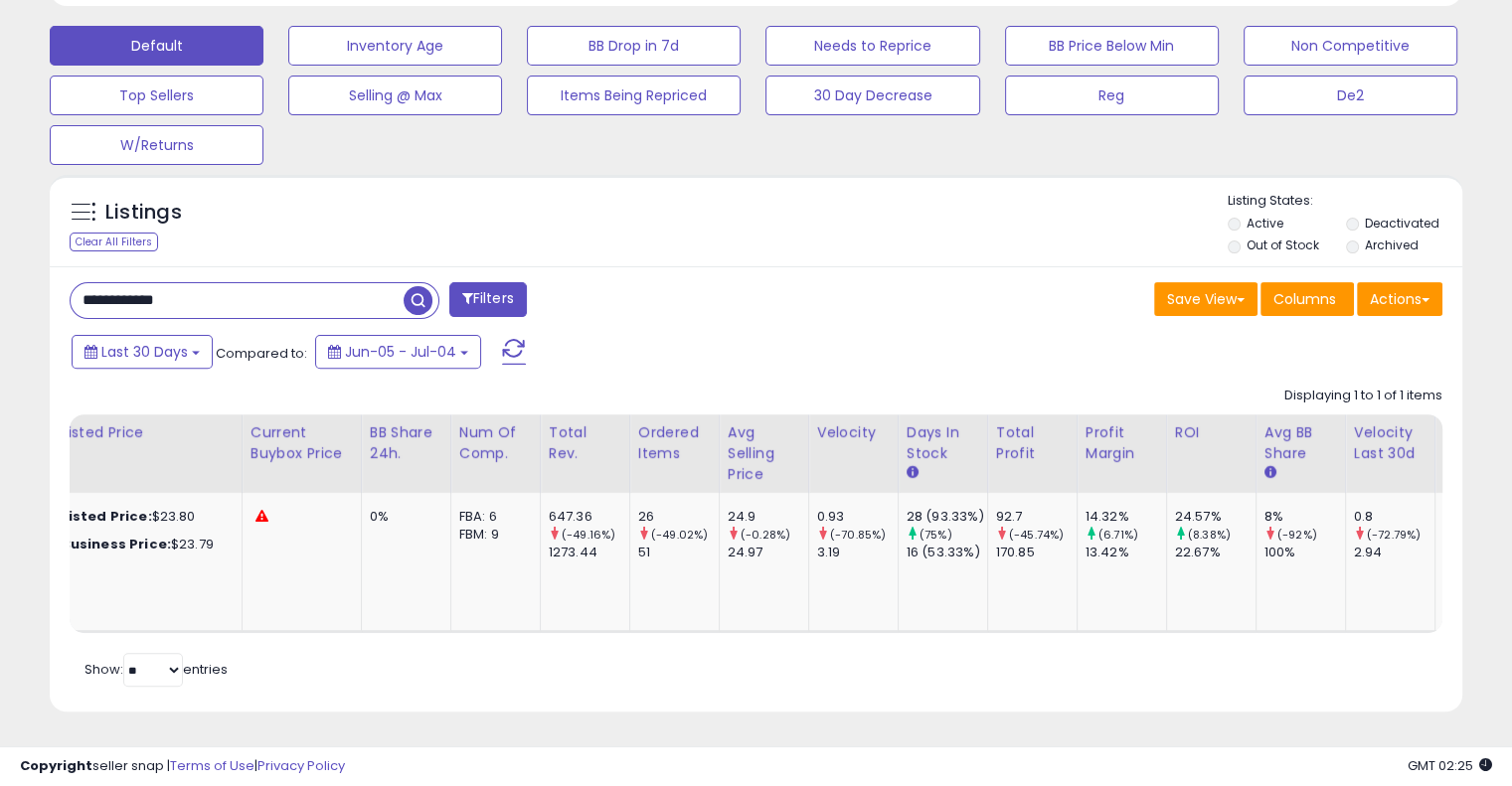 drag, startPoint x: 223, startPoint y: 281, endPoint x: 0, endPoint y: 286, distance: 223.056 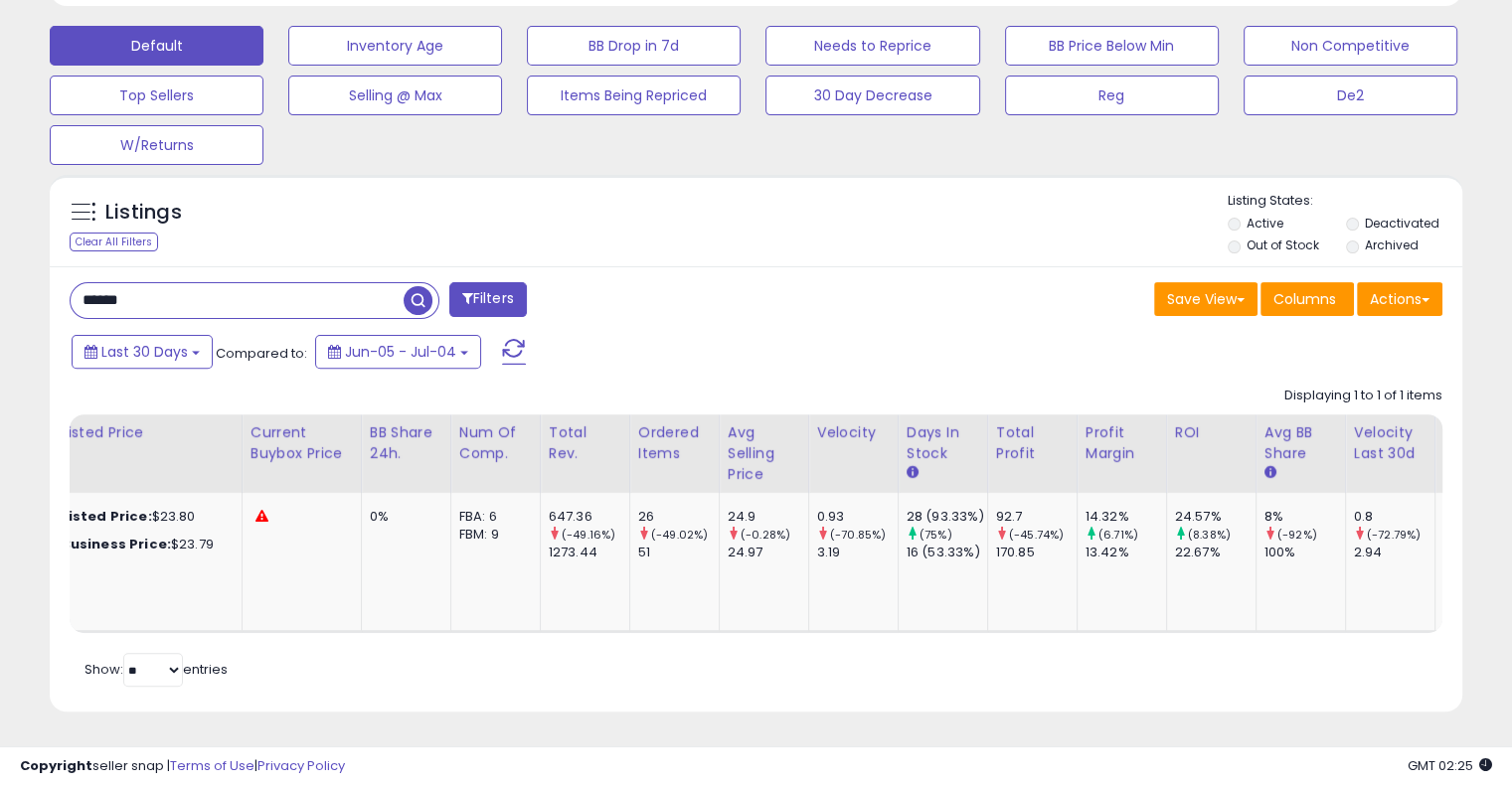 click at bounding box center (418, 300) 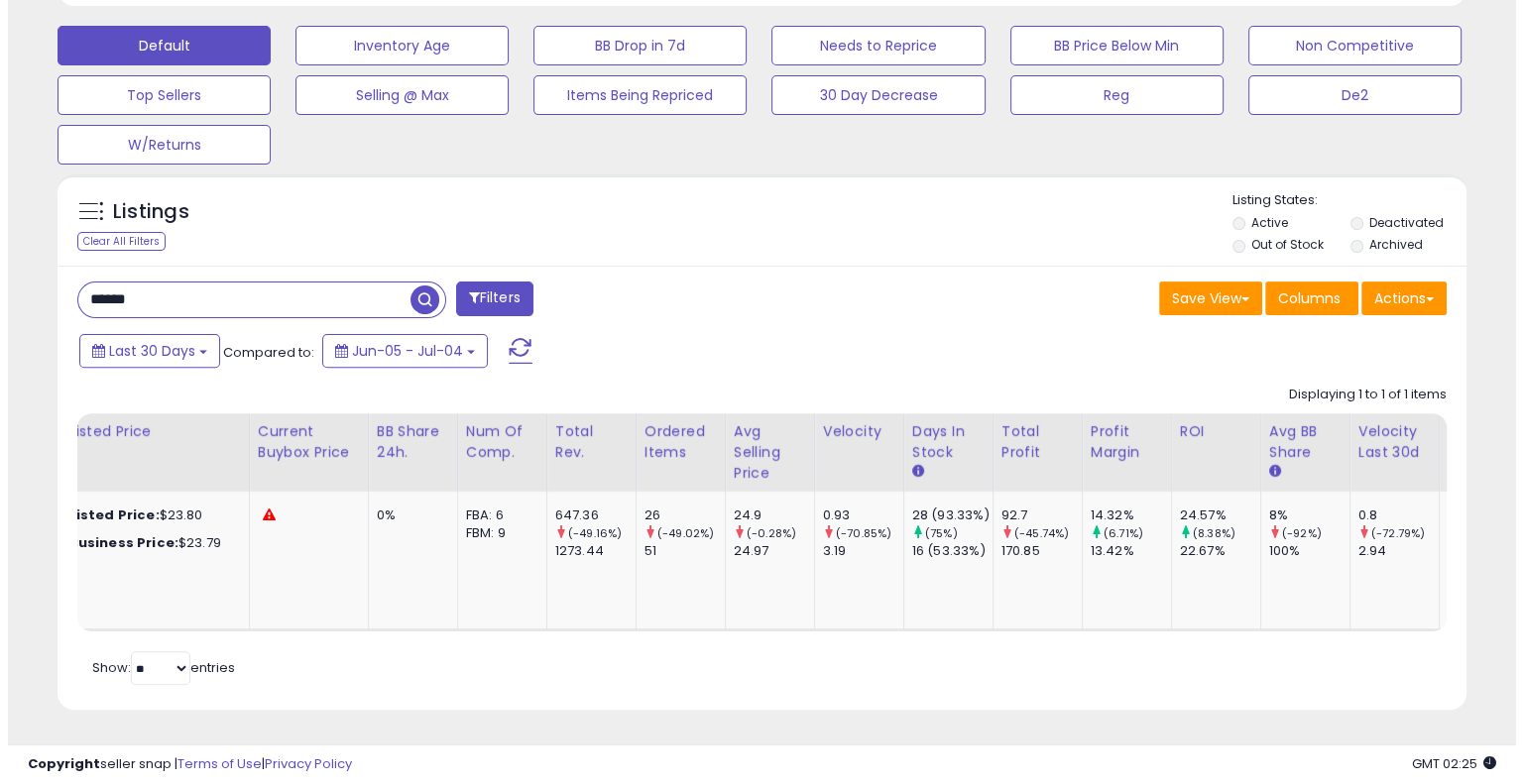 scroll, scrollTop: 474, scrollLeft: 0, axis: vertical 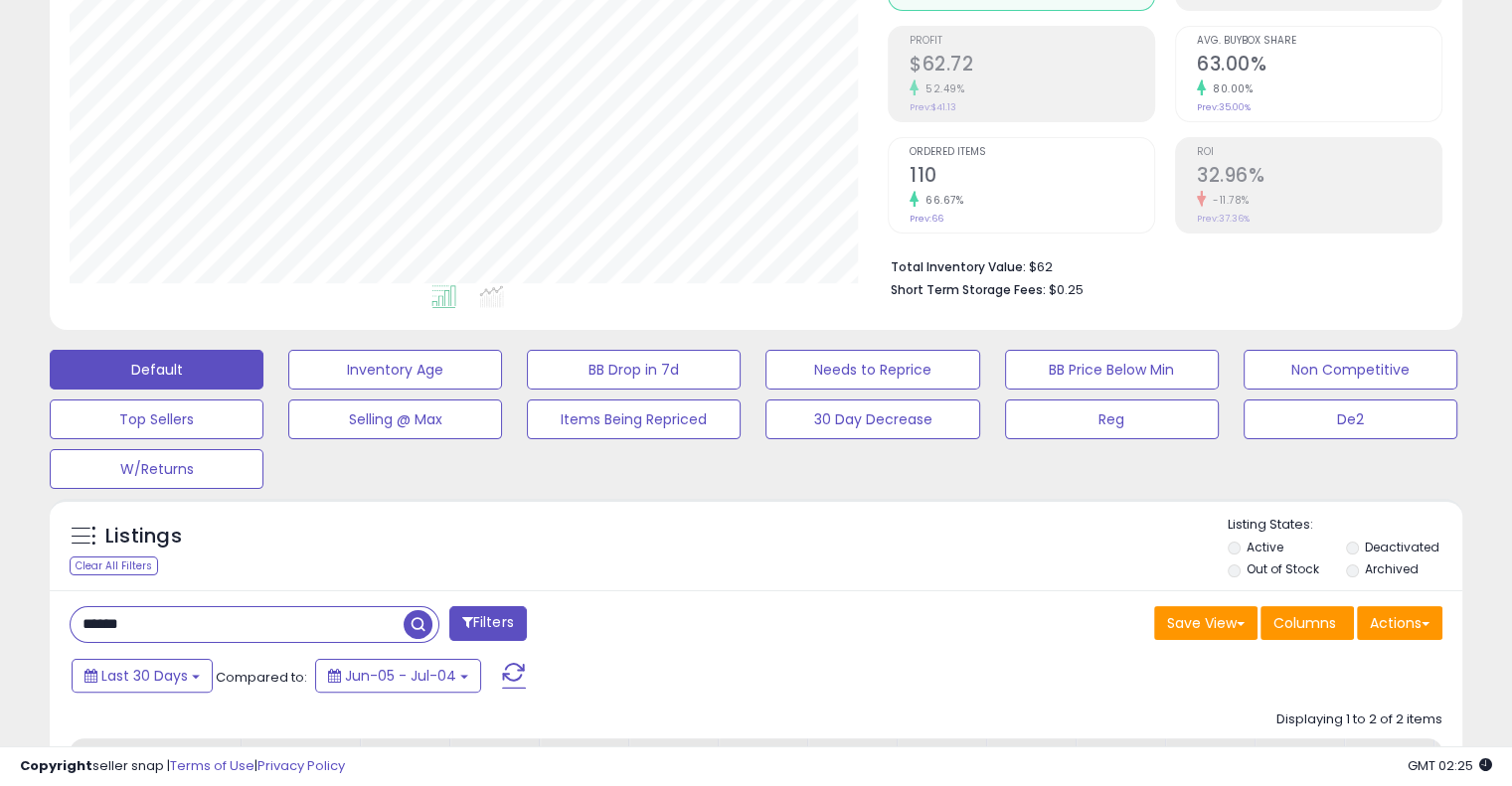 drag, startPoint x: 156, startPoint y: 631, endPoint x: 0, endPoint y: 635, distance: 156.05127 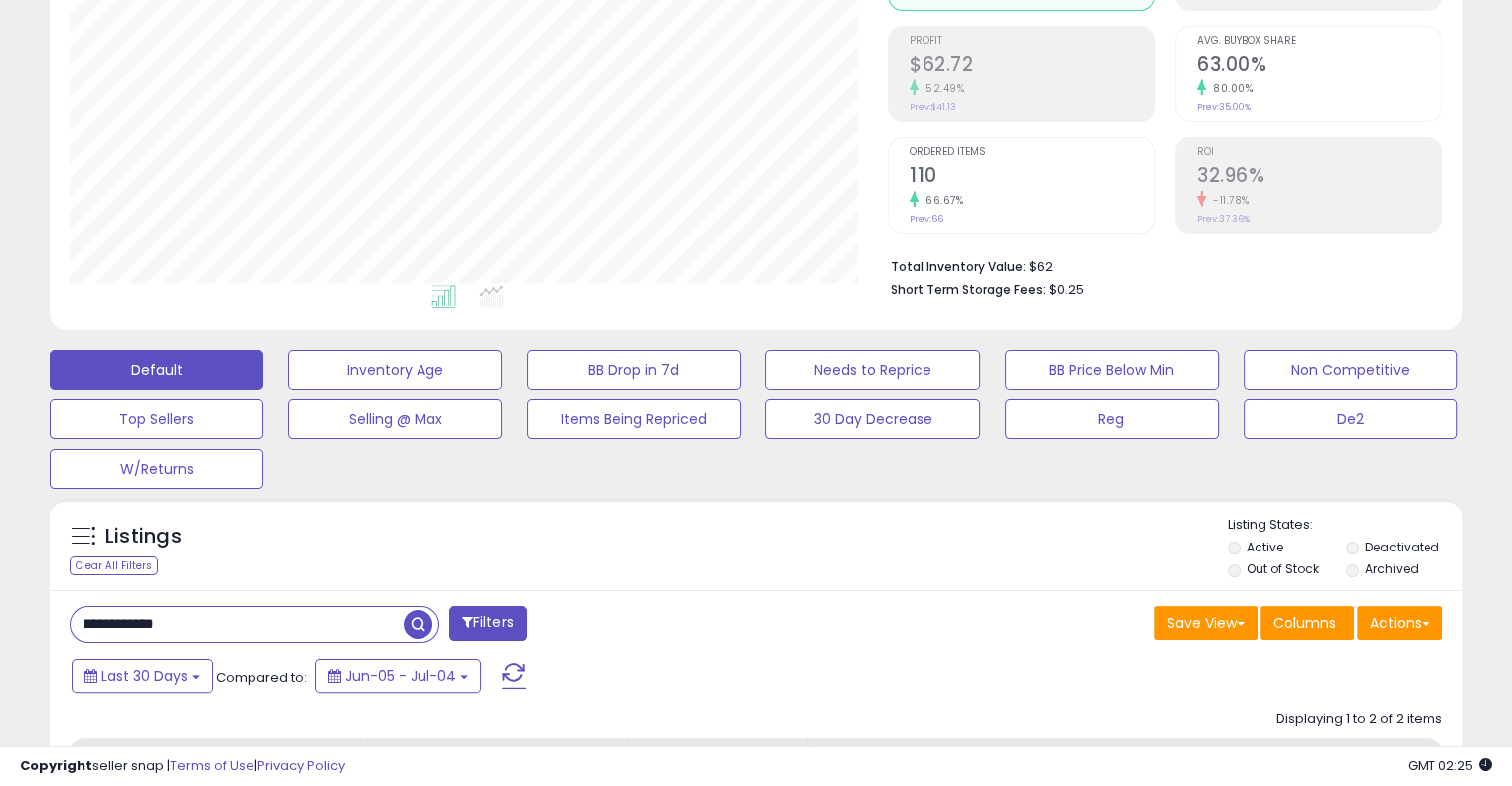 click at bounding box center (418, 624) 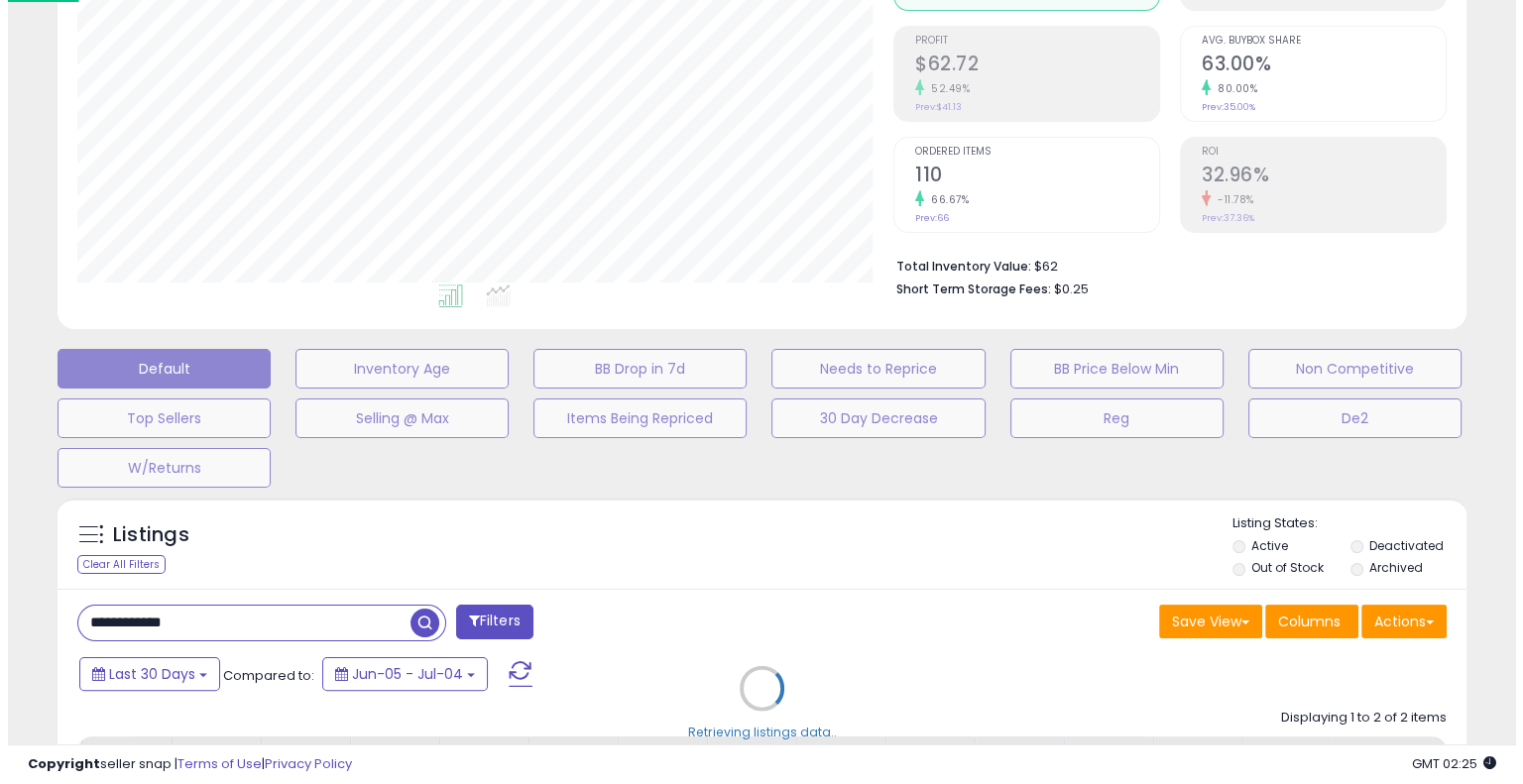 scroll, scrollTop: 990743, scrollLeft: 990712, axis: both 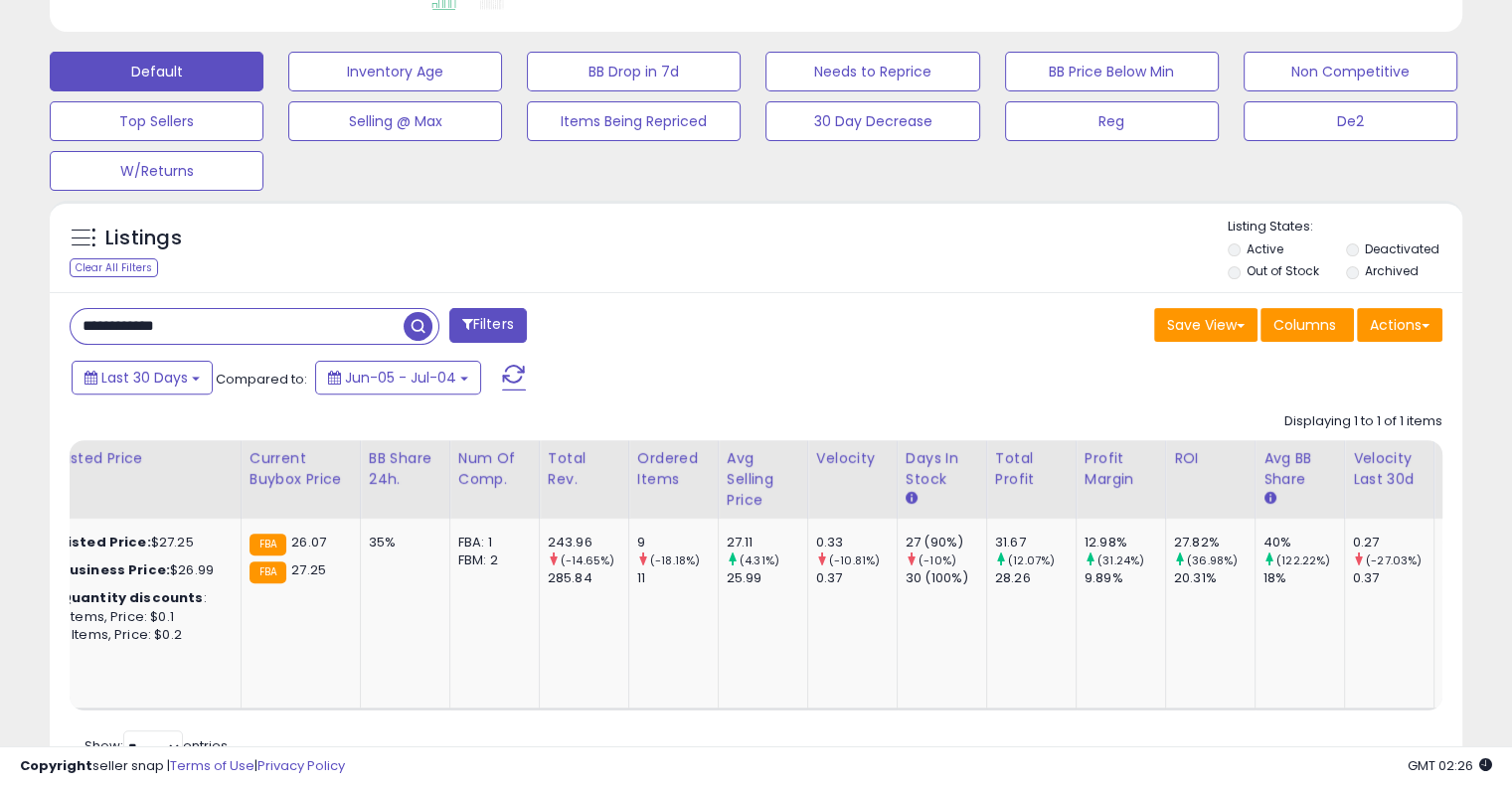 drag, startPoint x: 203, startPoint y: 329, endPoint x: 0, endPoint y: 371, distance: 207.2993 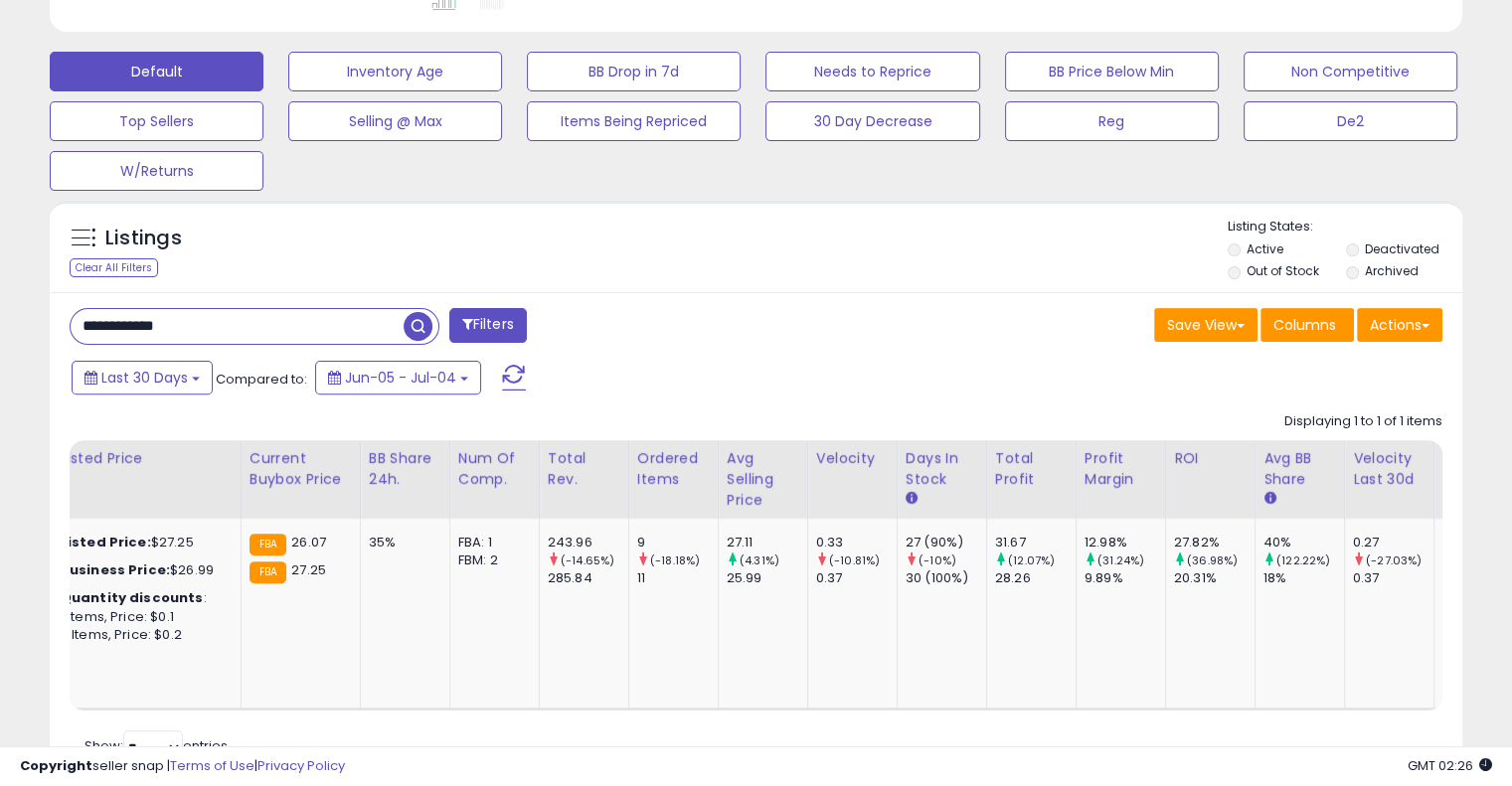 paste 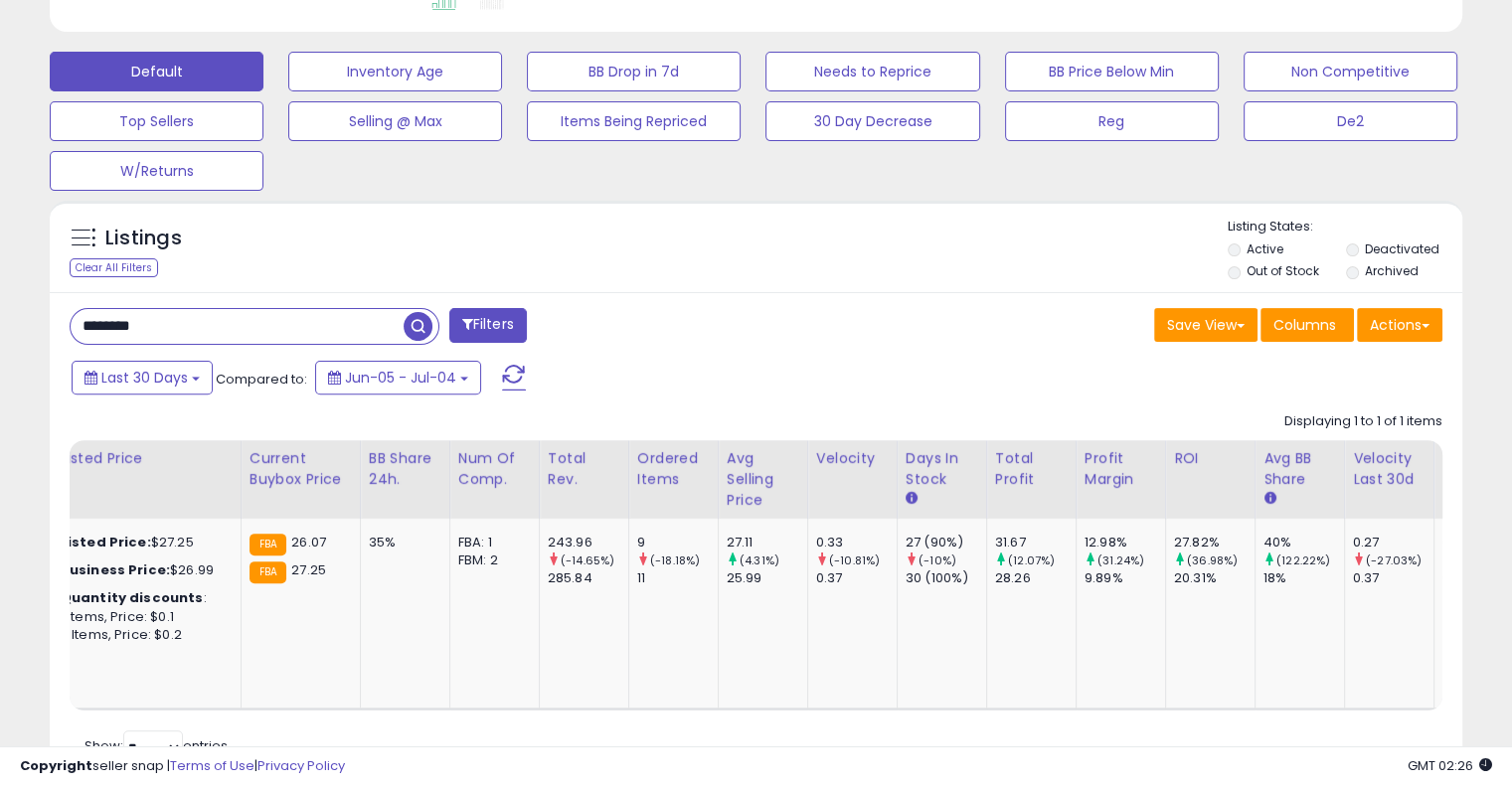 click at bounding box center (418, 326) 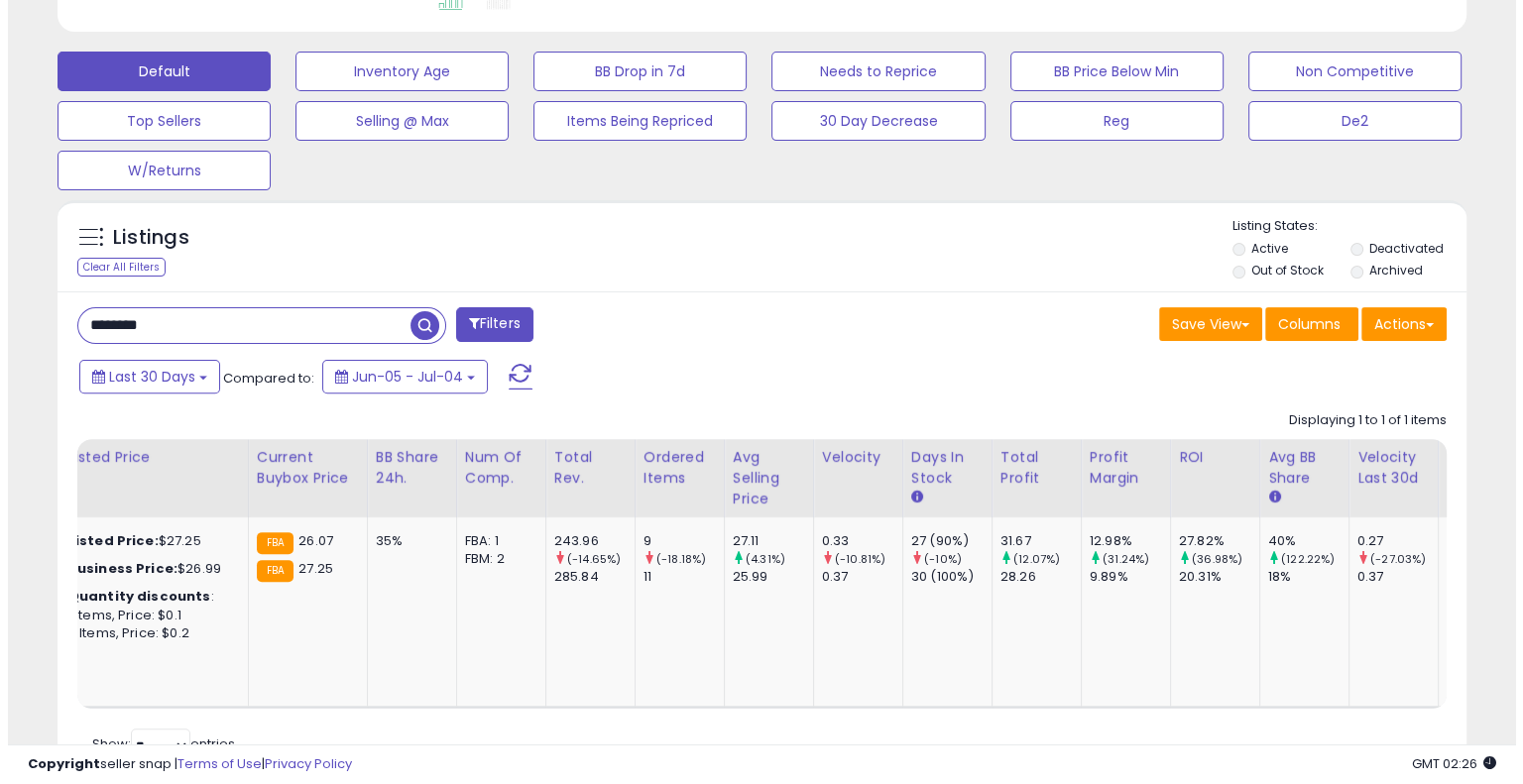 scroll, scrollTop: 474, scrollLeft: 0, axis: vertical 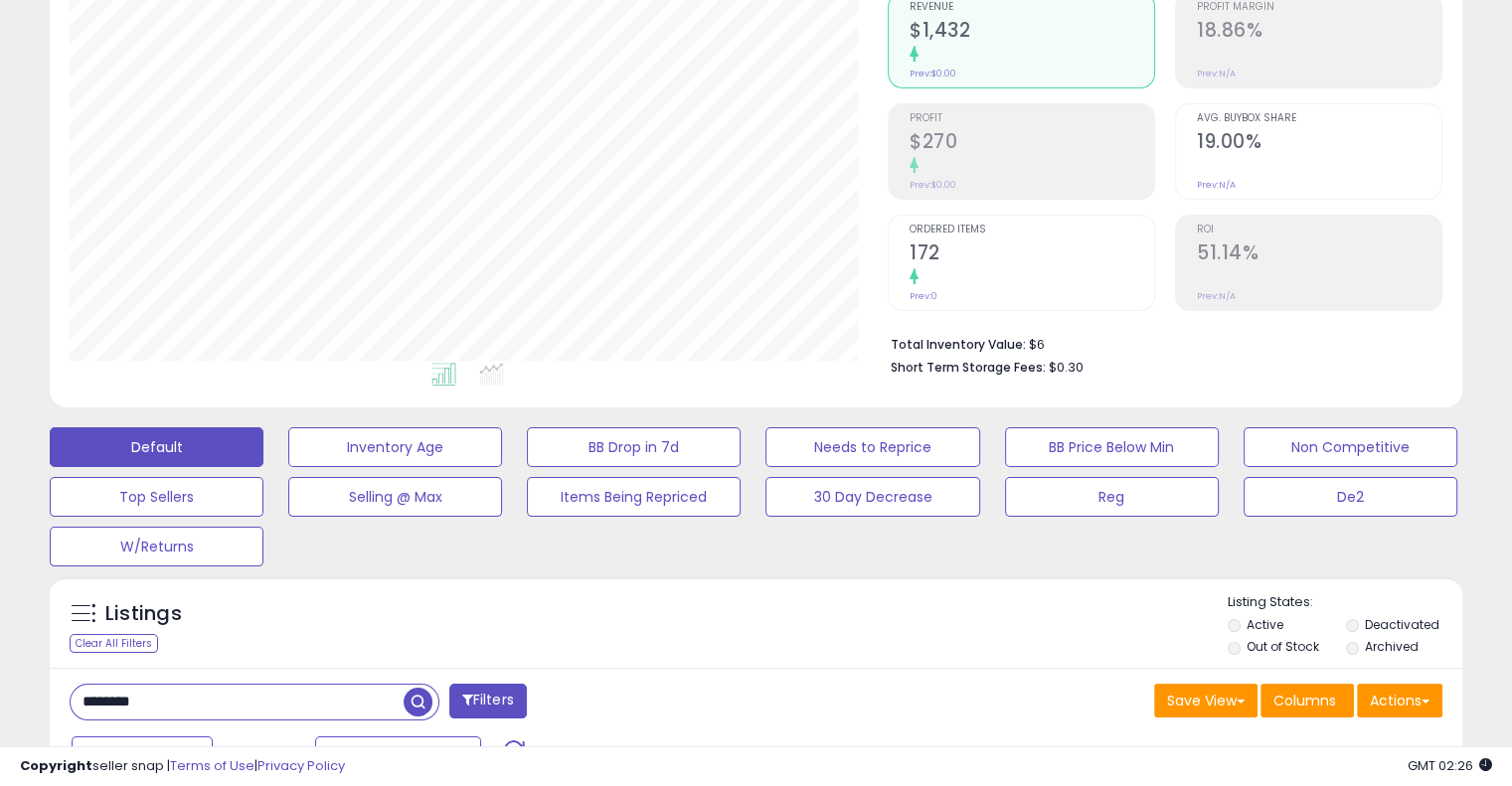 drag, startPoint x: 212, startPoint y: 692, endPoint x: 0, endPoint y: 706, distance: 212.4618 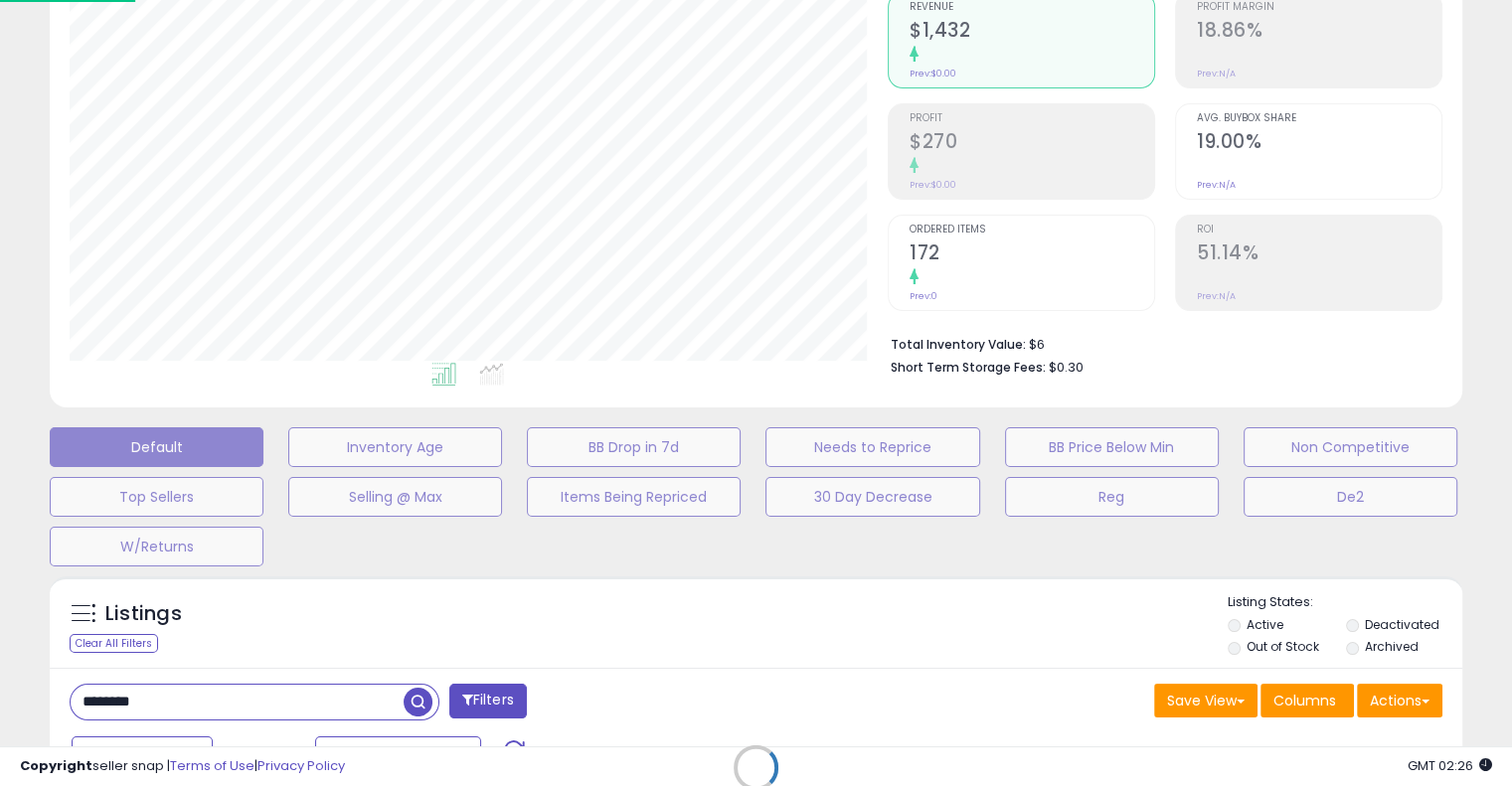 scroll, scrollTop: 993270, scrollLeft: 993256, axis: both 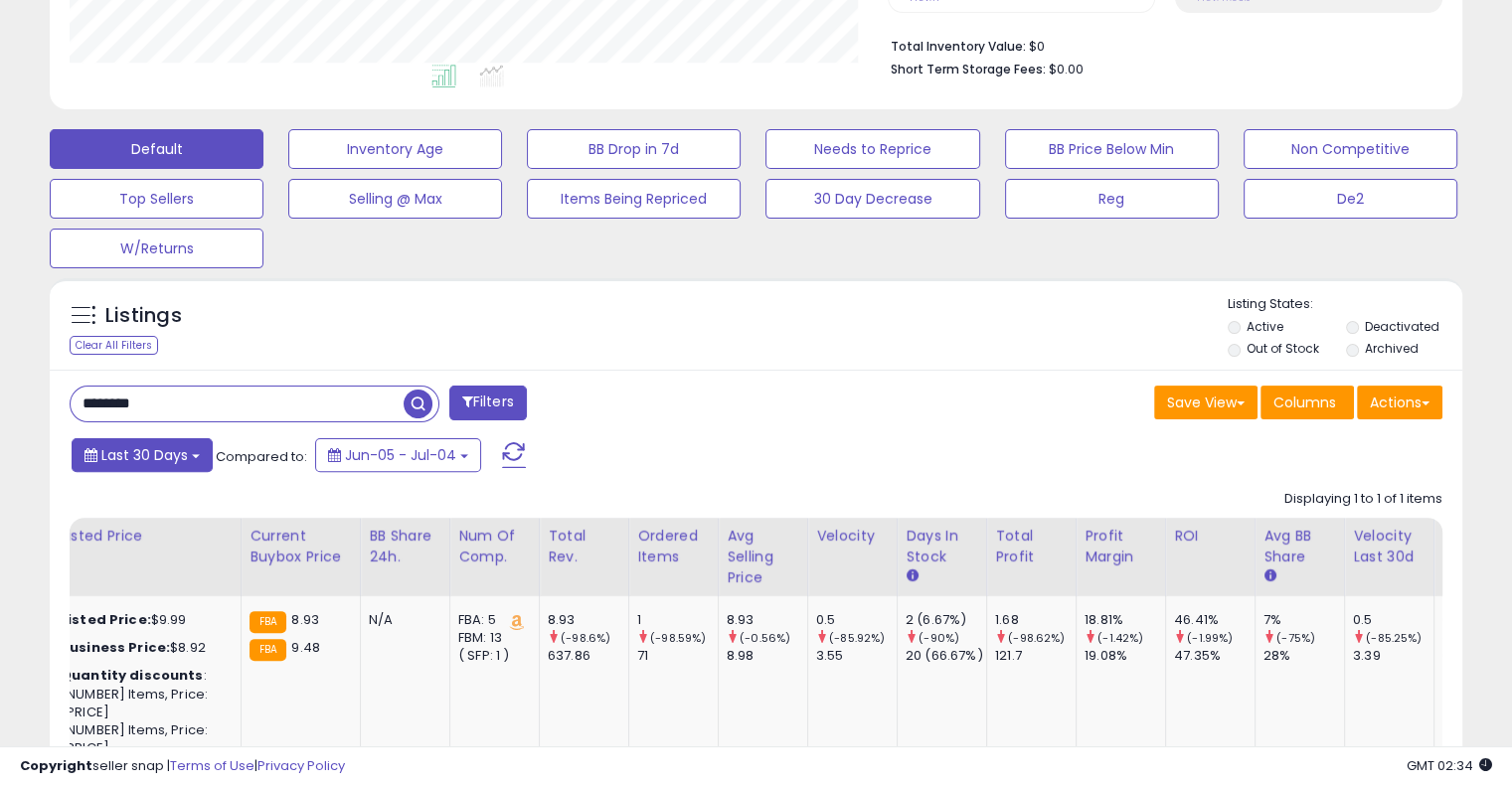 click on "Last 30 Days" at bounding box center (144, 455) 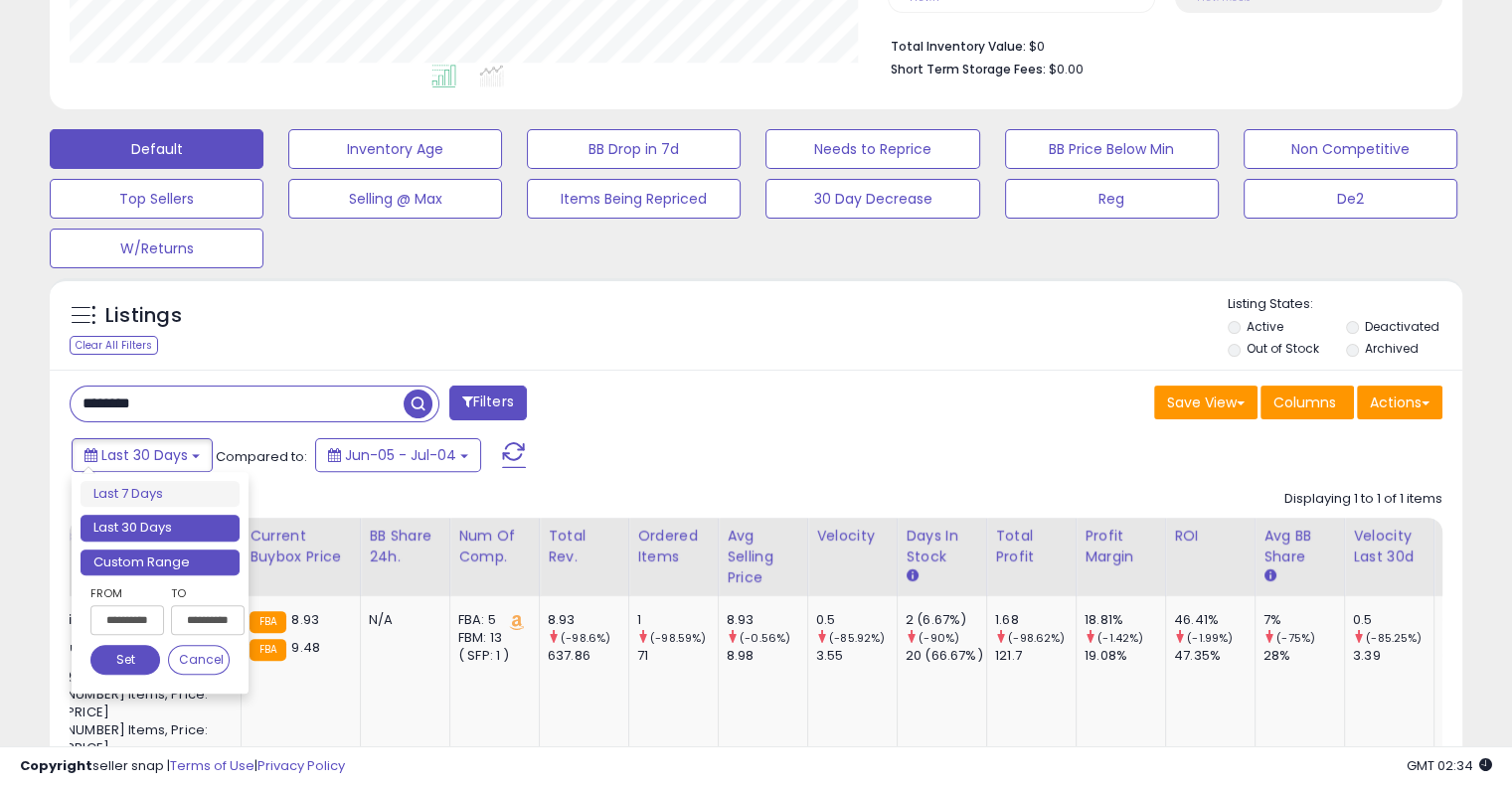 click on "Custom Range" at bounding box center (160, 562) 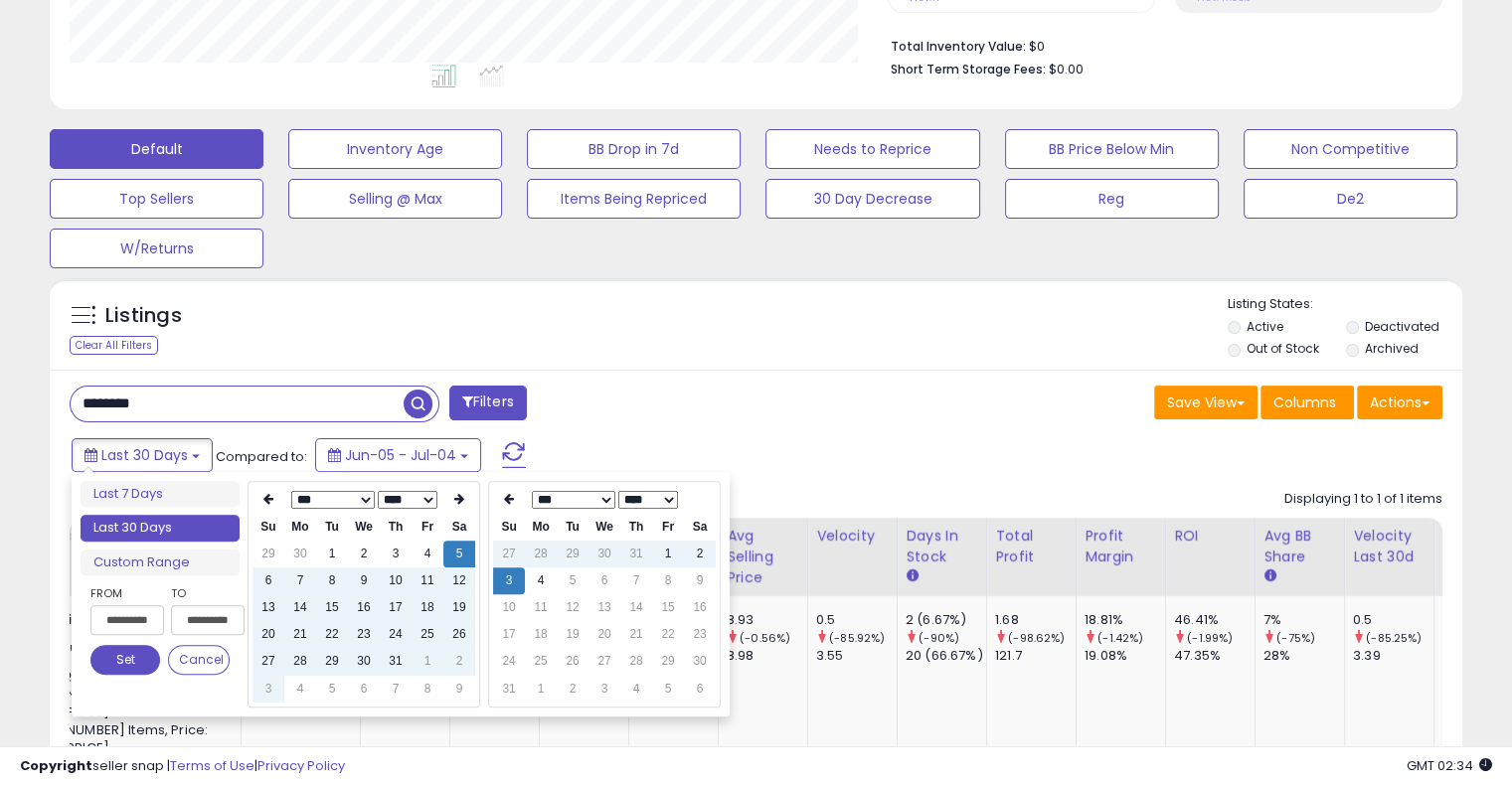 click on "**** **** **** **** **** **** **** **** **** **** **** **** **** **** **** **** **** **** **** **** **** **** **** **** **** **** **** **** **** **** **** **** **** **** **** **** **** **** **** **** **** **** **** **** **** **** **** **** **** **** ****" at bounding box center (408, 500) 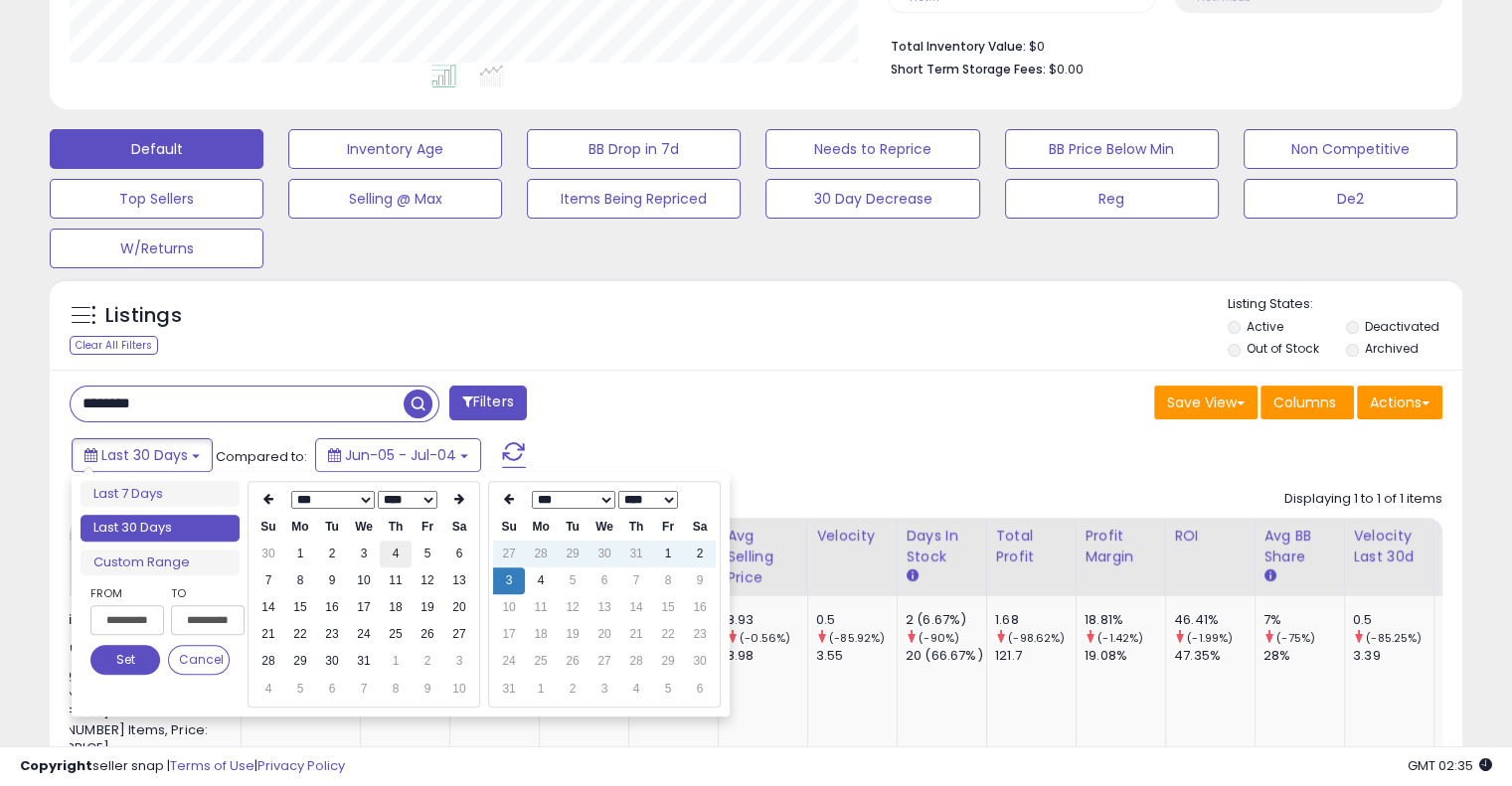 click on "4" at bounding box center (396, 553) 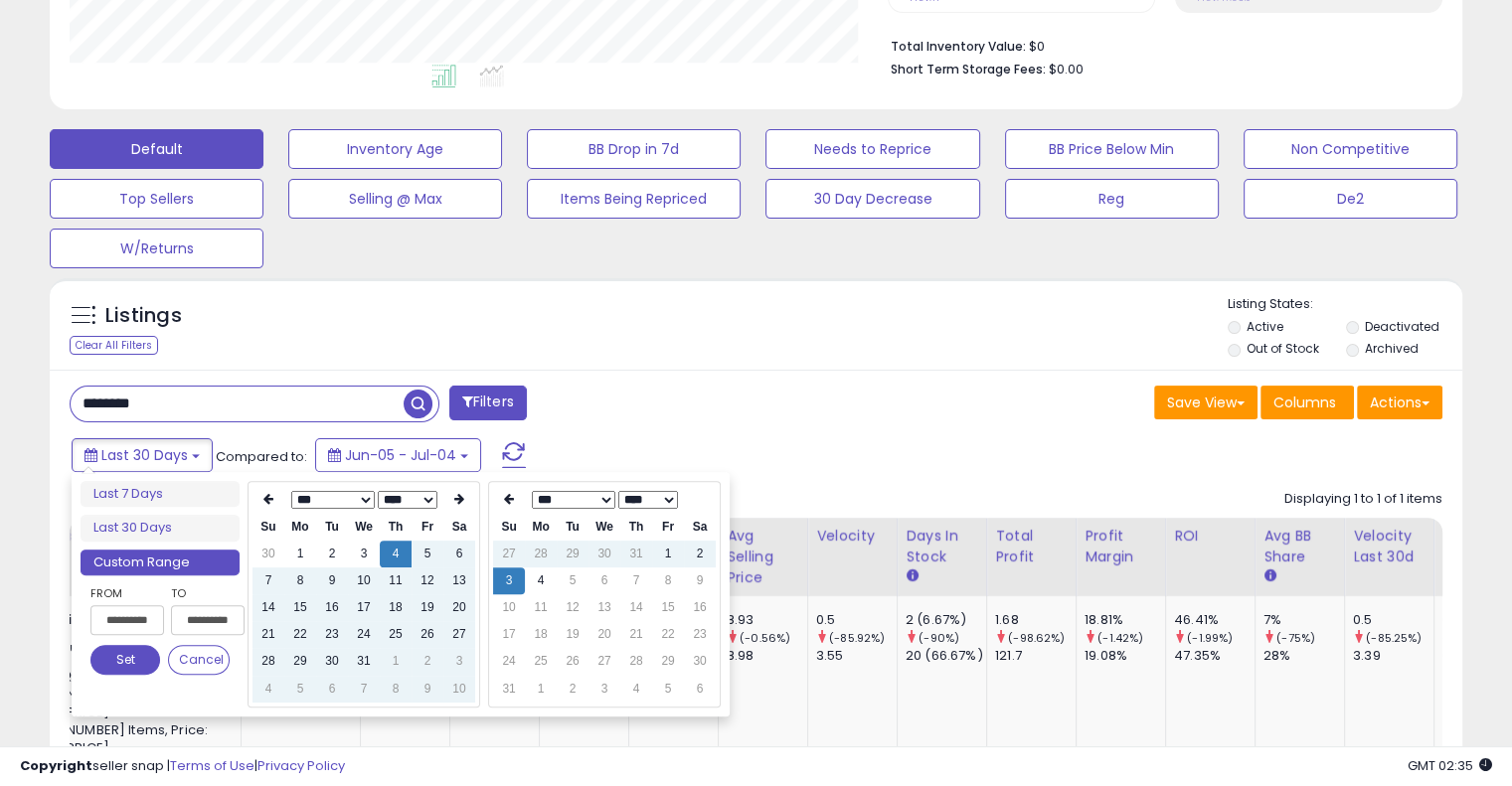 type on "**********" 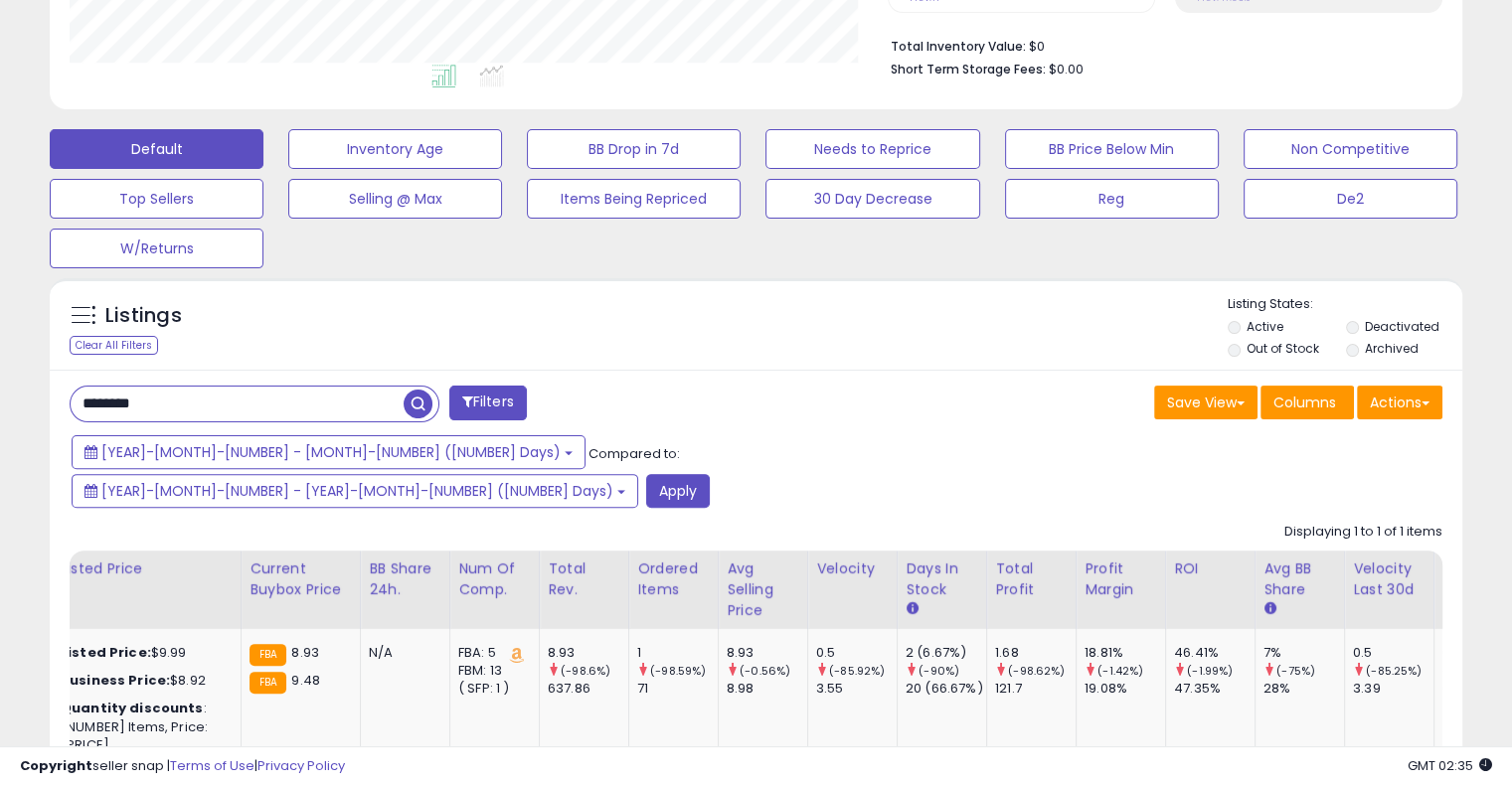 click on "Listings
Clear All Filters
Listing States:" at bounding box center [756, 329] 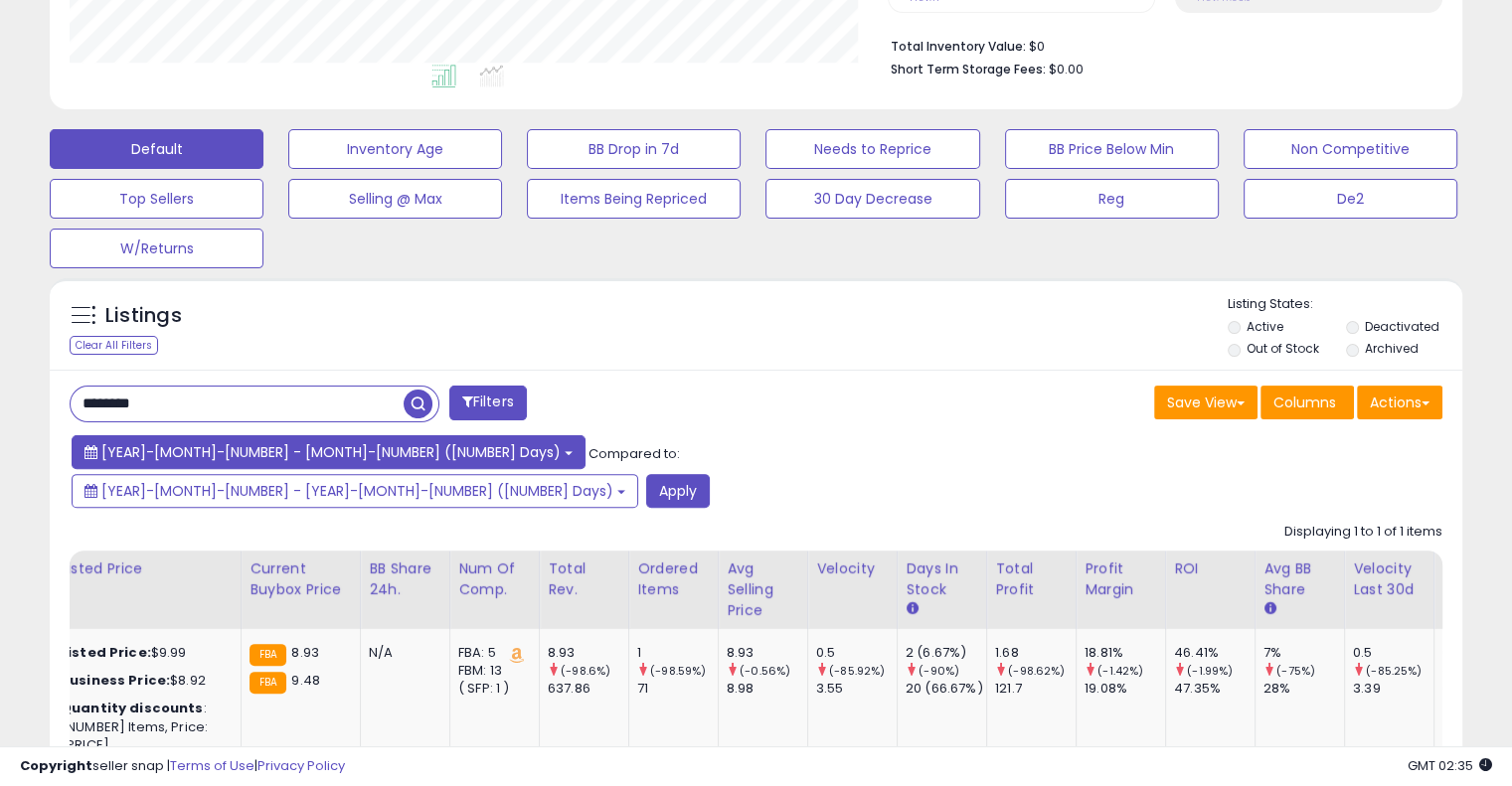 click on "[YEAR]-[MONTH]-[NUMBER] - [MONTH]-[NUMBER] ([NUMBER] Days)" at bounding box center (331, 452) 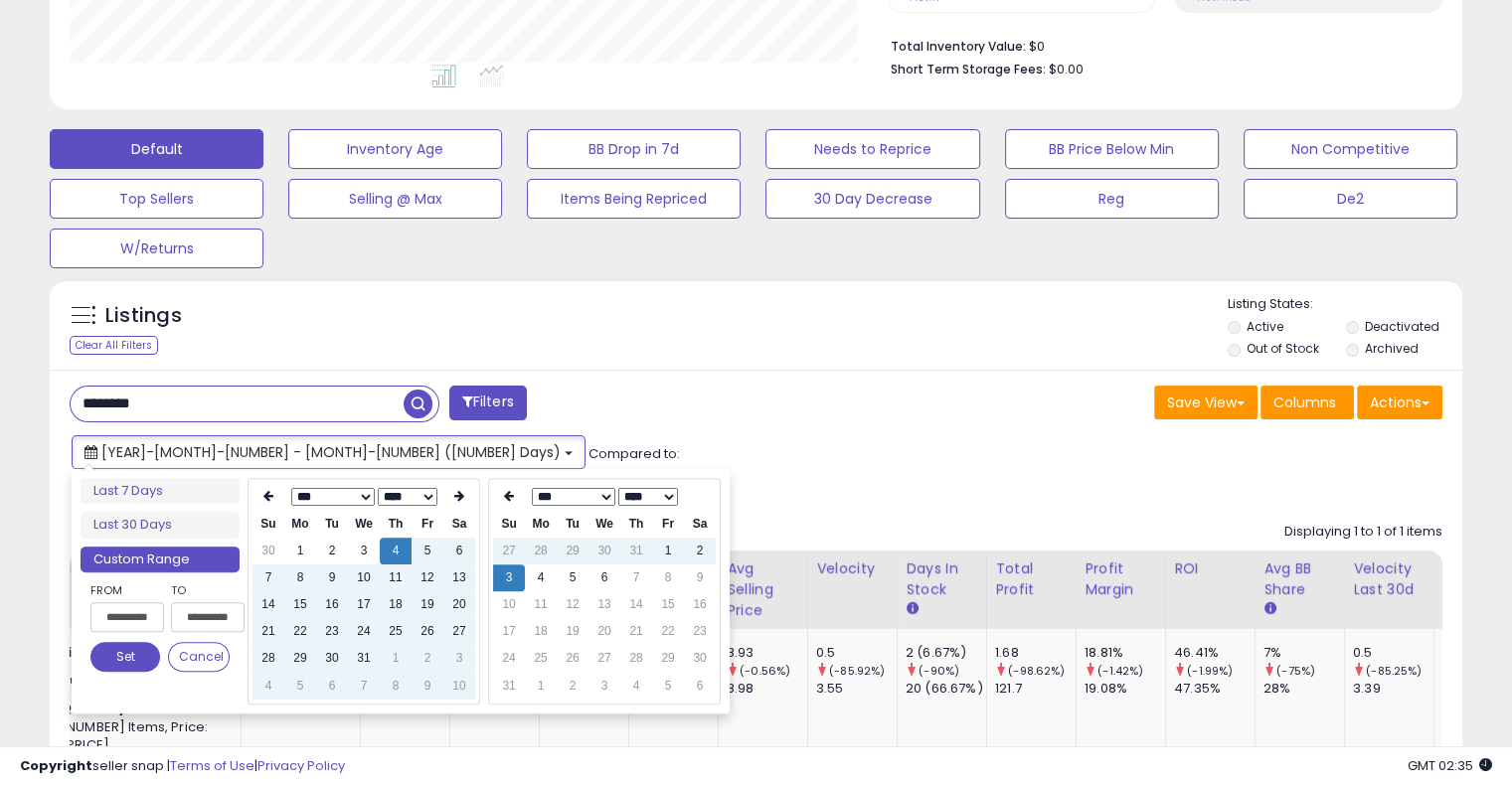 type on "**********" 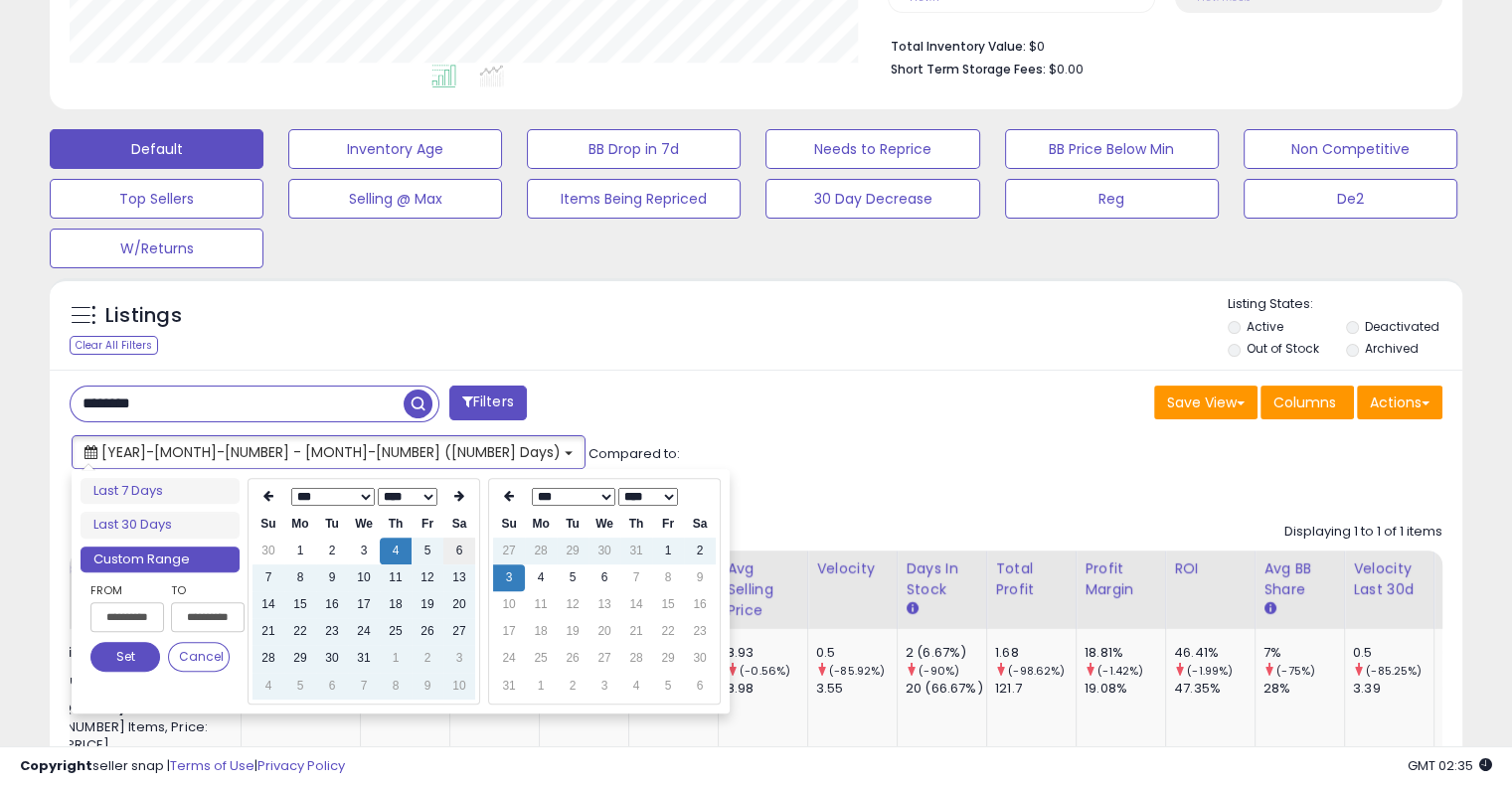 type on "**********" 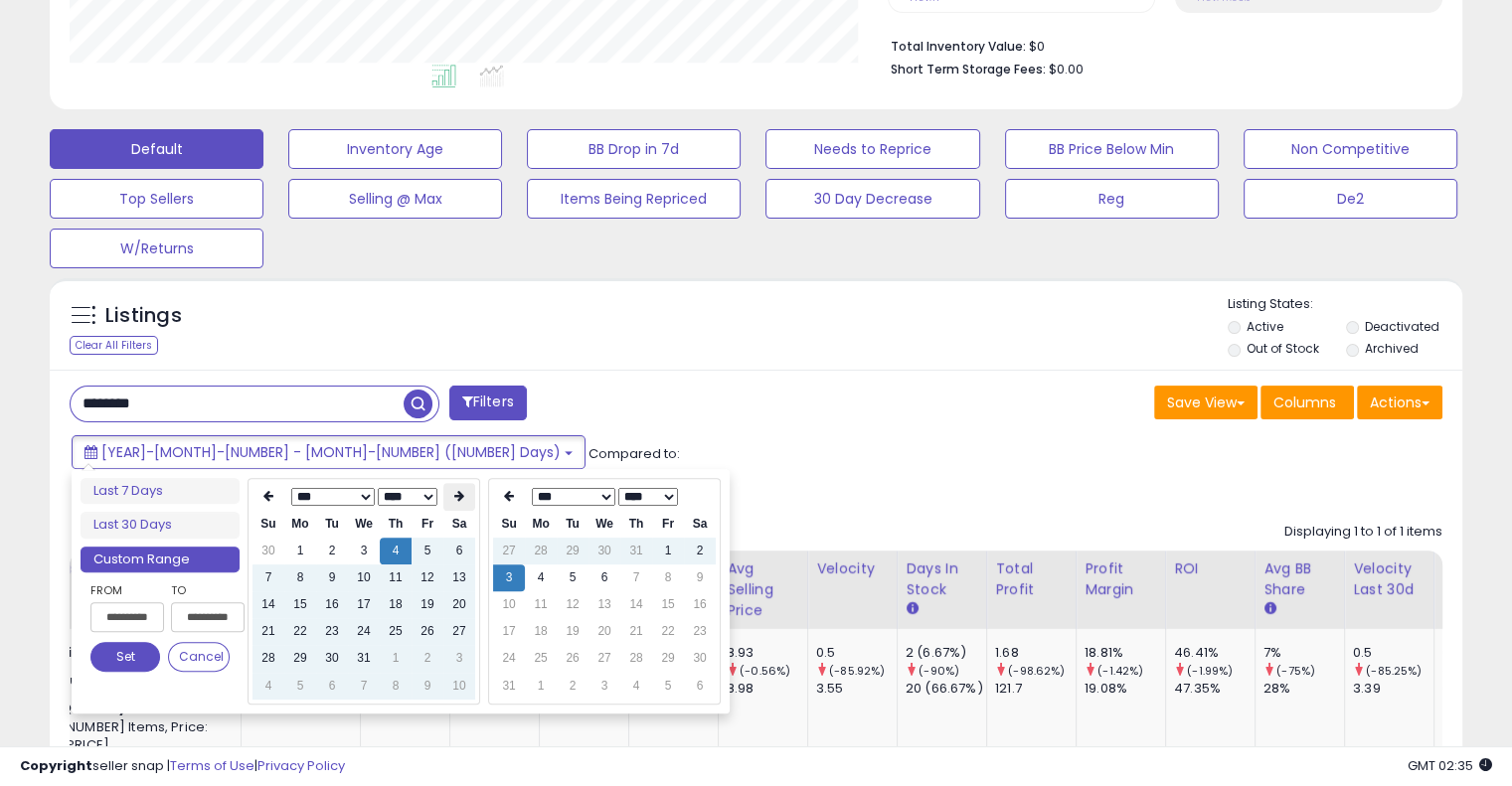 click at bounding box center [459, 496] 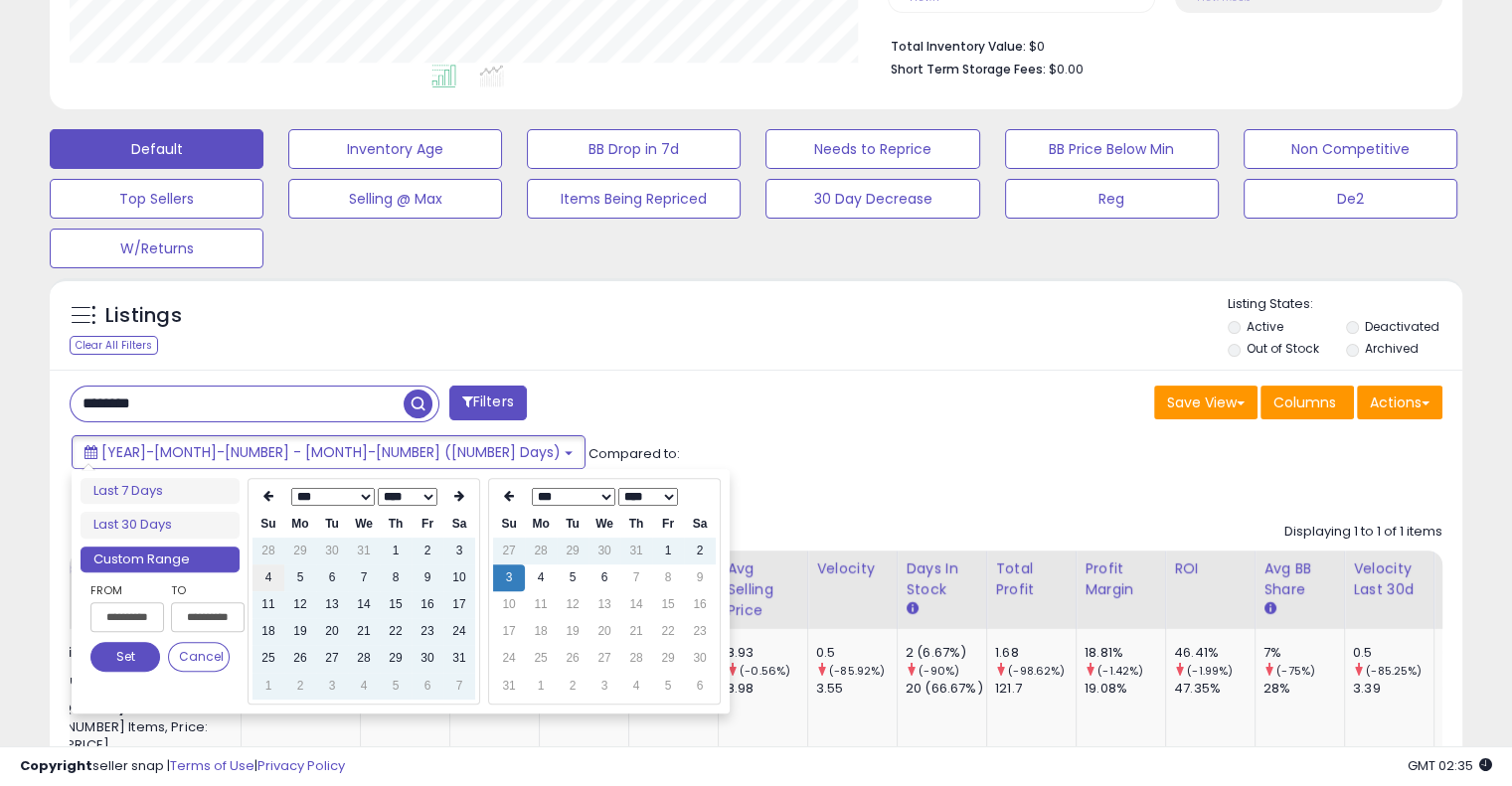 click on "4" at bounding box center [268, 577] 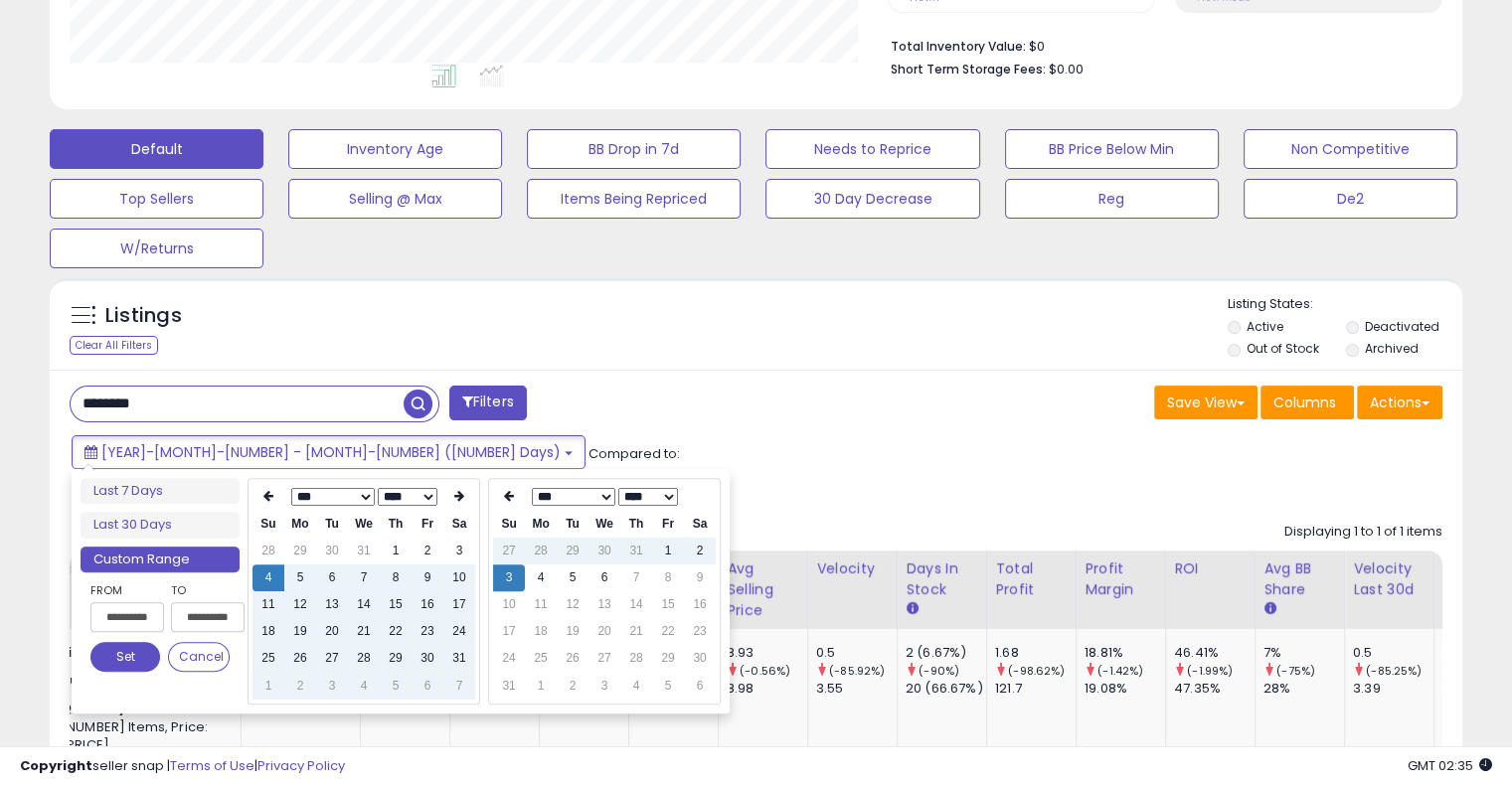 type on "**********" 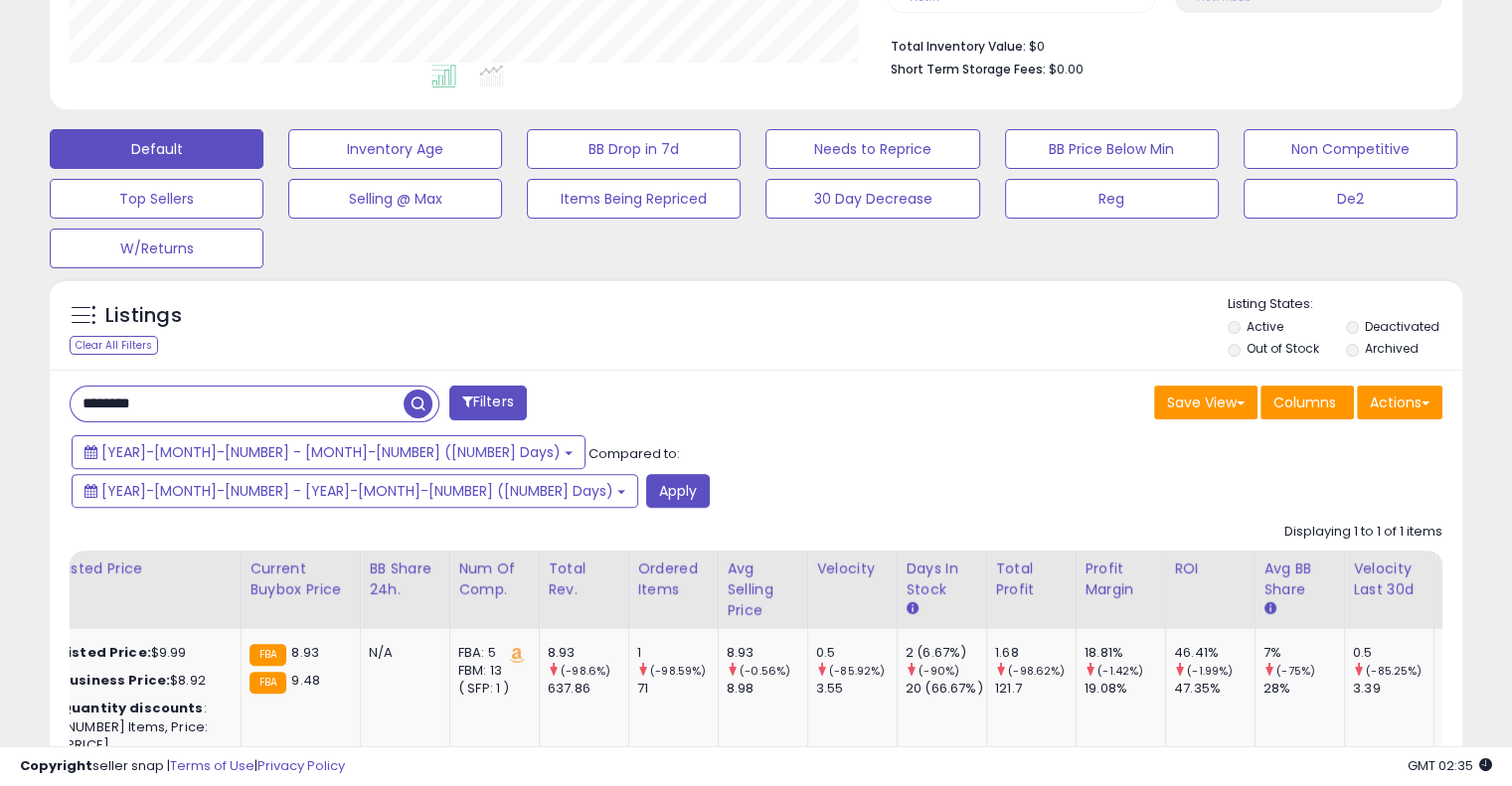 drag, startPoint x: 231, startPoint y: 403, endPoint x: 0, endPoint y: 451, distance: 235.93431 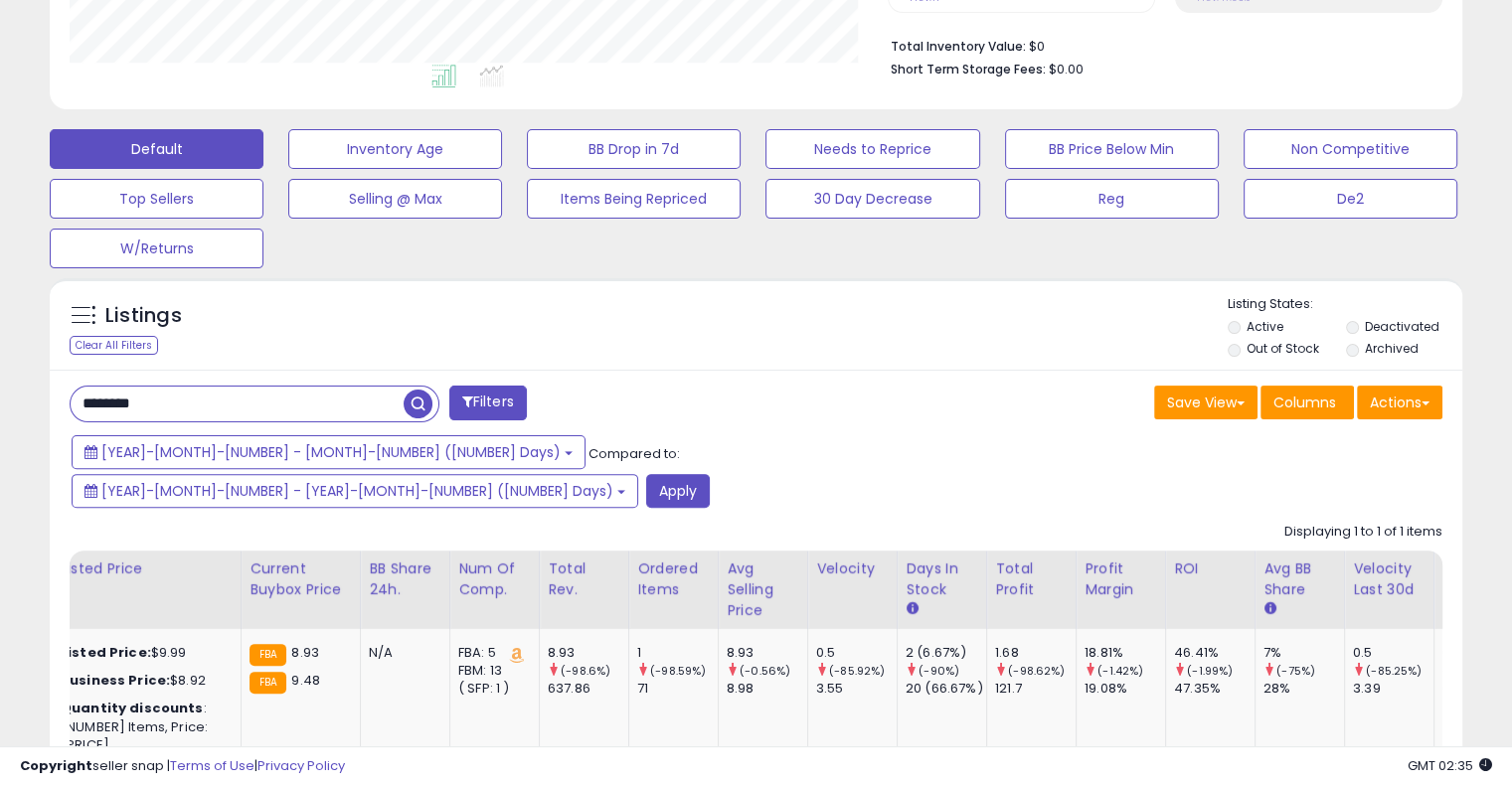 paste on "*" 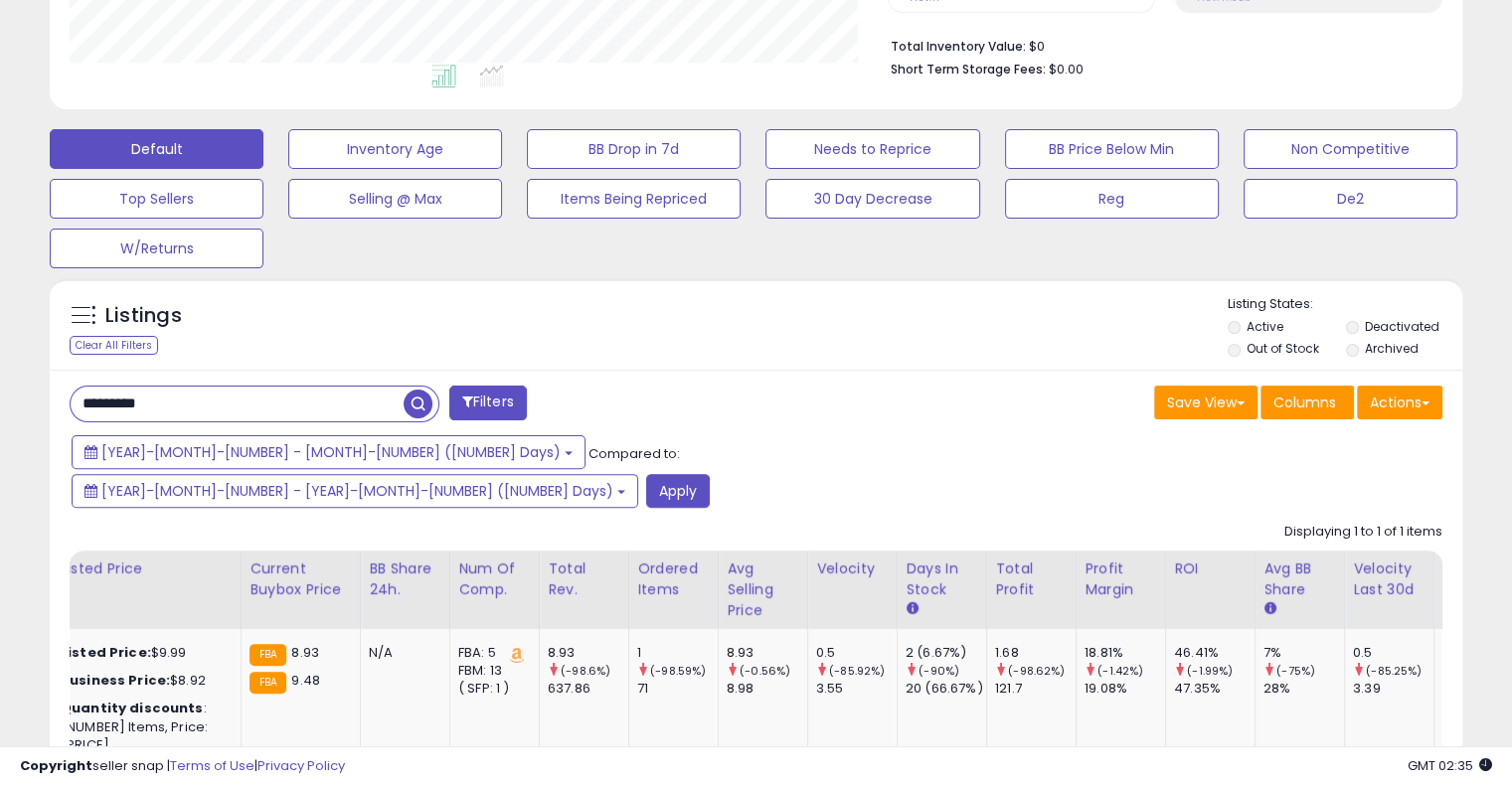 click at bounding box center (418, 403) 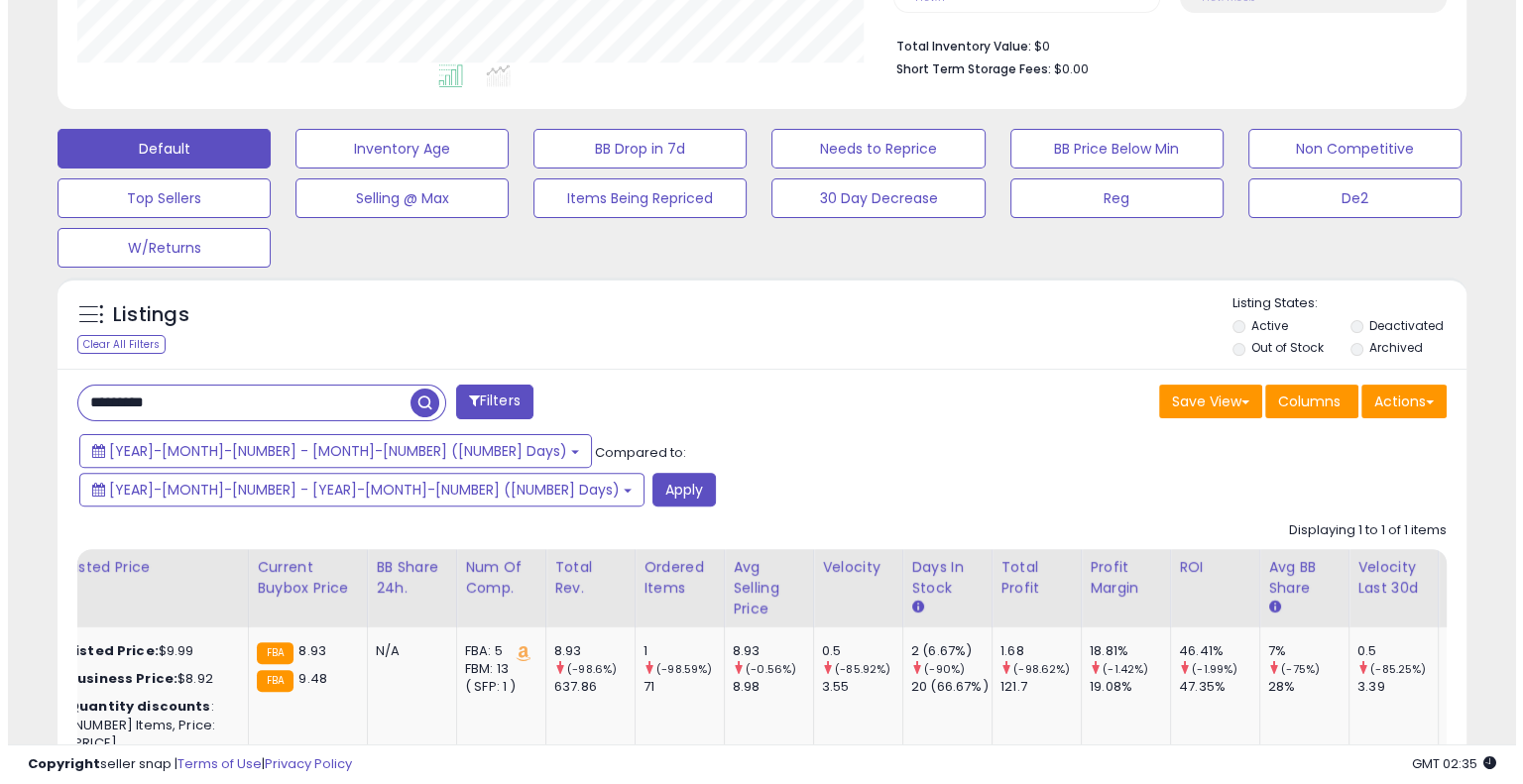 scroll, scrollTop: 474, scrollLeft: 0, axis: vertical 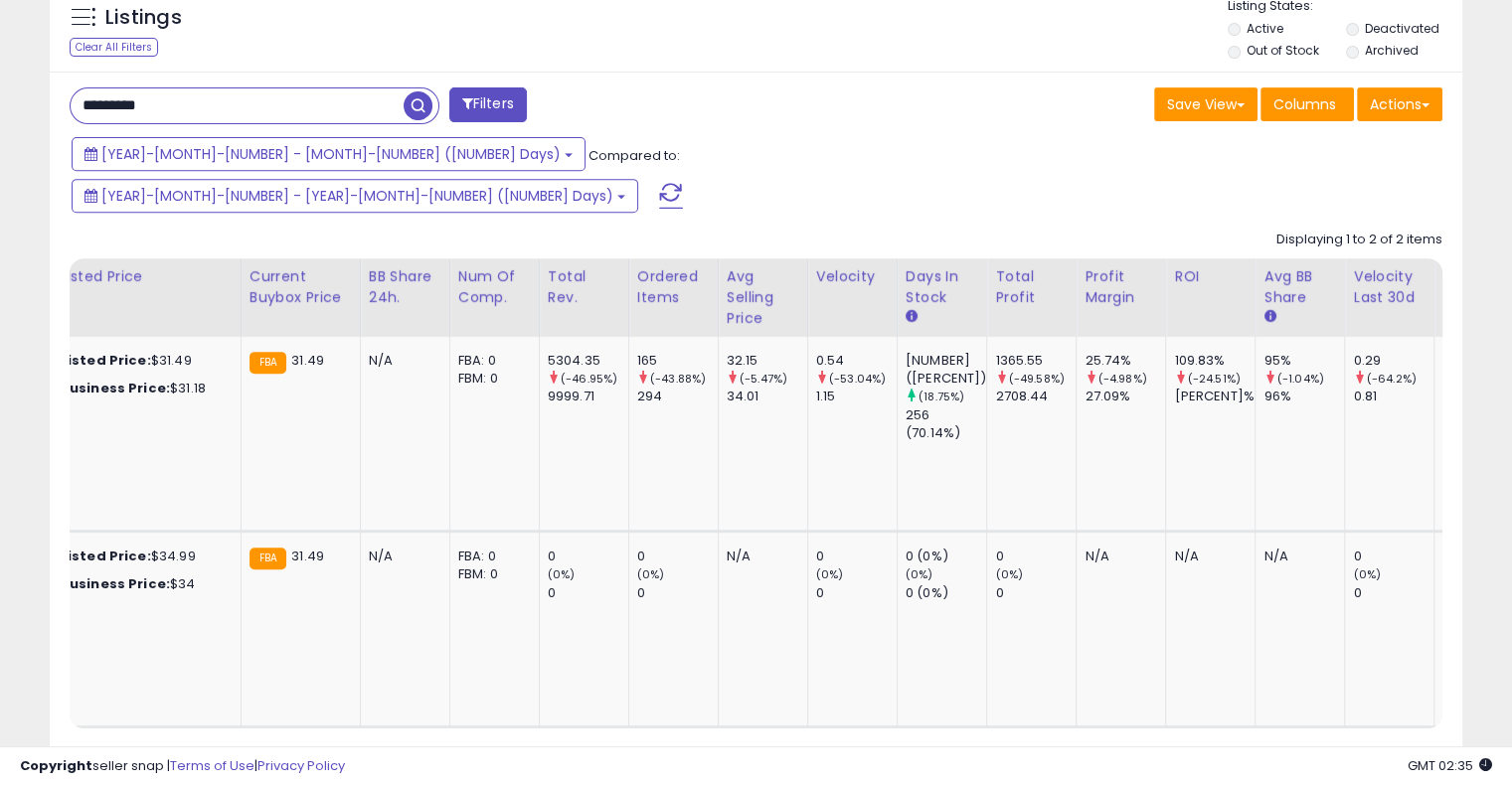 click on "Title
Repricing" at bounding box center [452, 493] 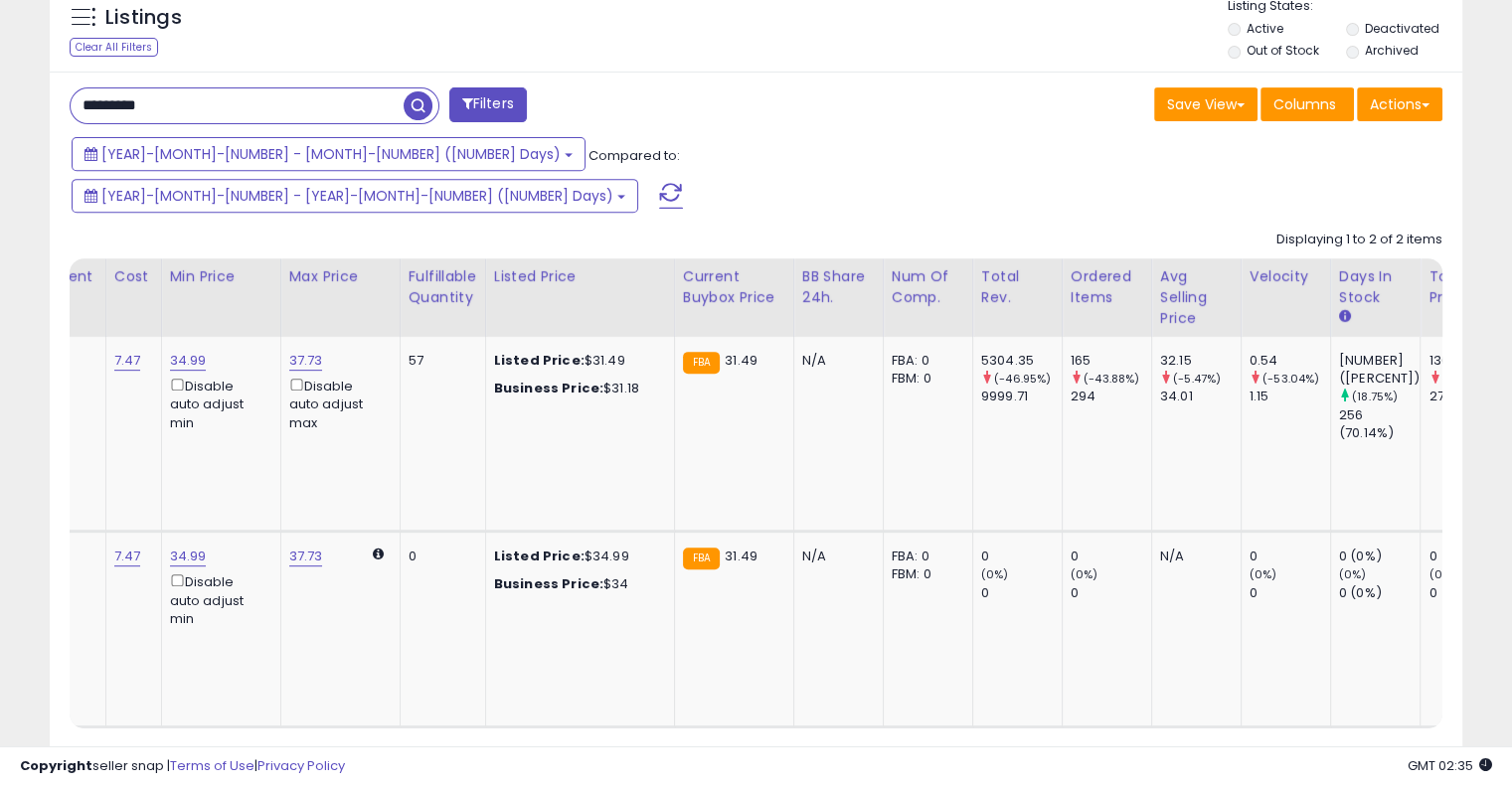 scroll, scrollTop: 0, scrollLeft: 226, axis: horizontal 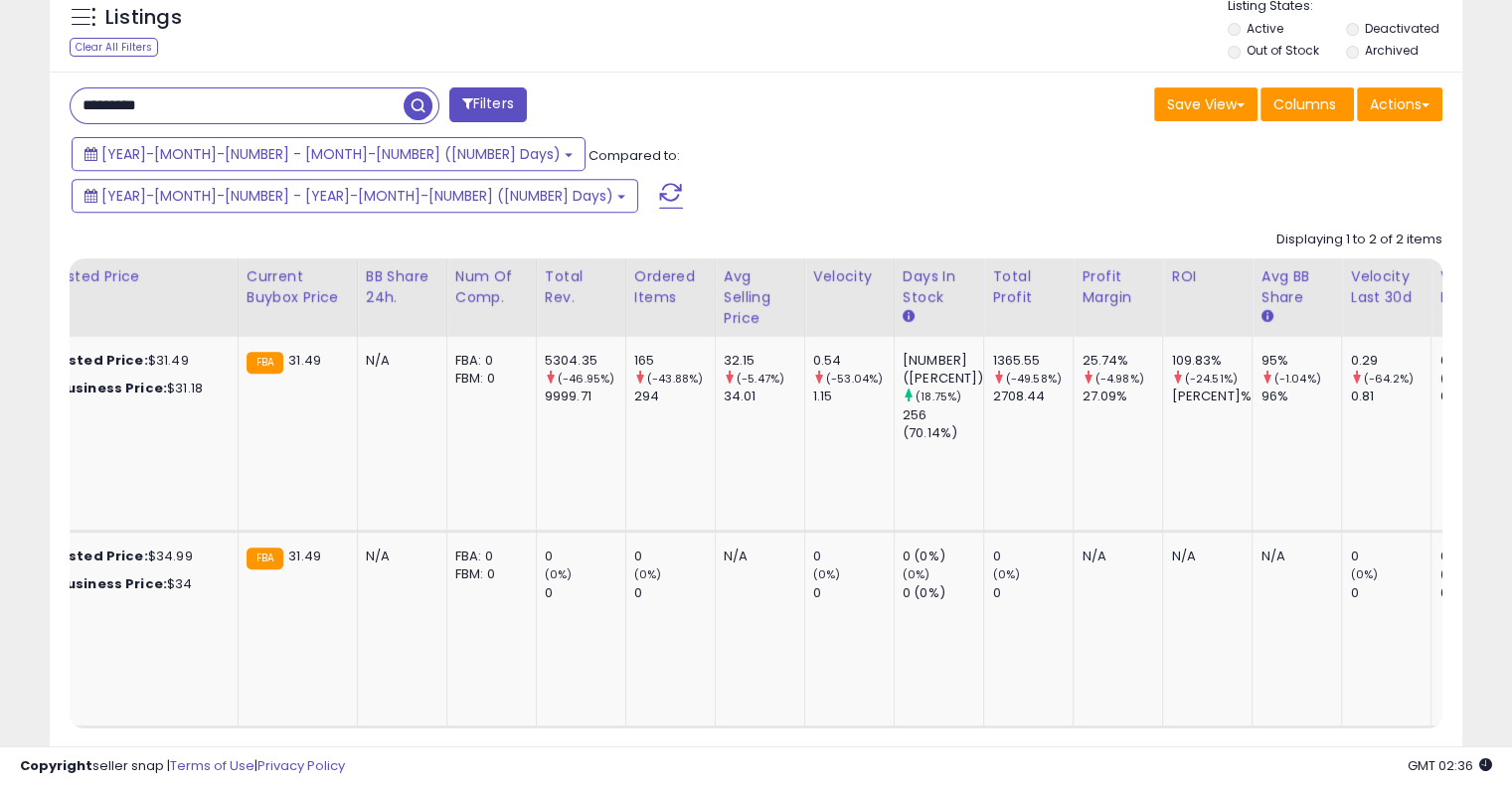 drag, startPoint x: 216, startPoint y: 114, endPoint x: 0, endPoint y: 125, distance: 216.27991 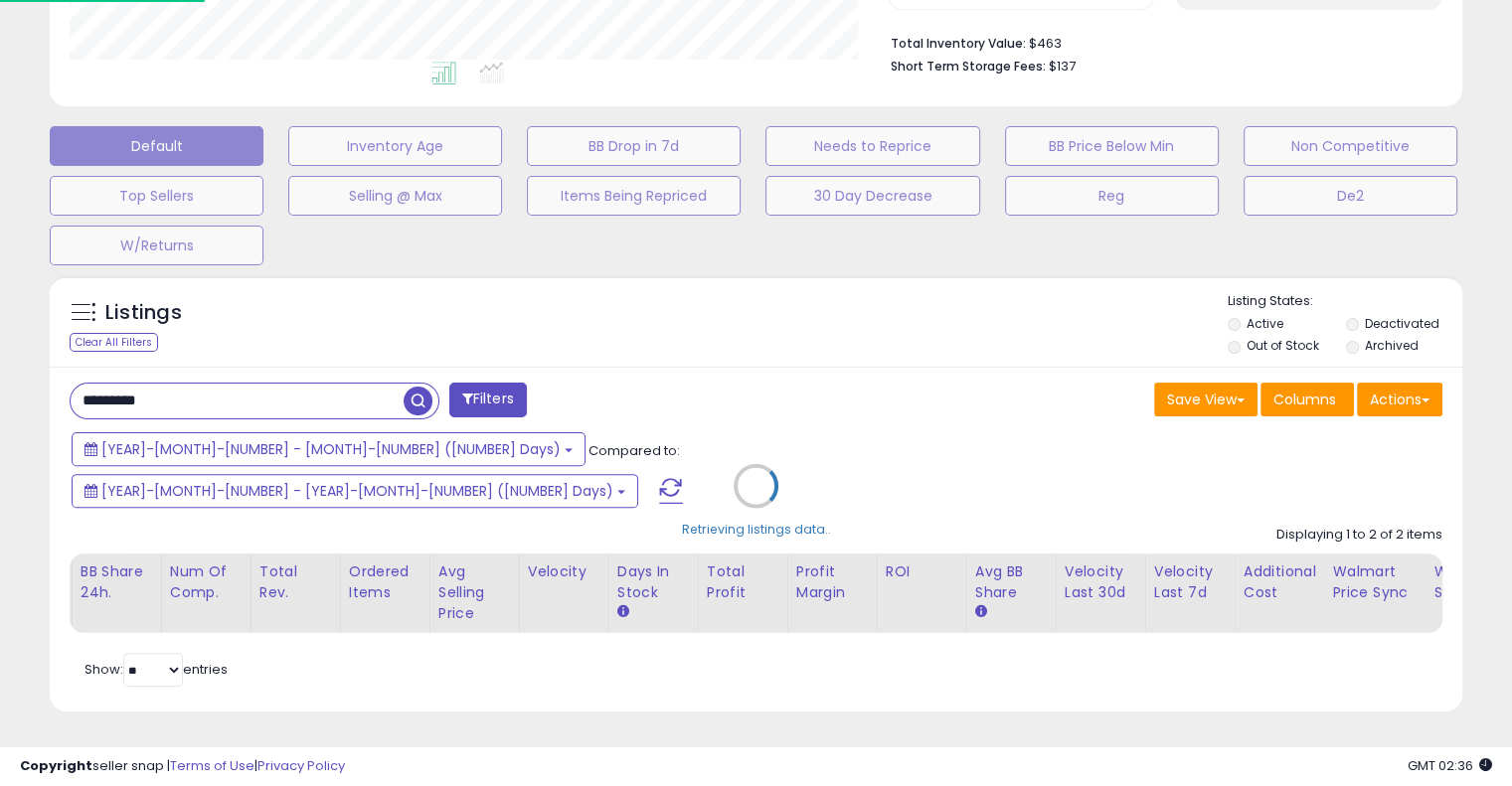 scroll, scrollTop: 993270, scrollLeft: 993256, axis: both 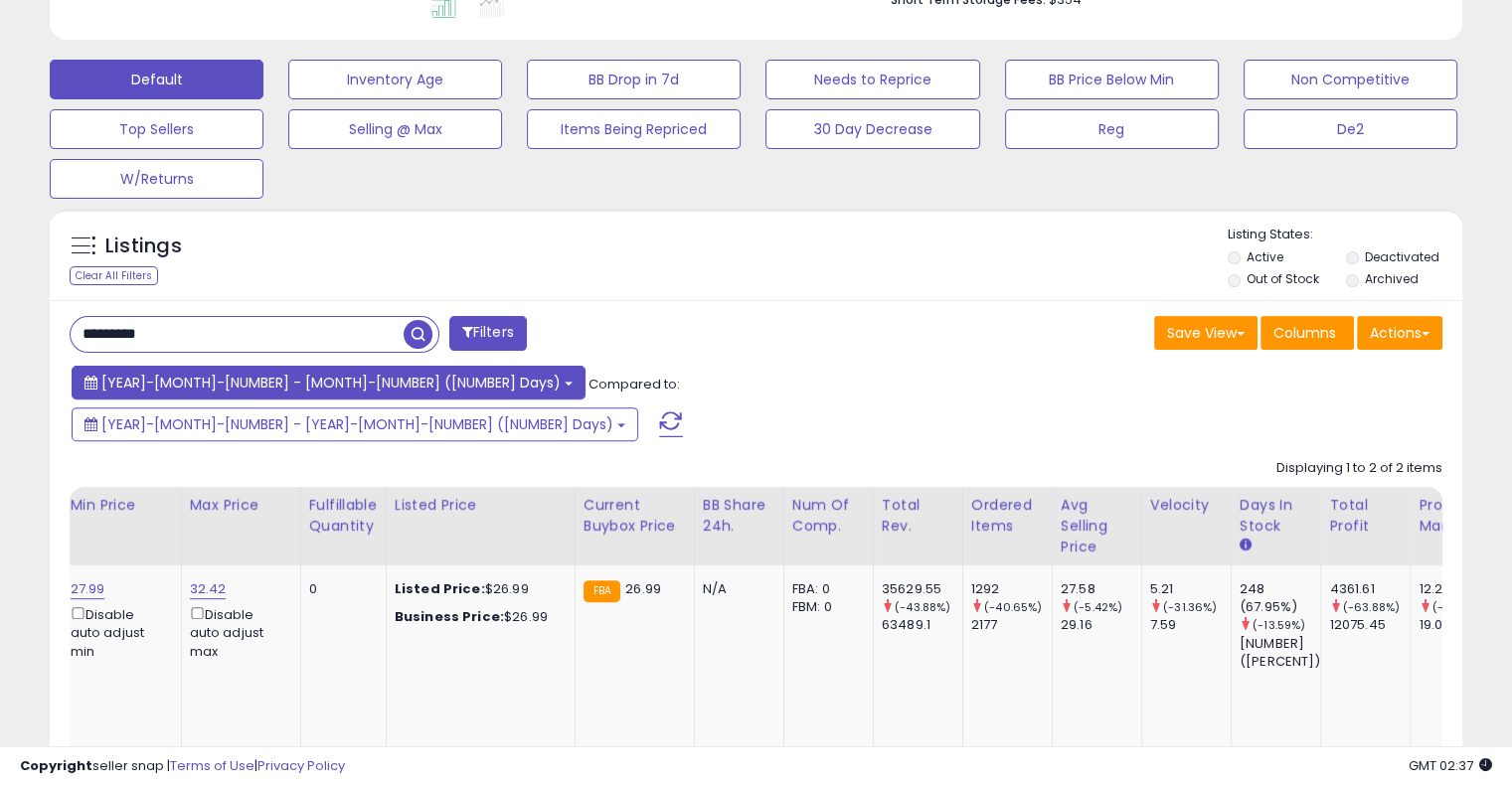 click on "[YEAR]-[MONTH]-[NUMBER] - [MONTH]-[NUMBER] ([NUMBER] Days)" at bounding box center (331, 383) 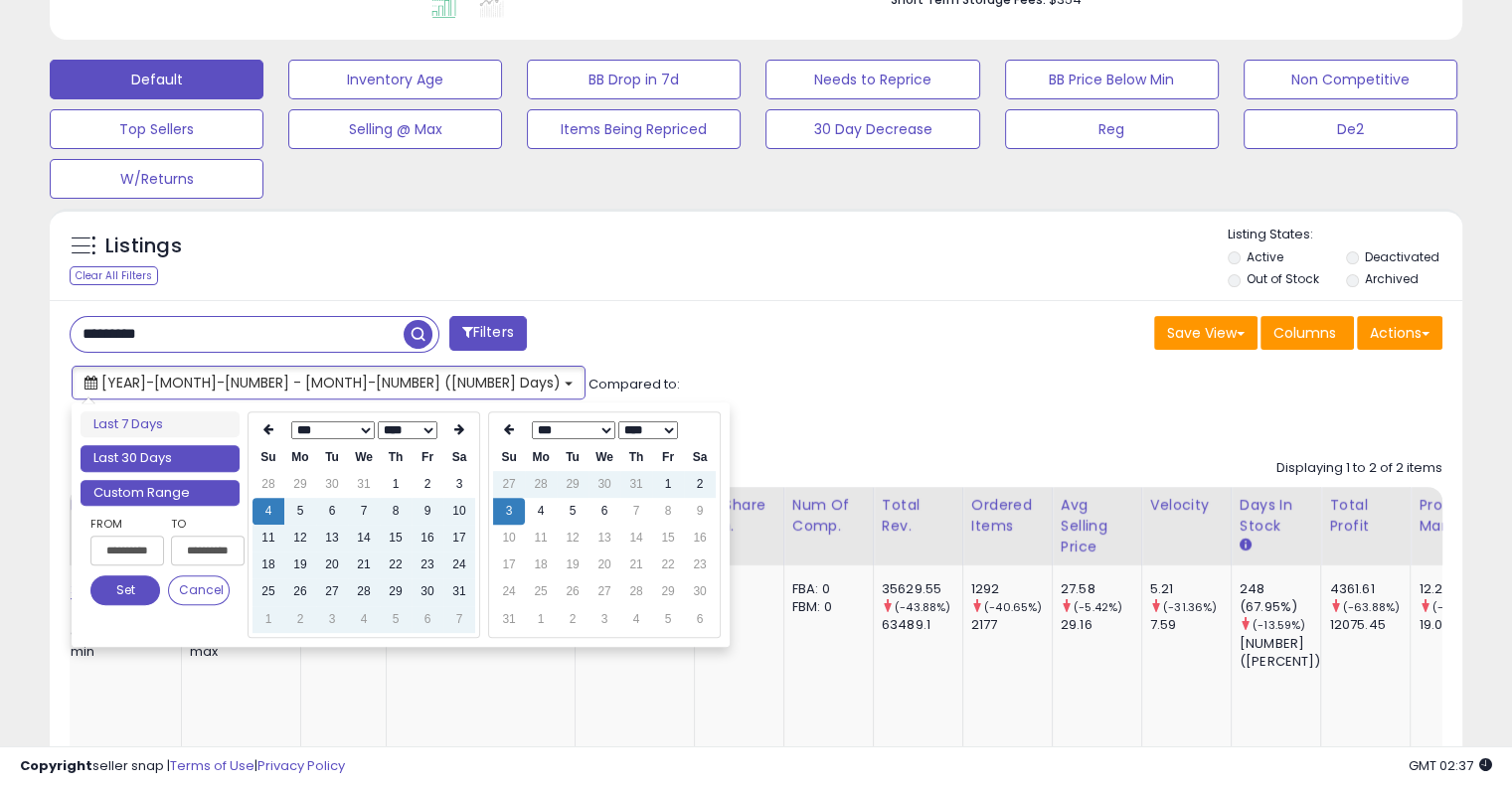 type on "**********" 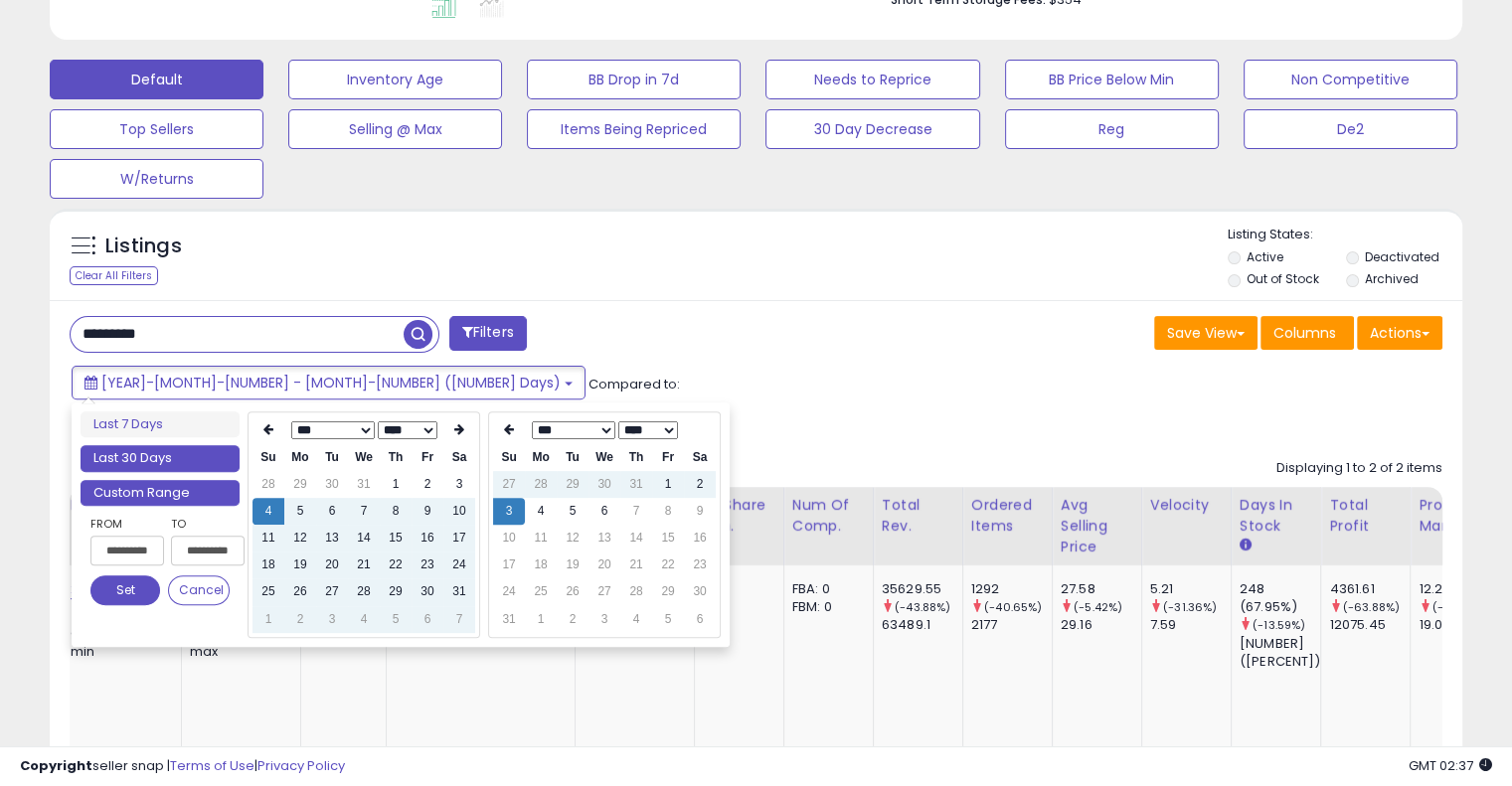 click on "Last 30 Days" at bounding box center (160, 458) 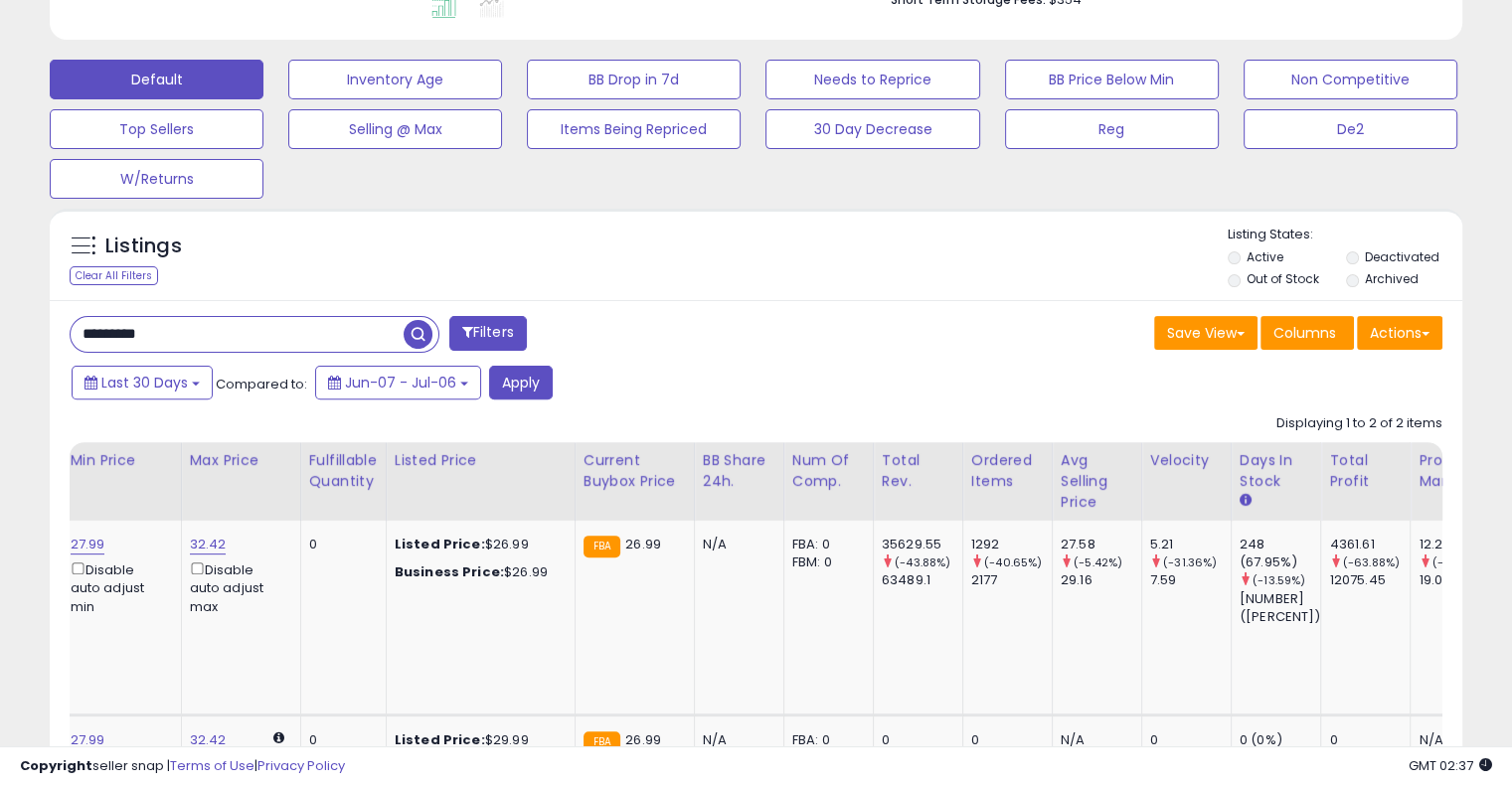 click at bounding box center [418, 334] 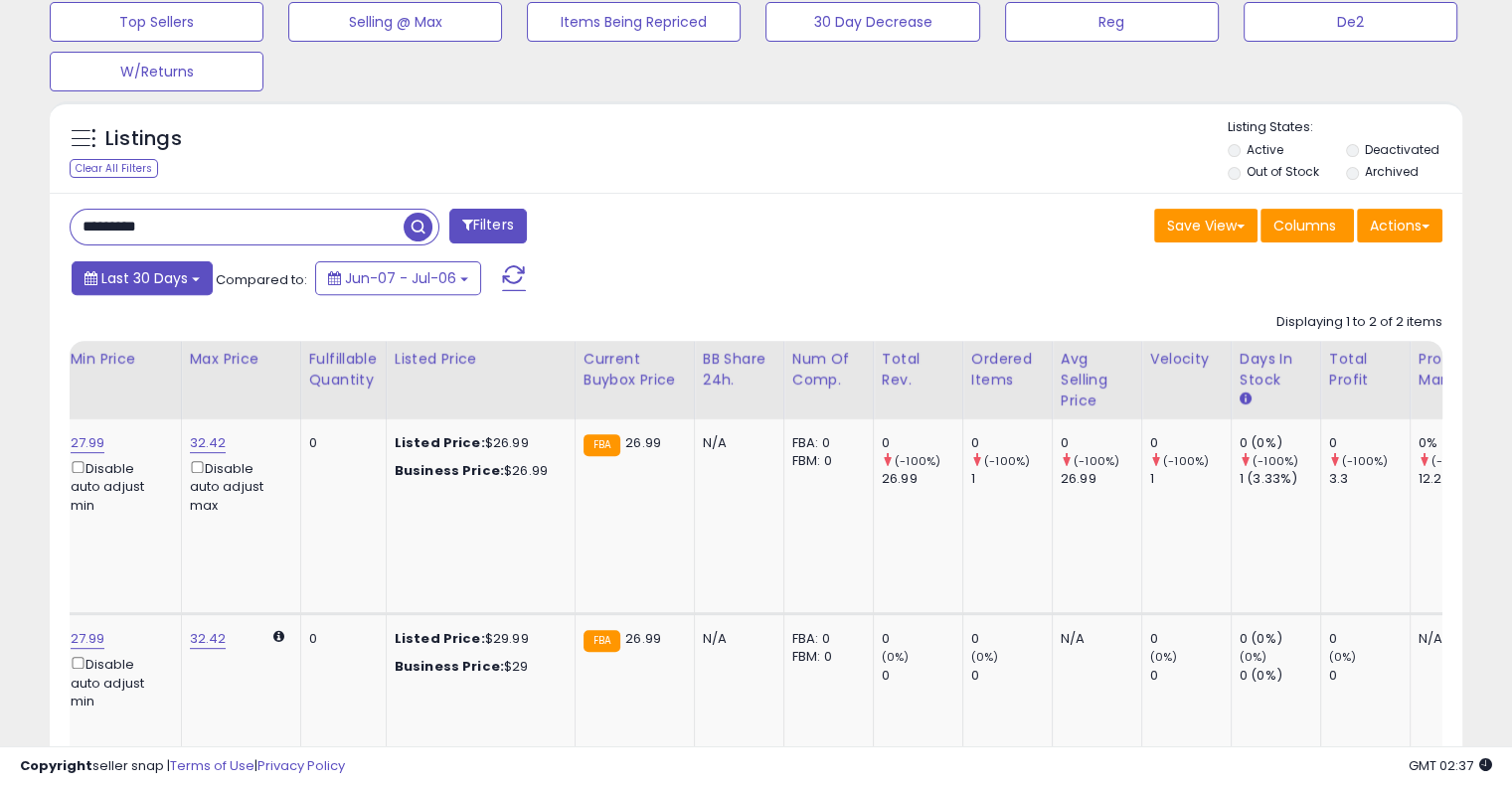 click on "Last 30 Days" at bounding box center (144, 278) 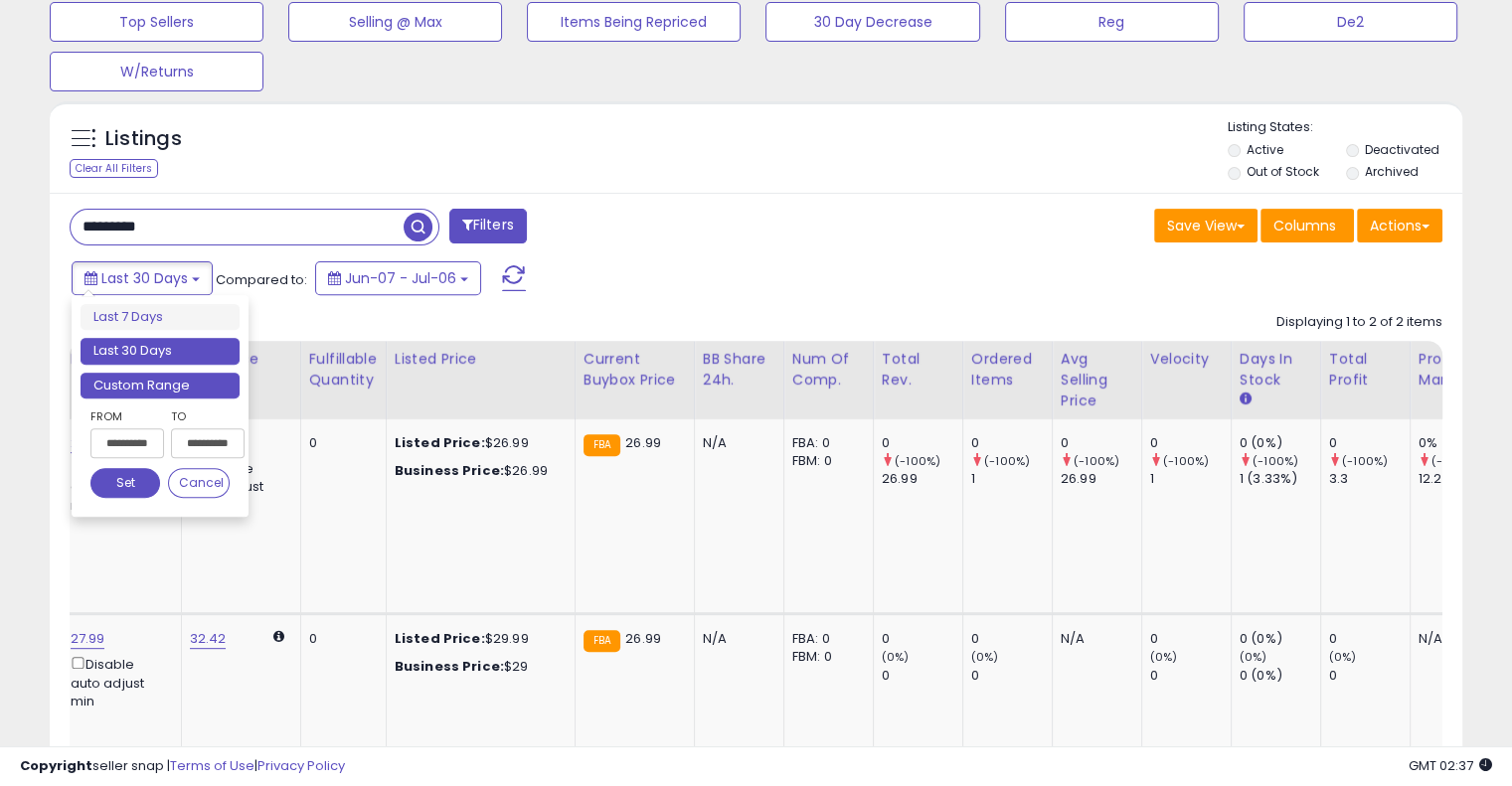 click on "Custom Range" at bounding box center [160, 386] 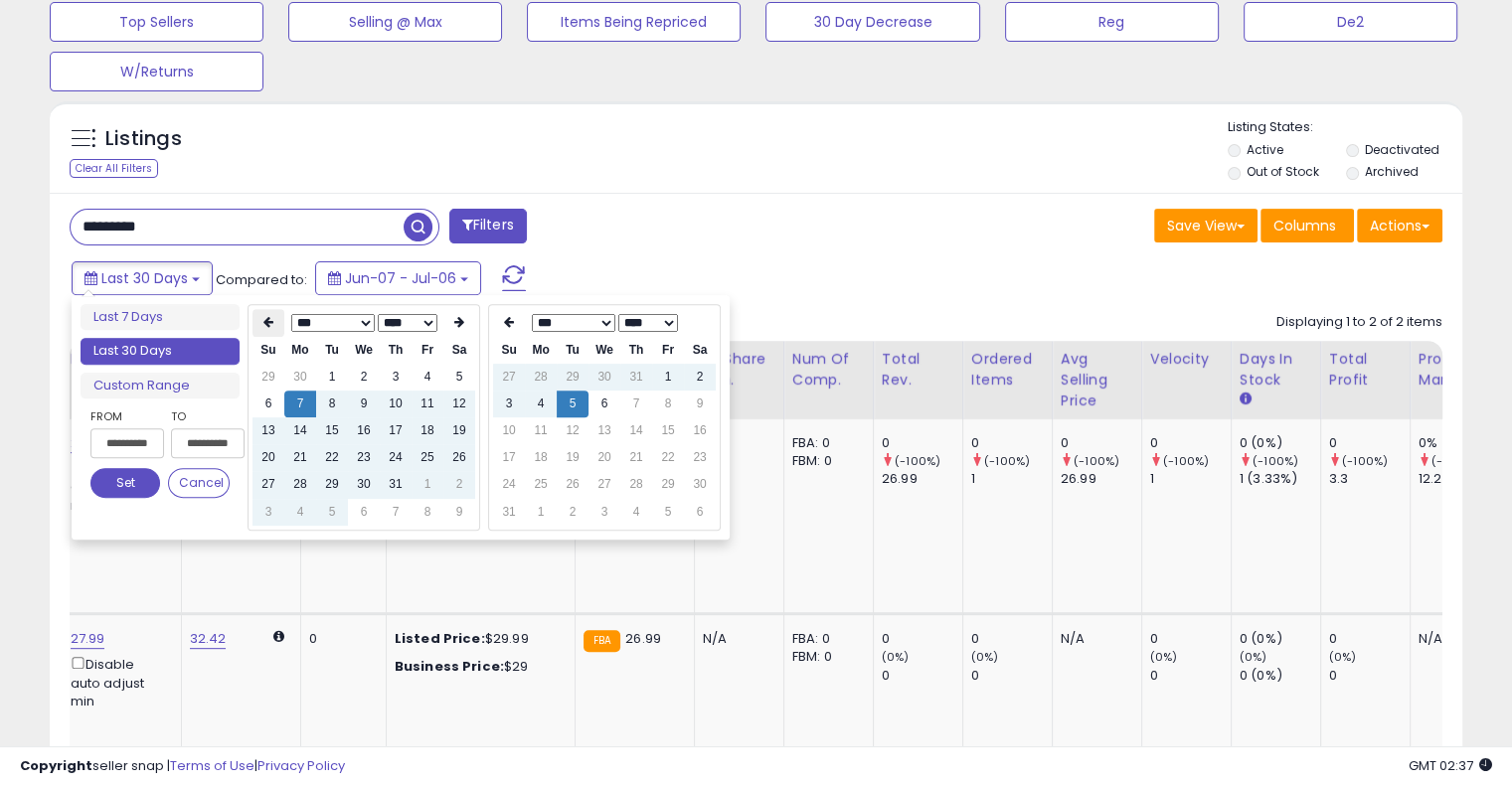 click at bounding box center [268, 322] 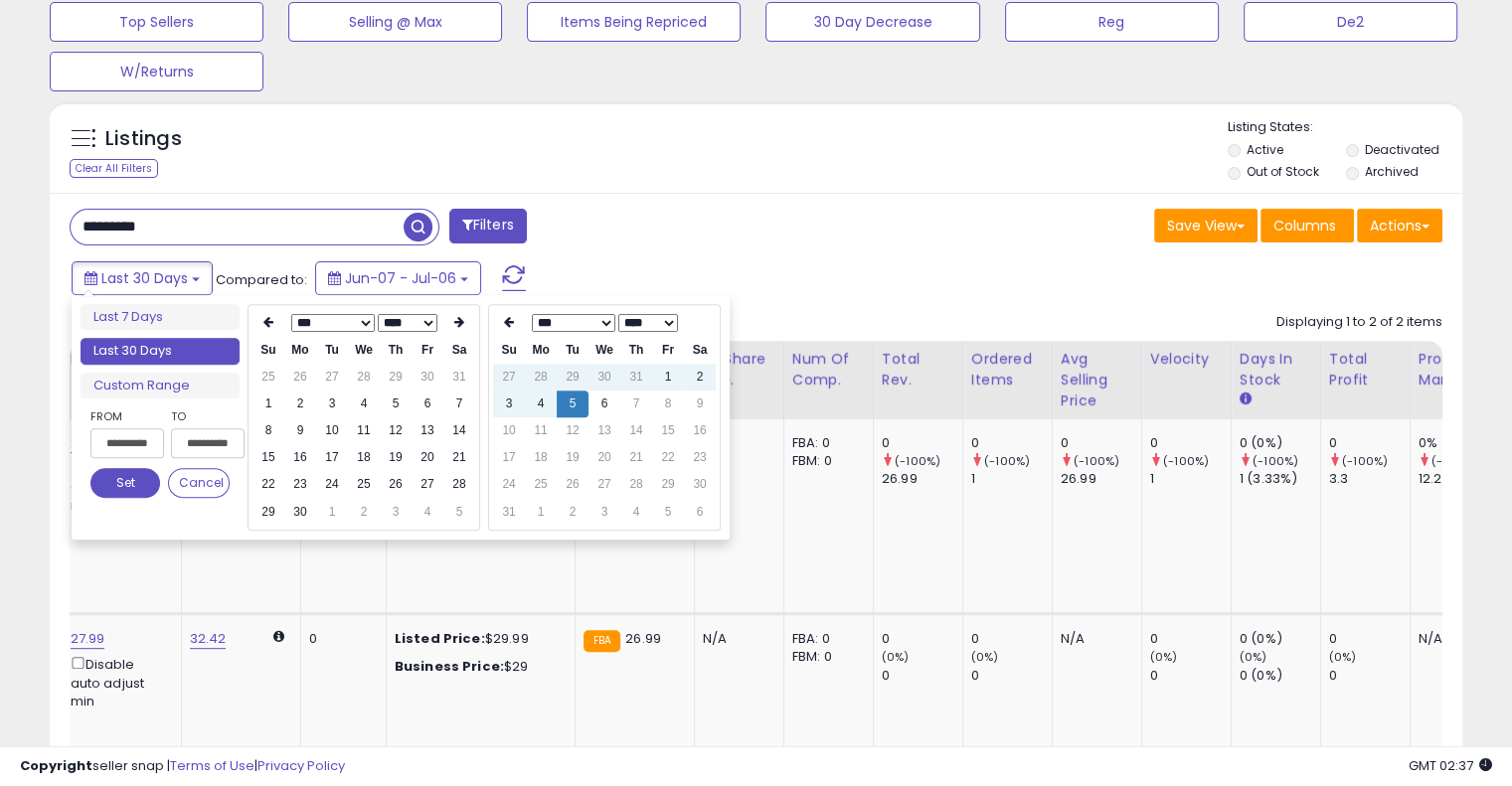 click at bounding box center (268, 322) 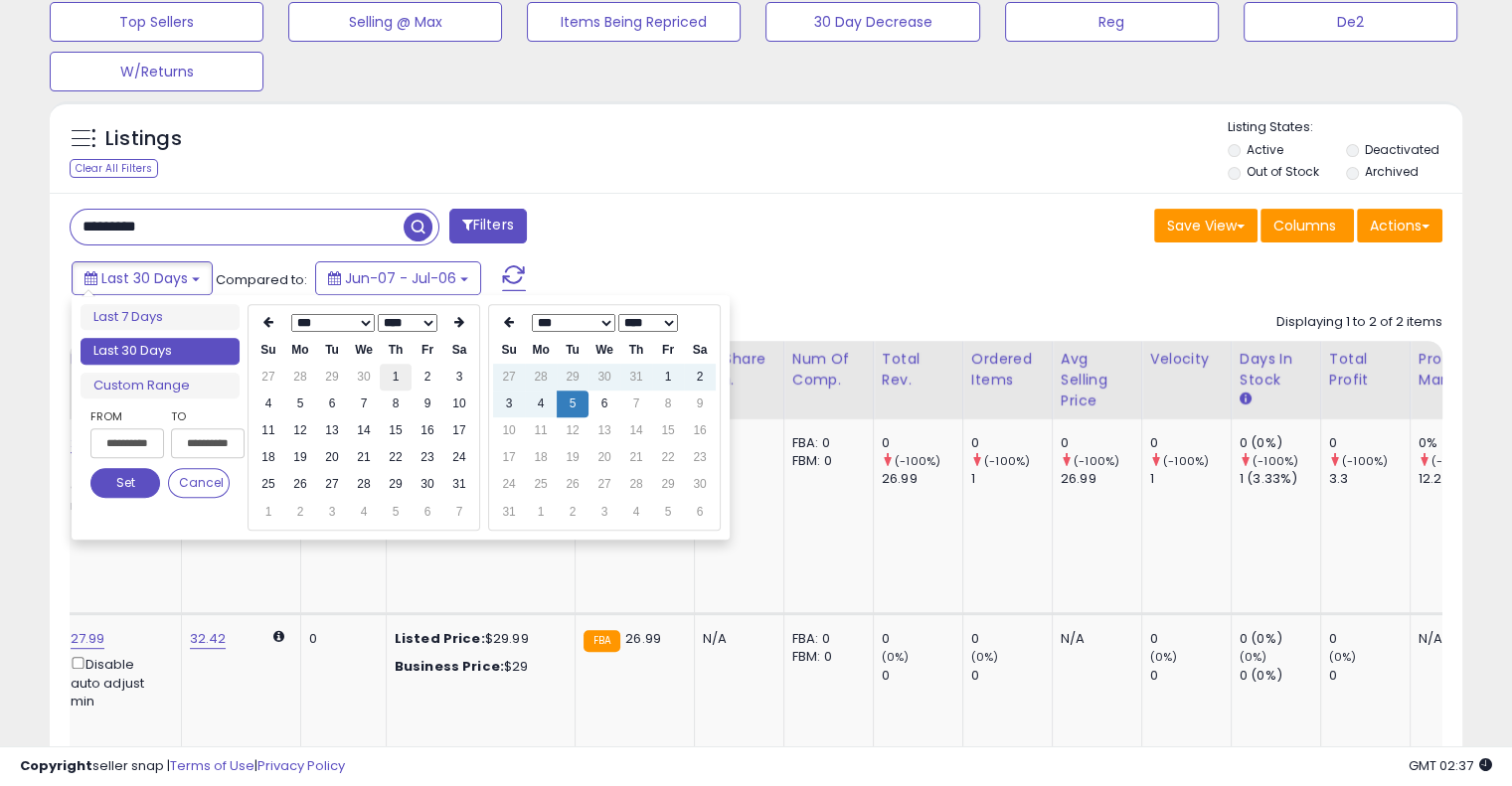 type on "**********" 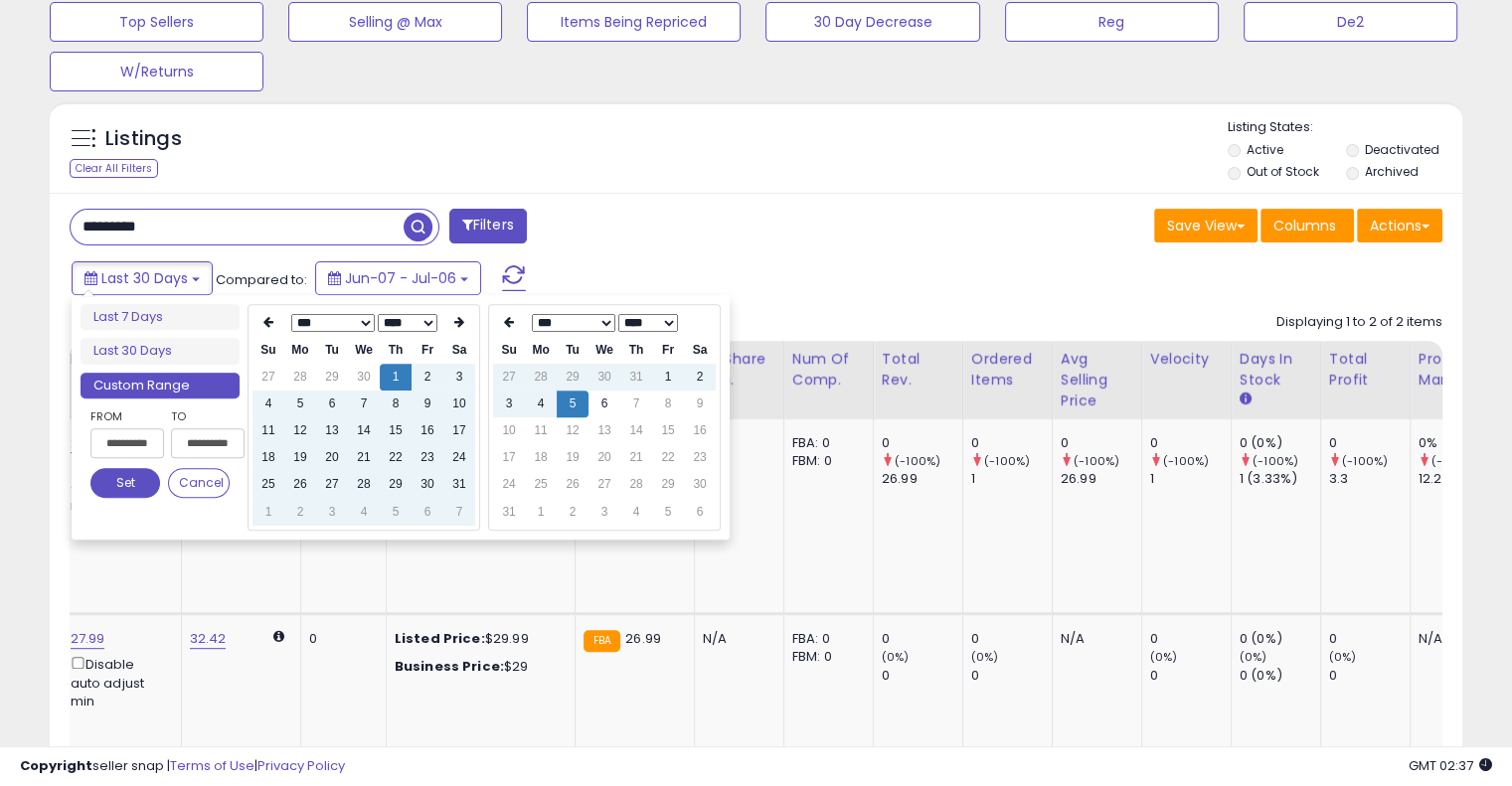 click on "*********
Filters
Save View
Save As New View
Update Current View" at bounding box center (756, 542) 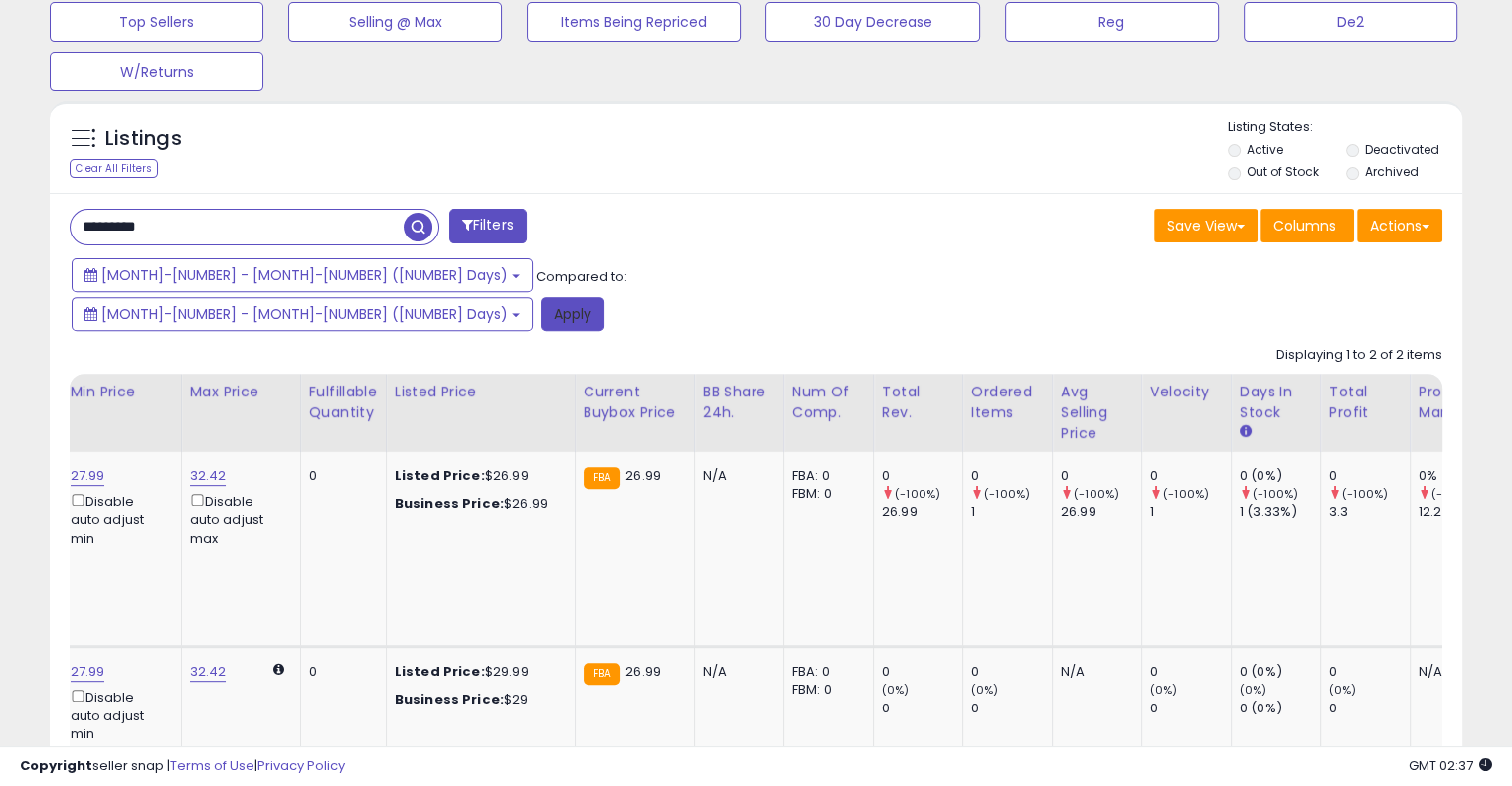 click on "Apply" at bounding box center [573, 314] 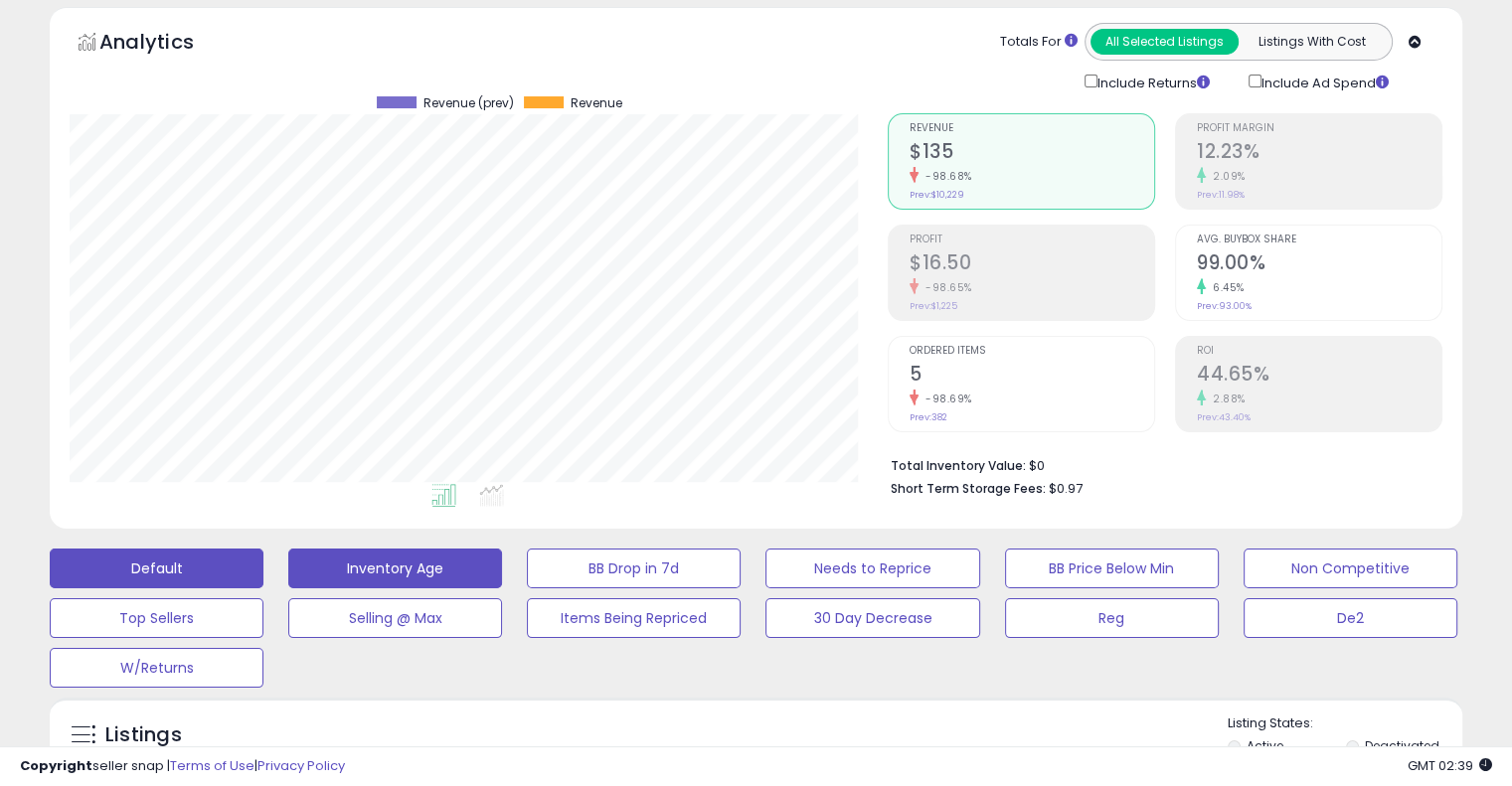 scroll, scrollTop: 376, scrollLeft: 0, axis: vertical 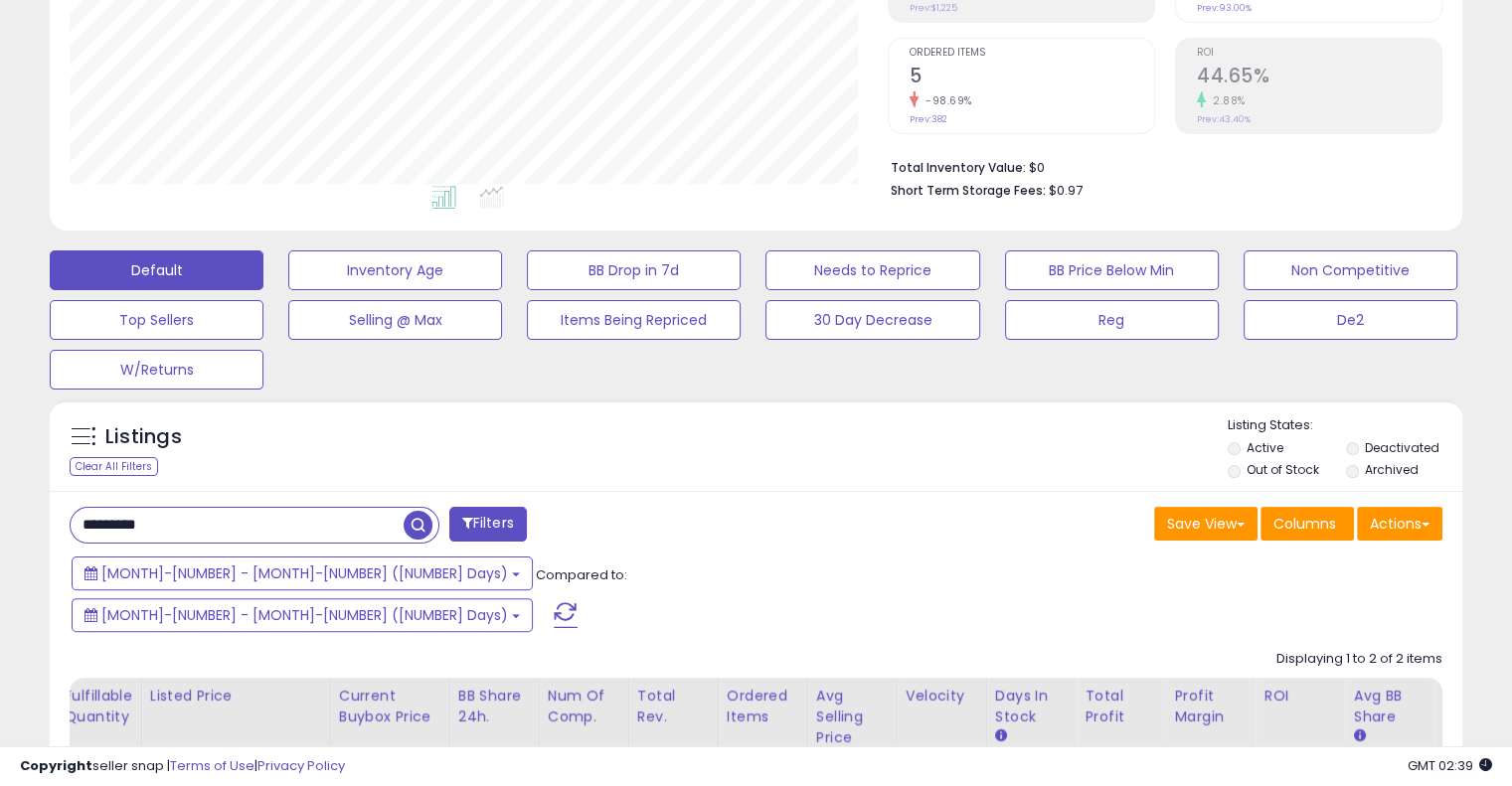 drag, startPoint x: 264, startPoint y: 531, endPoint x: 0, endPoint y: 535, distance: 264.0303 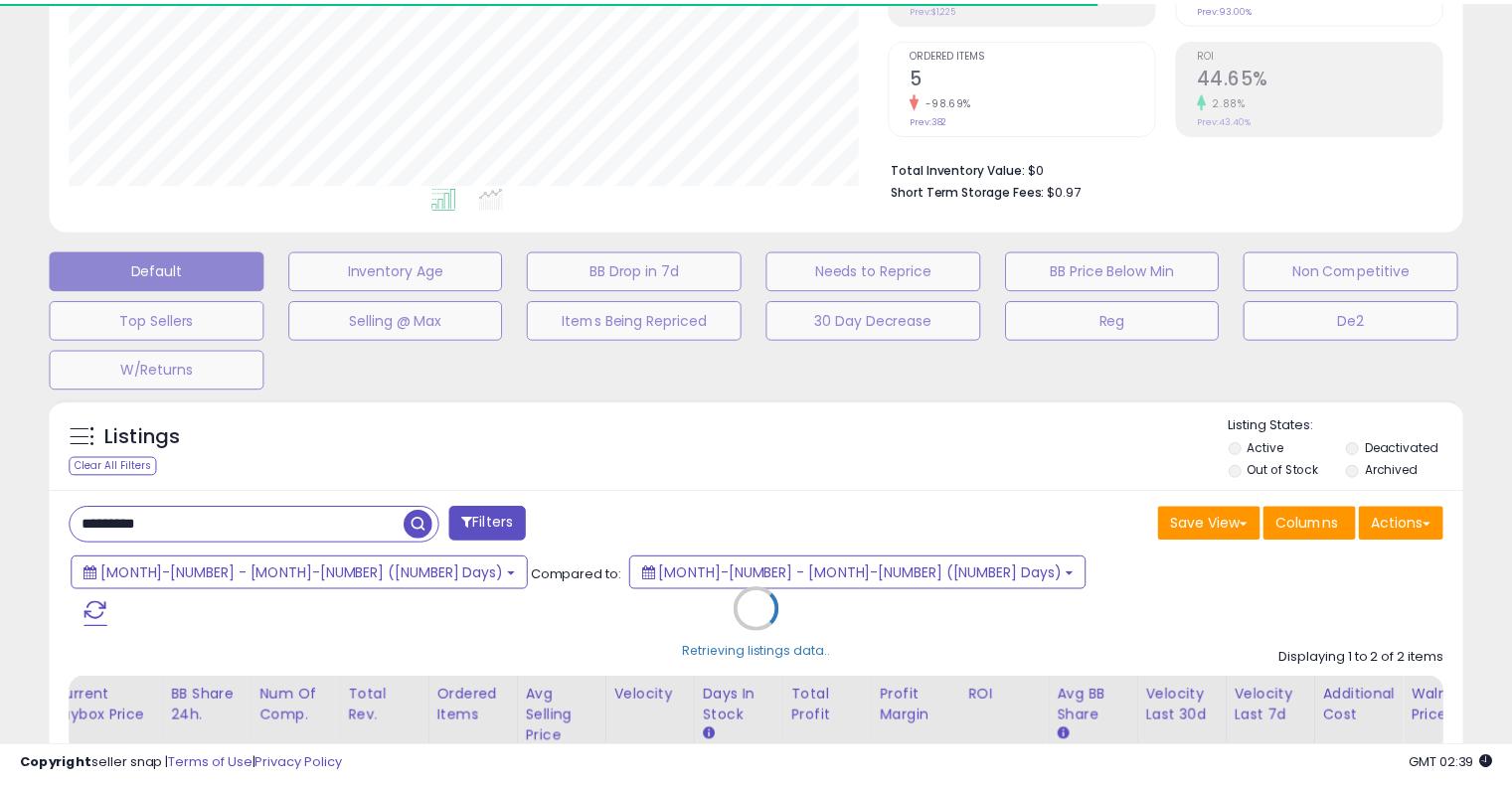 scroll, scrollTop: 406, scrollLeft: 817, axis: both 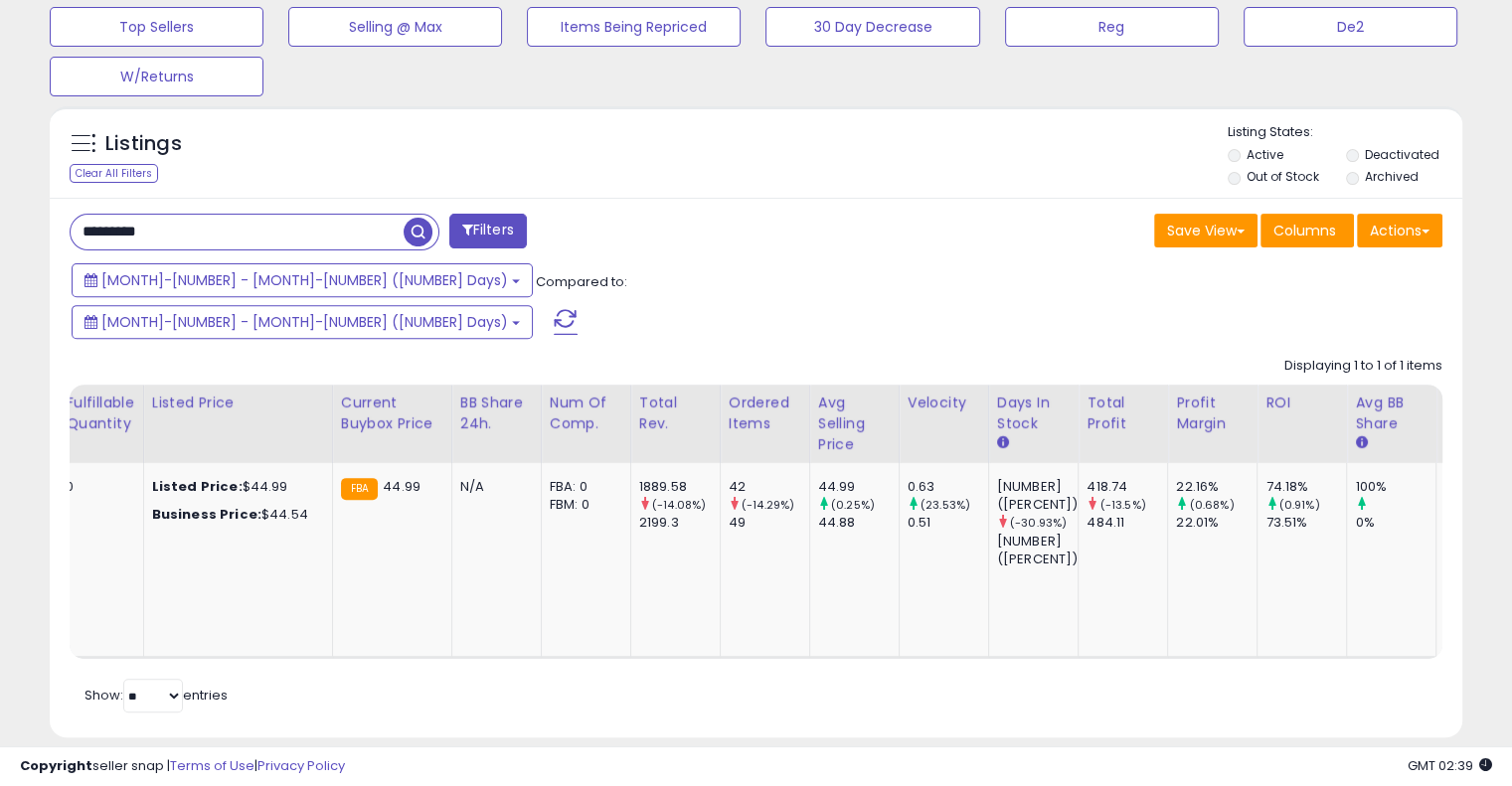 drag, startPoint x: 181, startPoint y: 228, endPoint x: 11, endPoint y: 236, distance: 170.18813 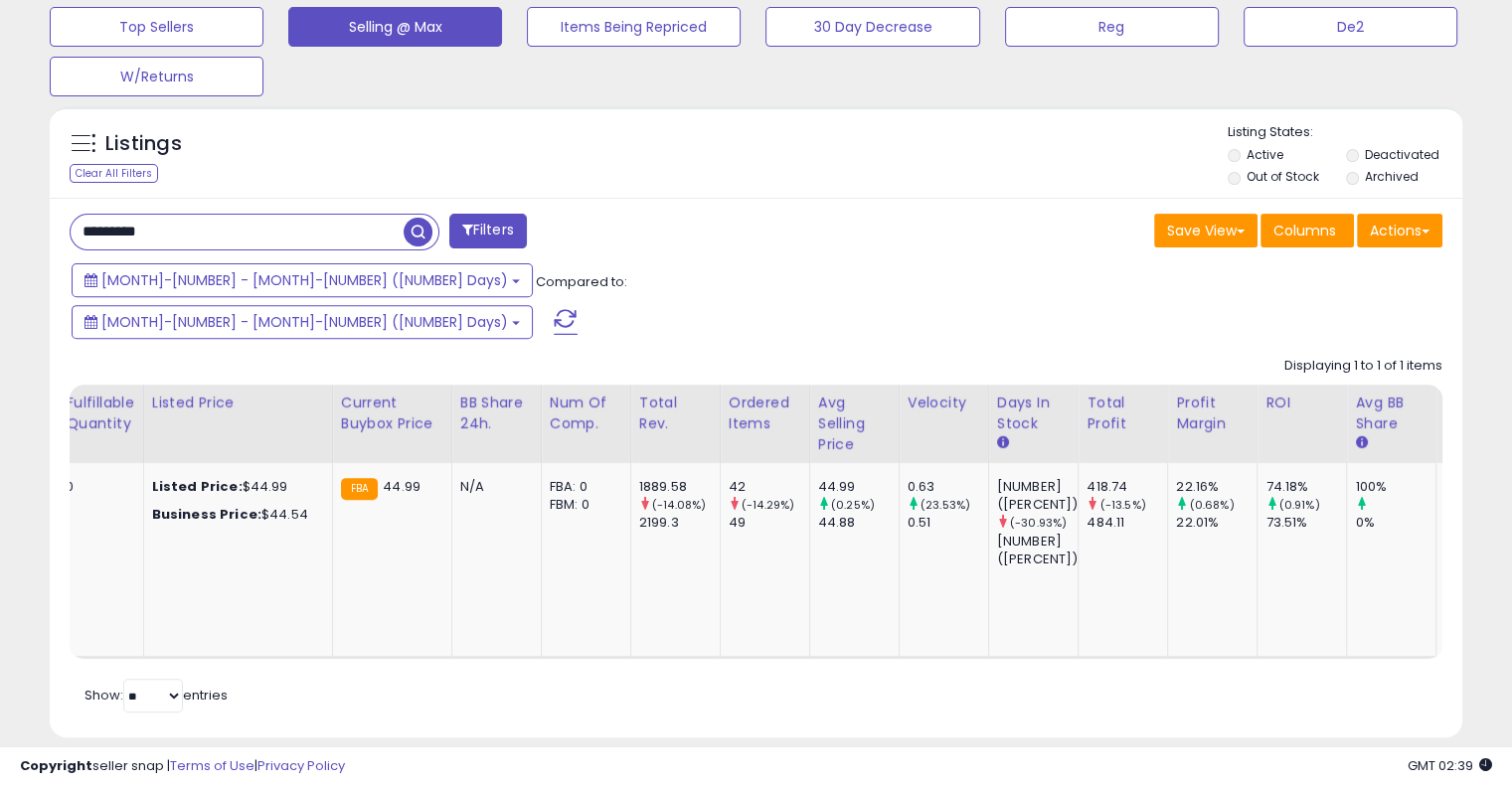 click at bounding box center [418, 232] 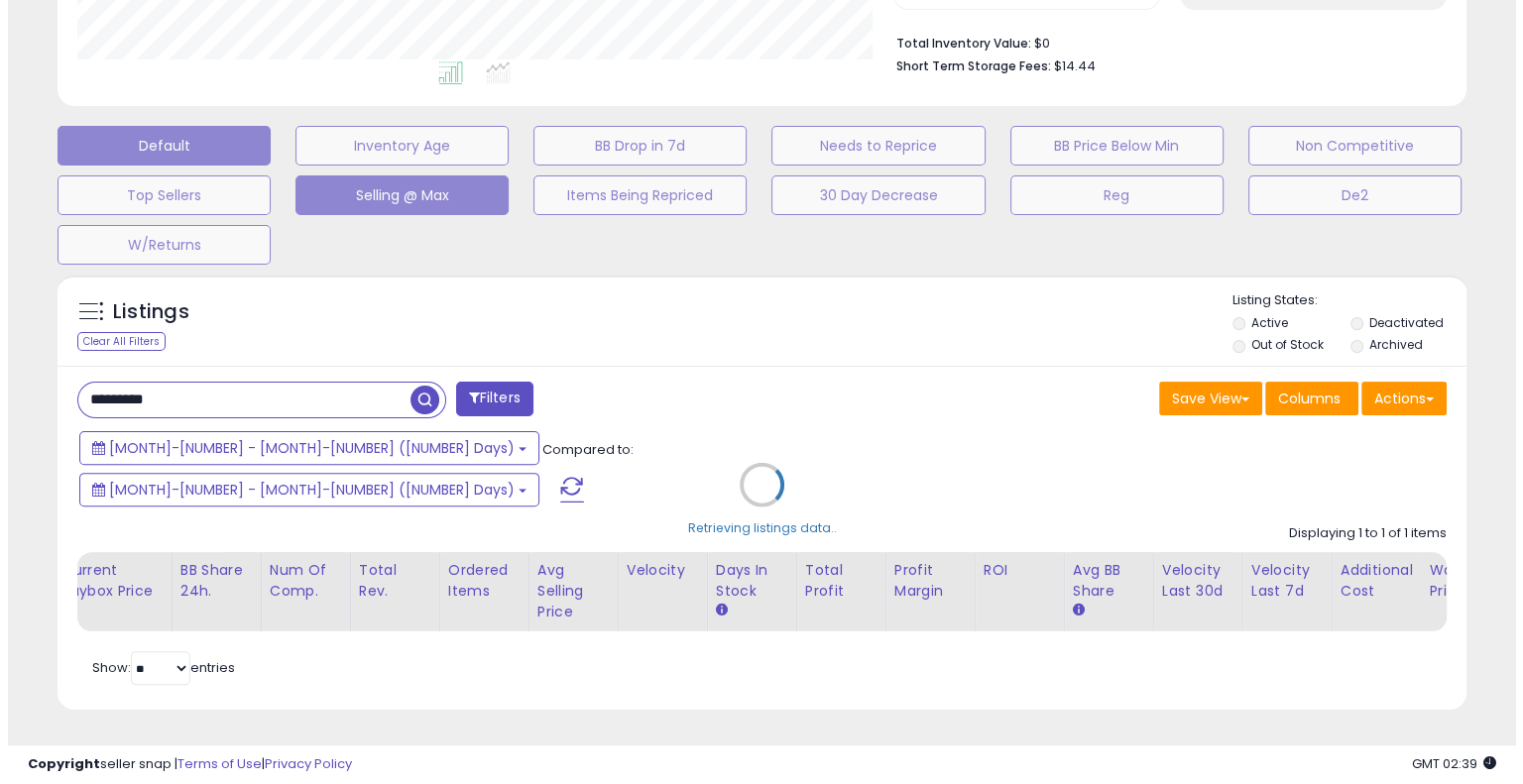 scroll, scrollTop: 474, scrollLeft: 0, axis: vertical 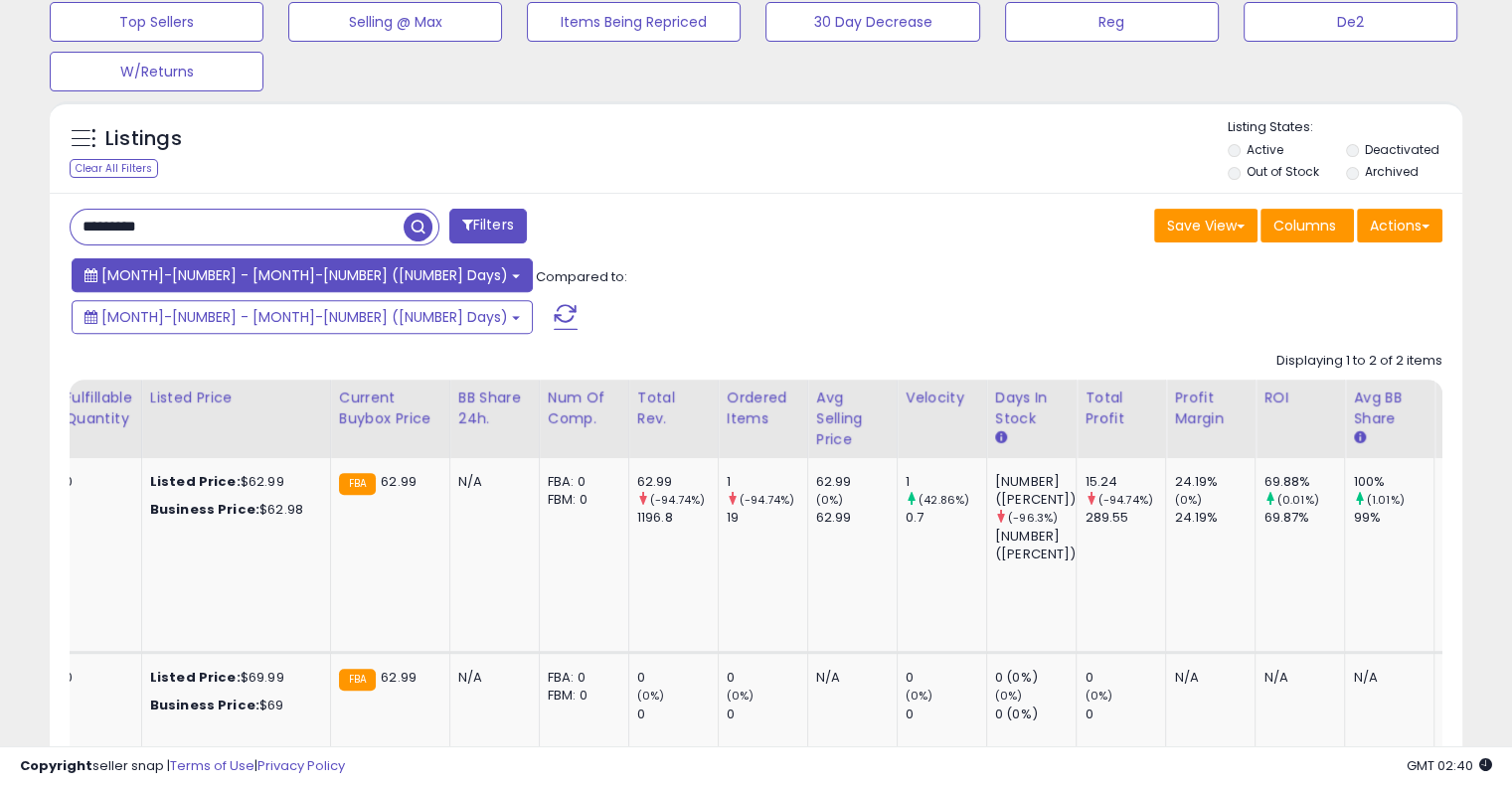 click on "[MONTH]-[NUMBER] - [MONTH]-[NUMBER] ([NUMBER] Days)" at bounding box center (302, 275) 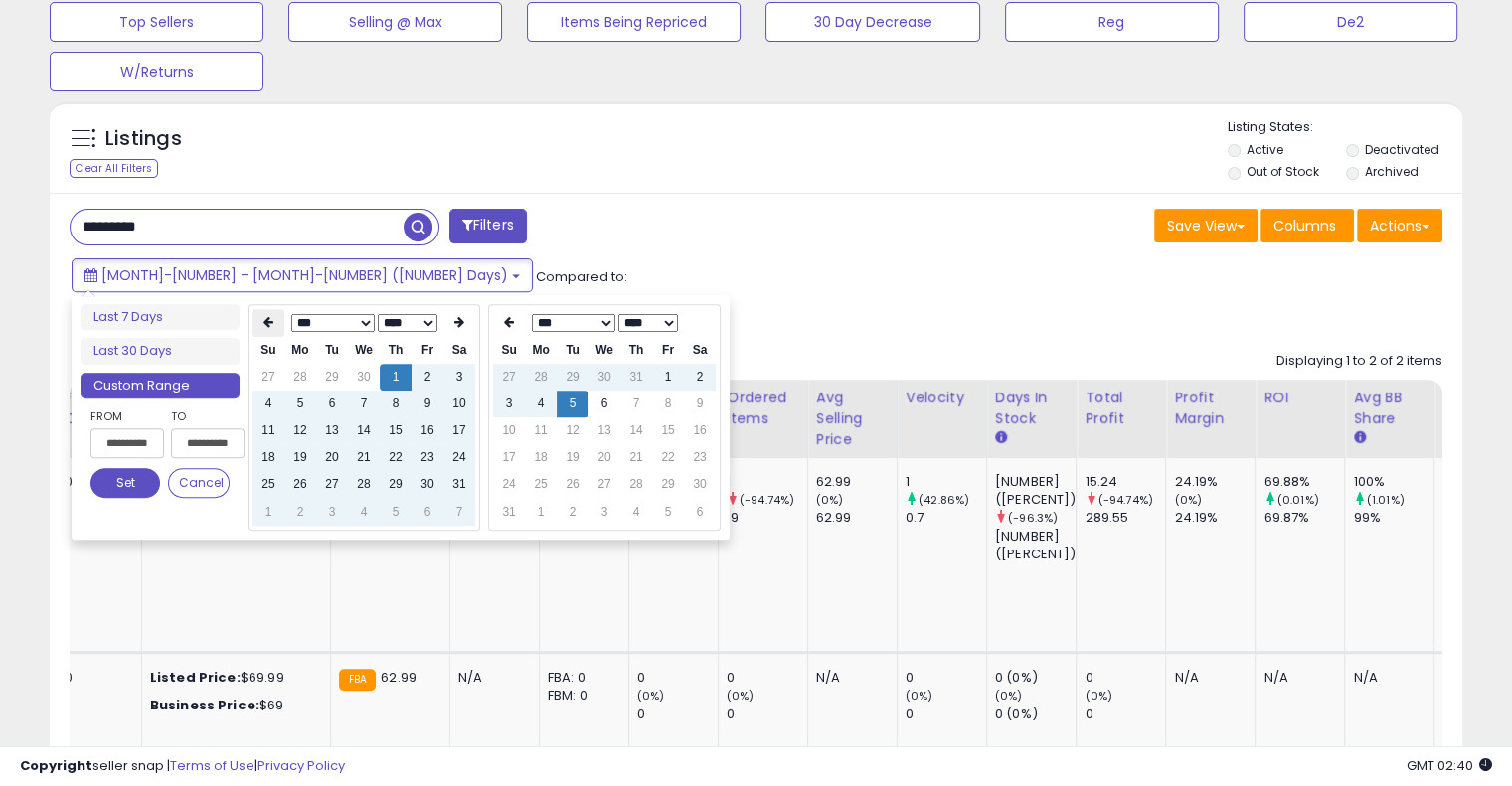 click at bounding box center [268, 322] 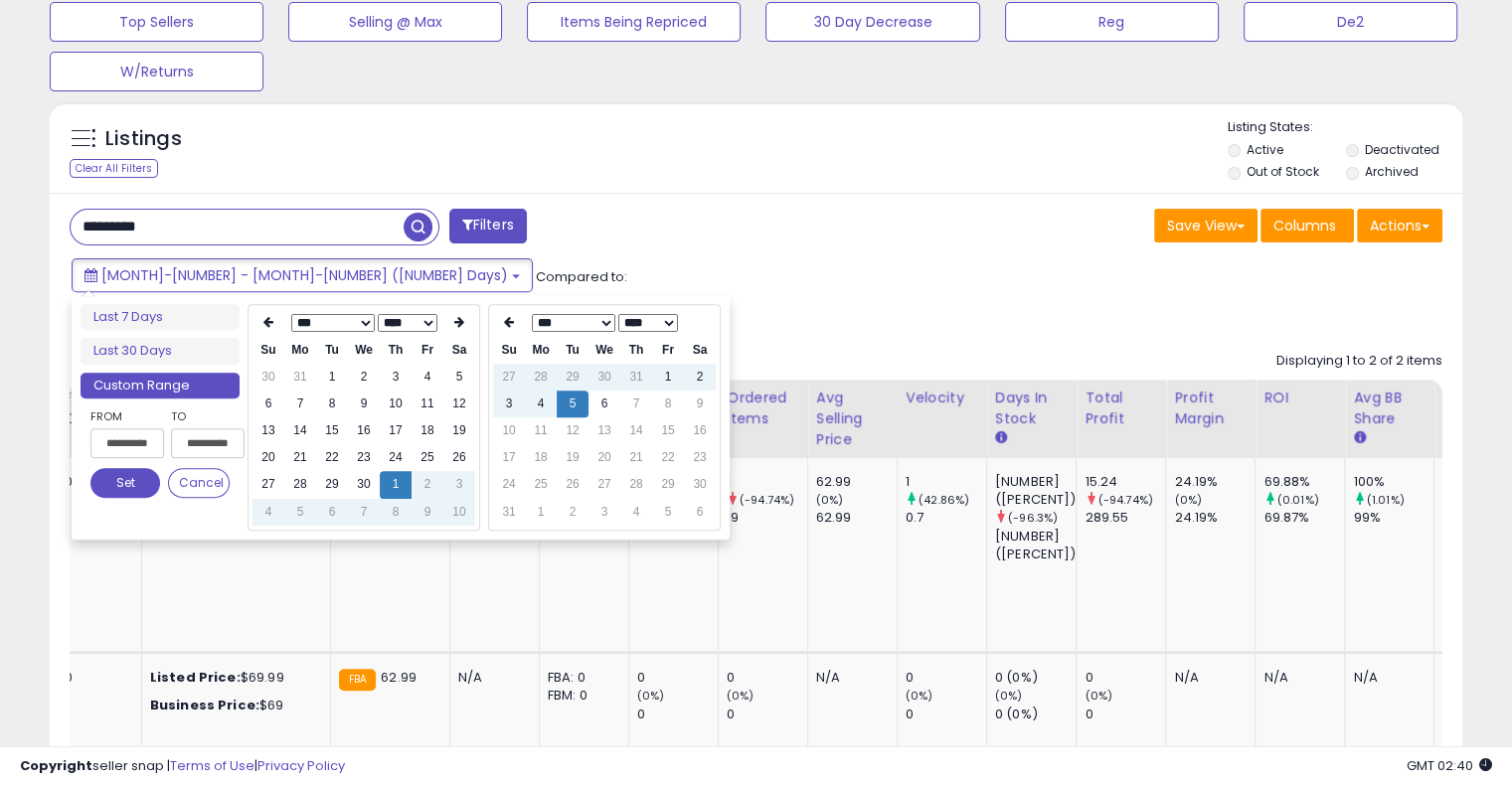 click at bounding box center [268, 322] 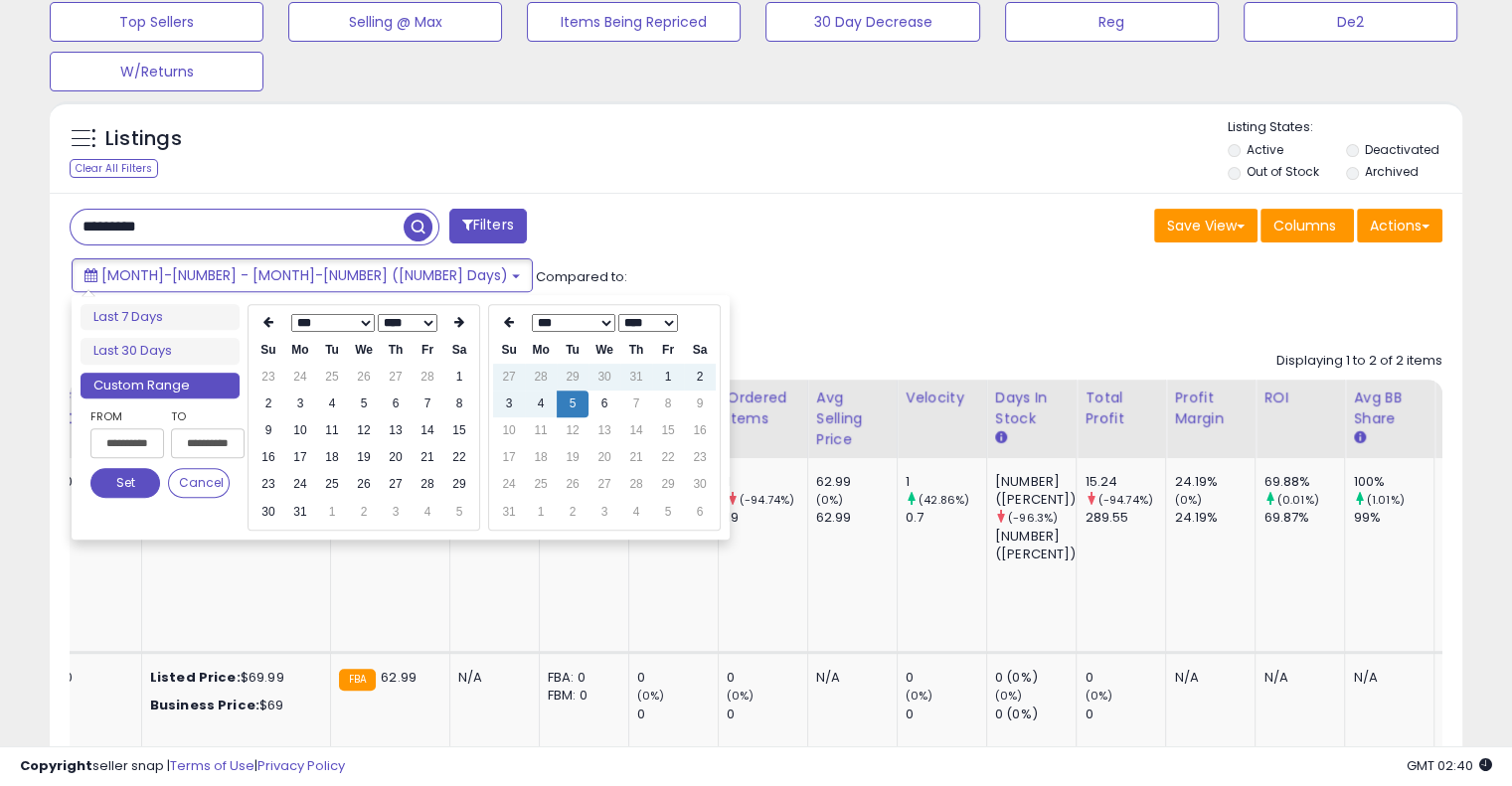 click at bounding box center (268, 322) 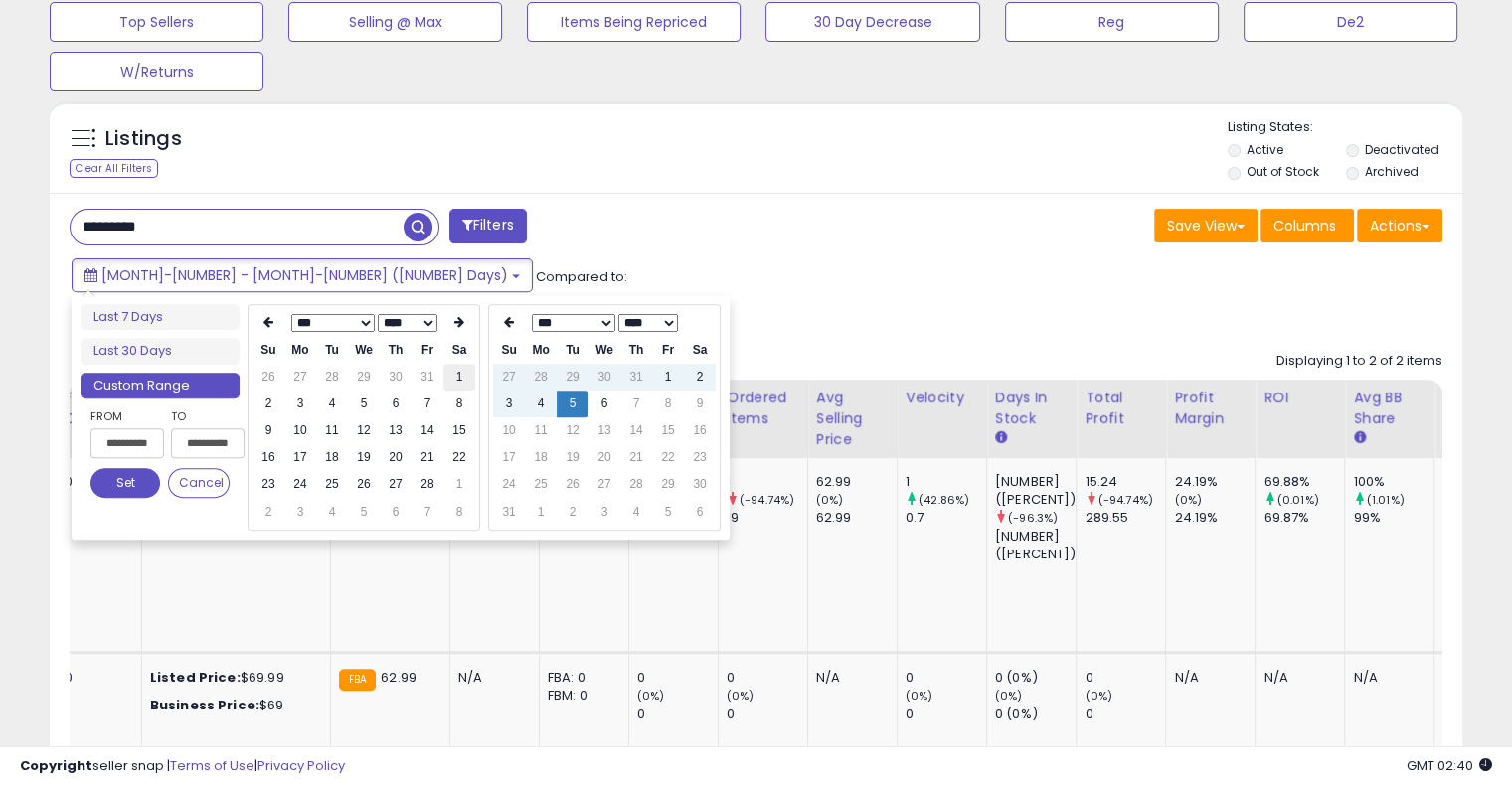 type on "**********" 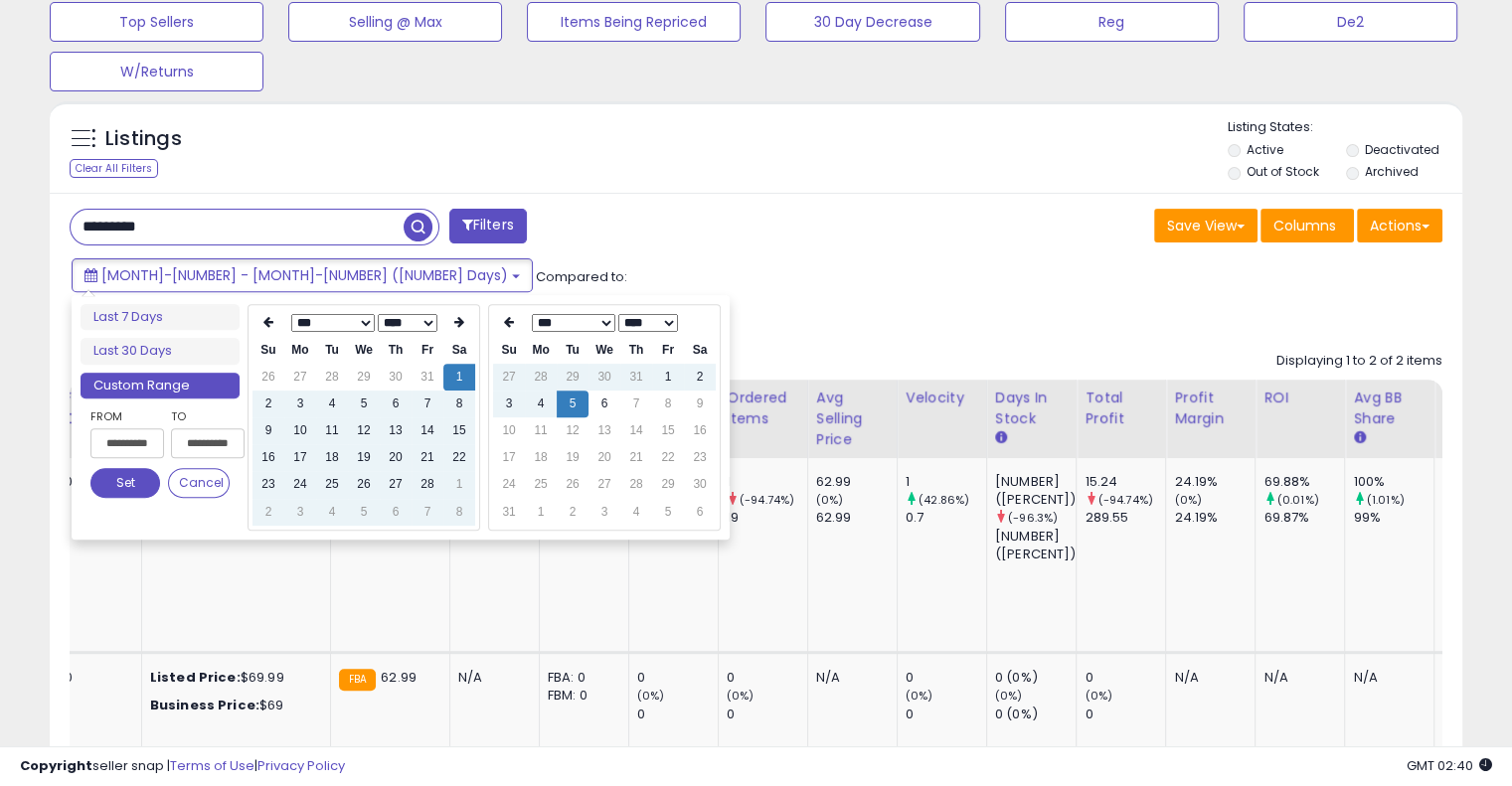 click at bounding box center [418, 227] 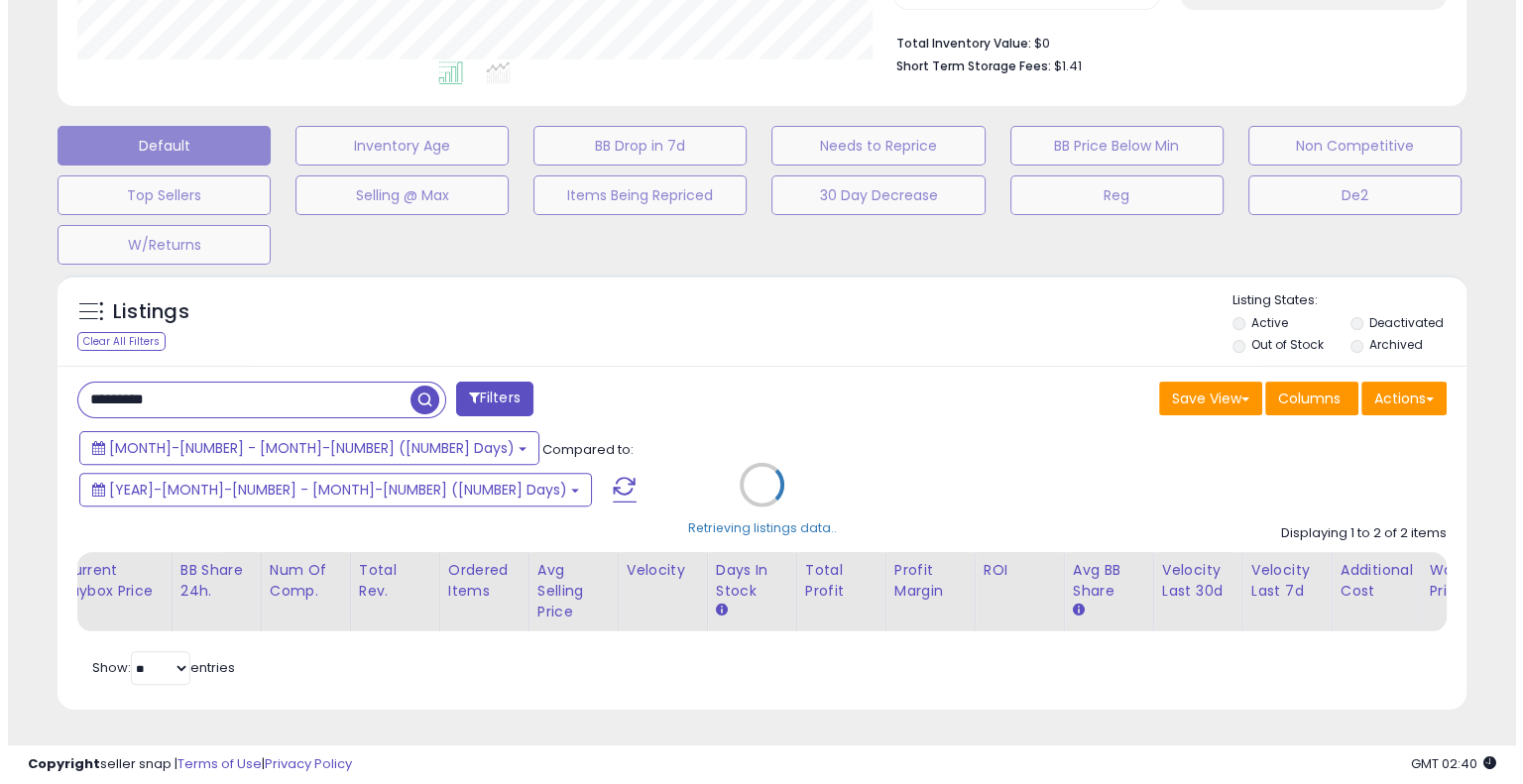 scroll, scrollTop: 474, scrollLeft: 0, axis: vertical 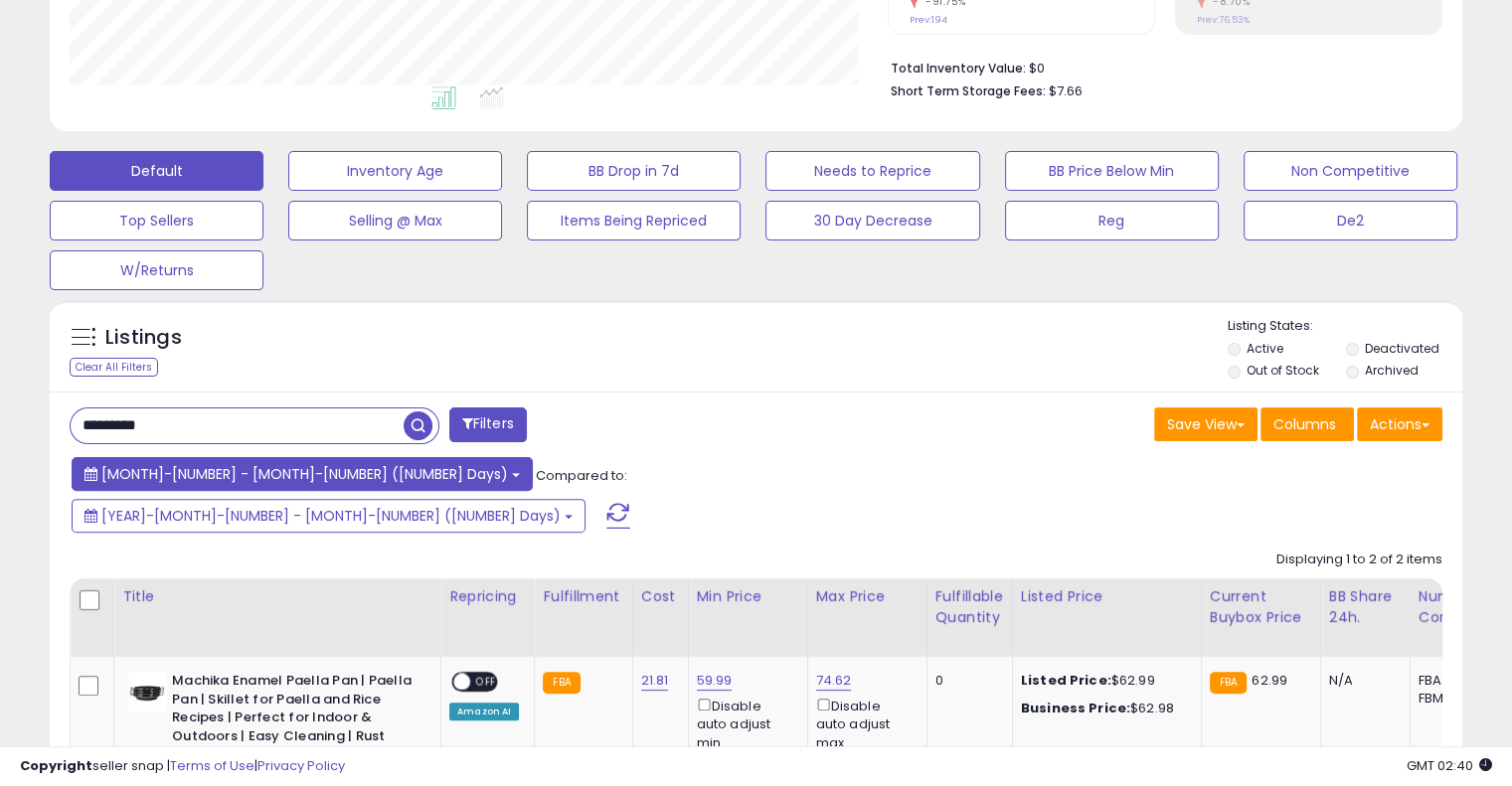 click on "[MONTH]-[NUMBER] - [MONTH]-[NUMBER] ([NUMBER] Days)" at bounding box center (304, 474) 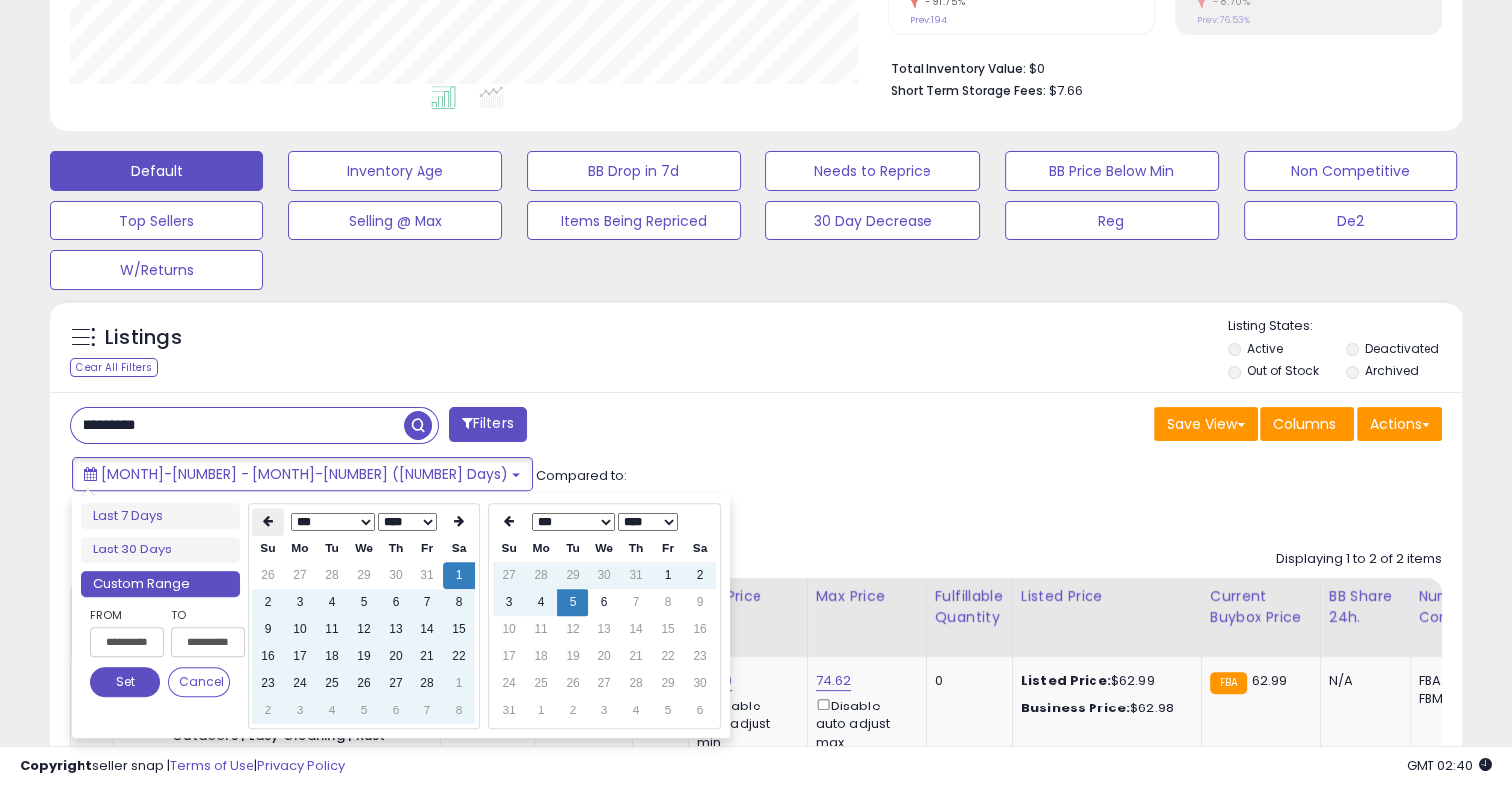click at bounding box center [268, 521] 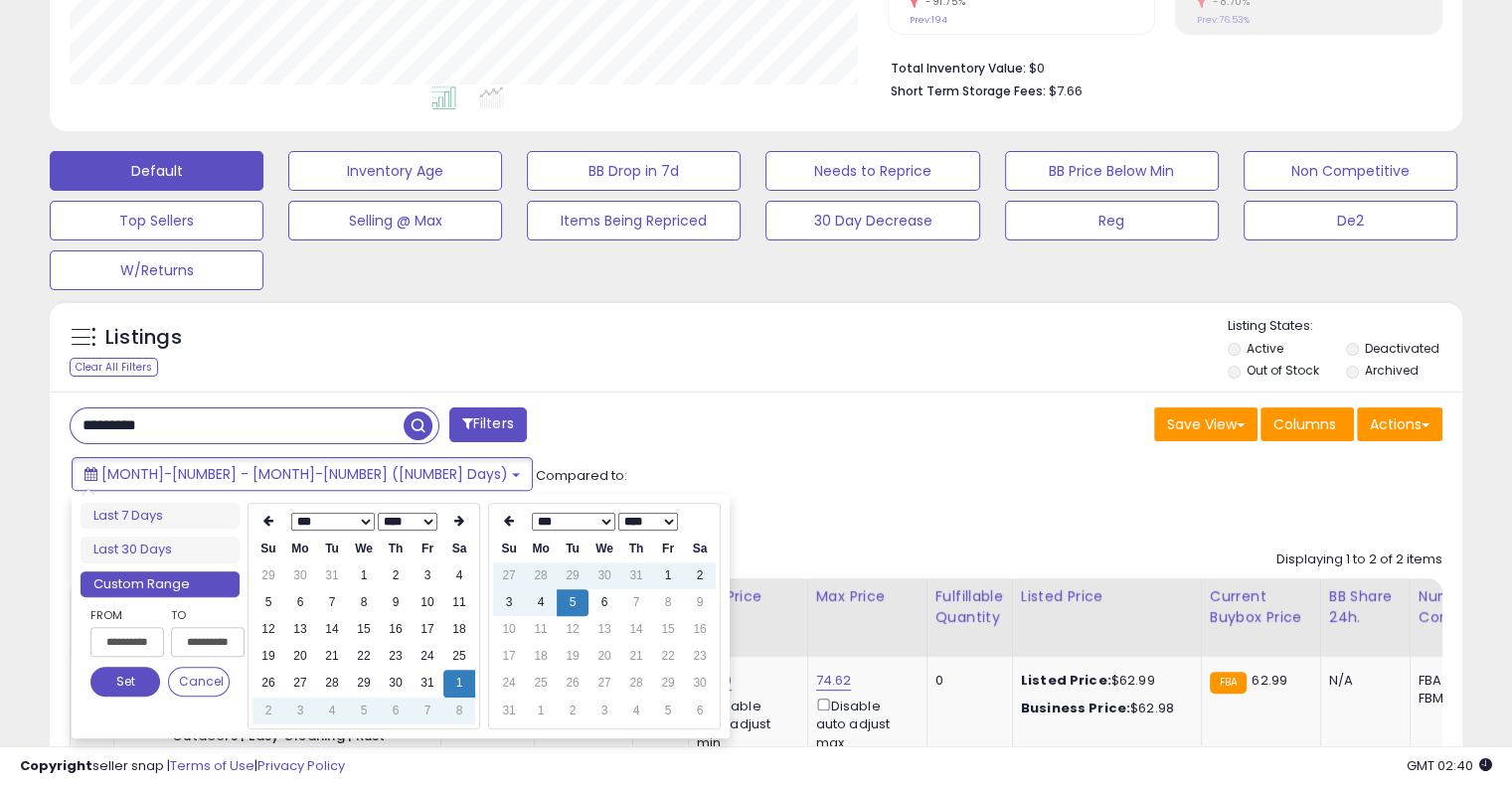 click at bounding box center [268, 521] 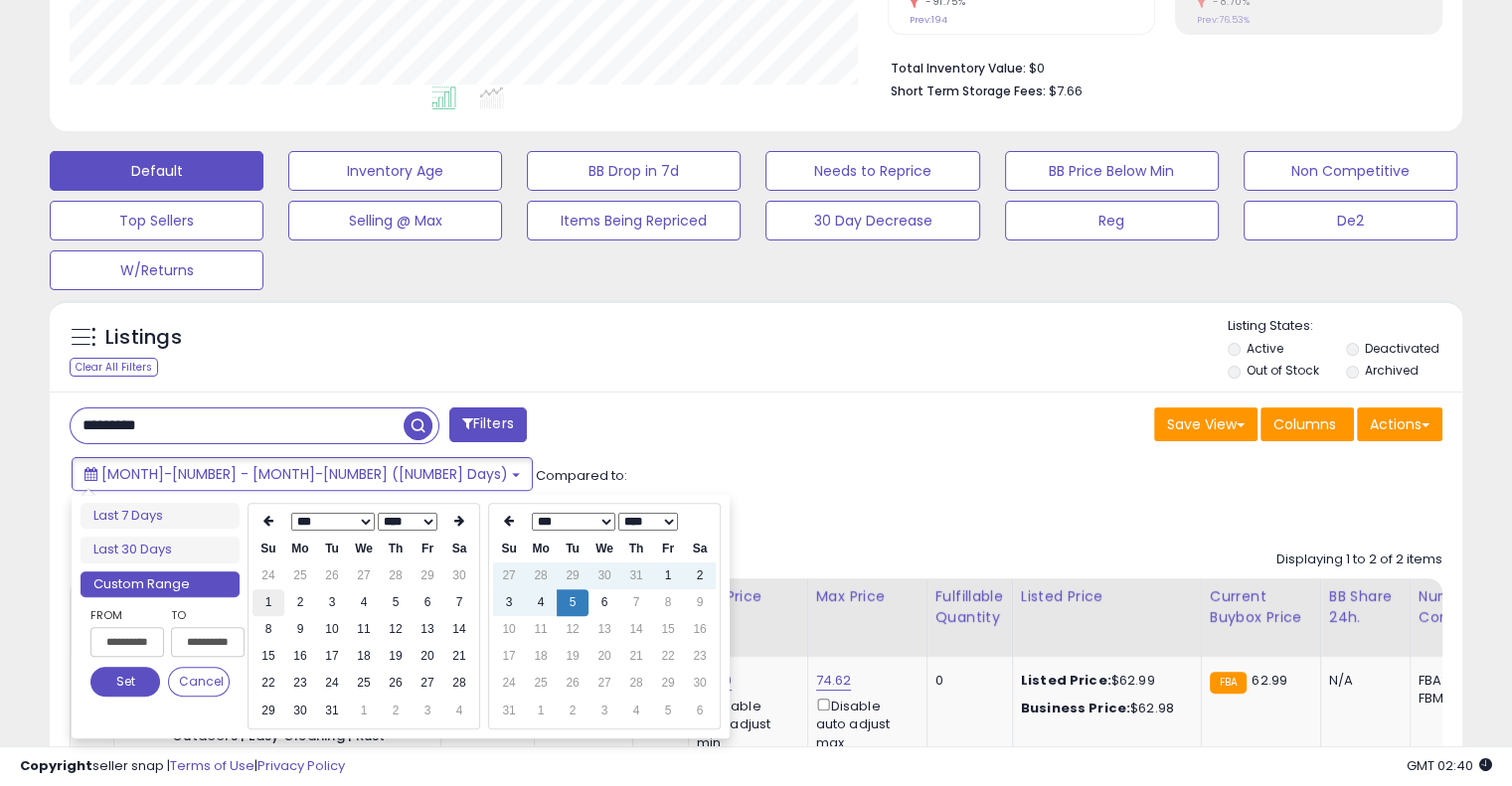 click on "1" at bounding box center (268, 602) 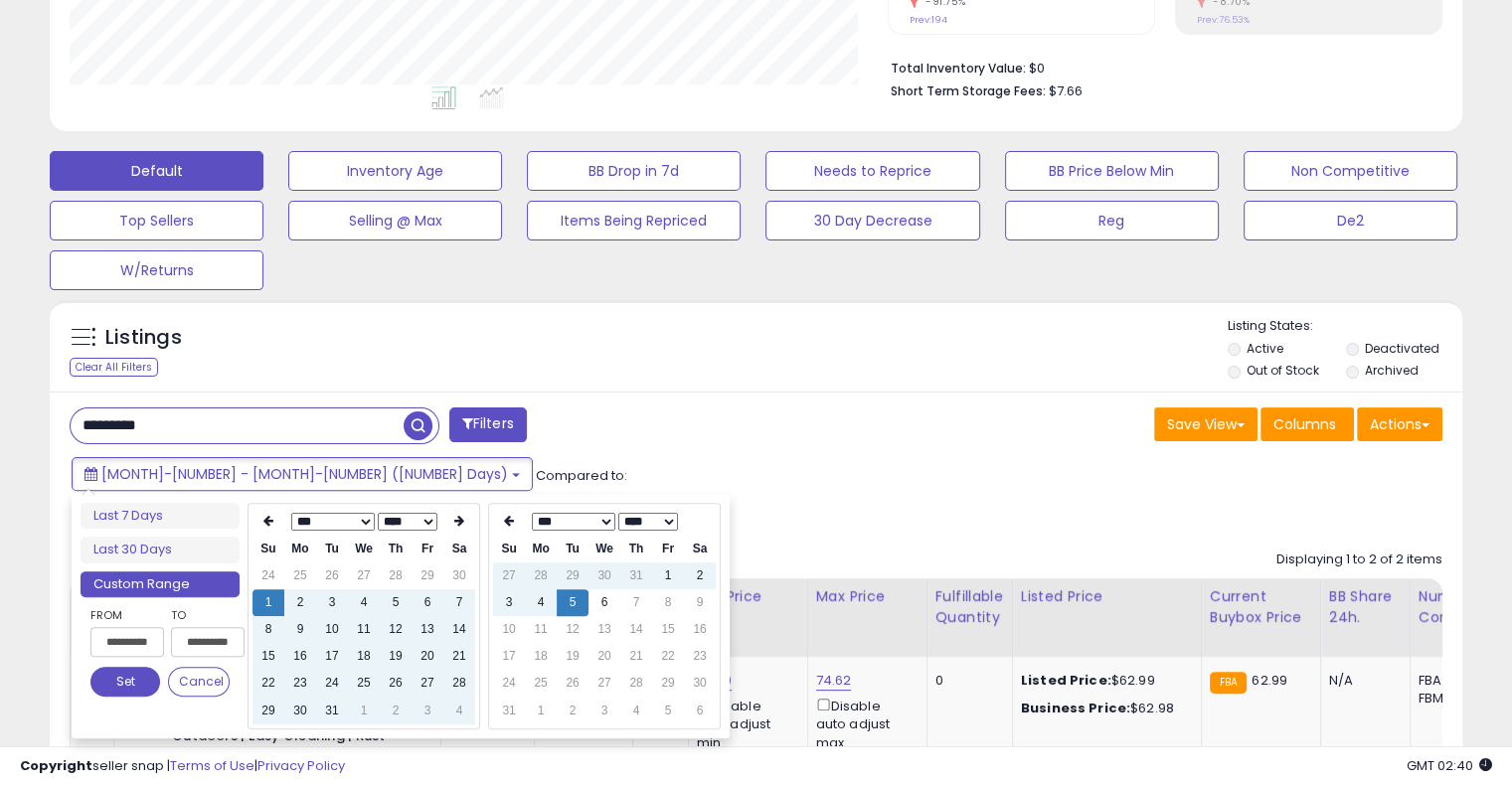 type on "**********" 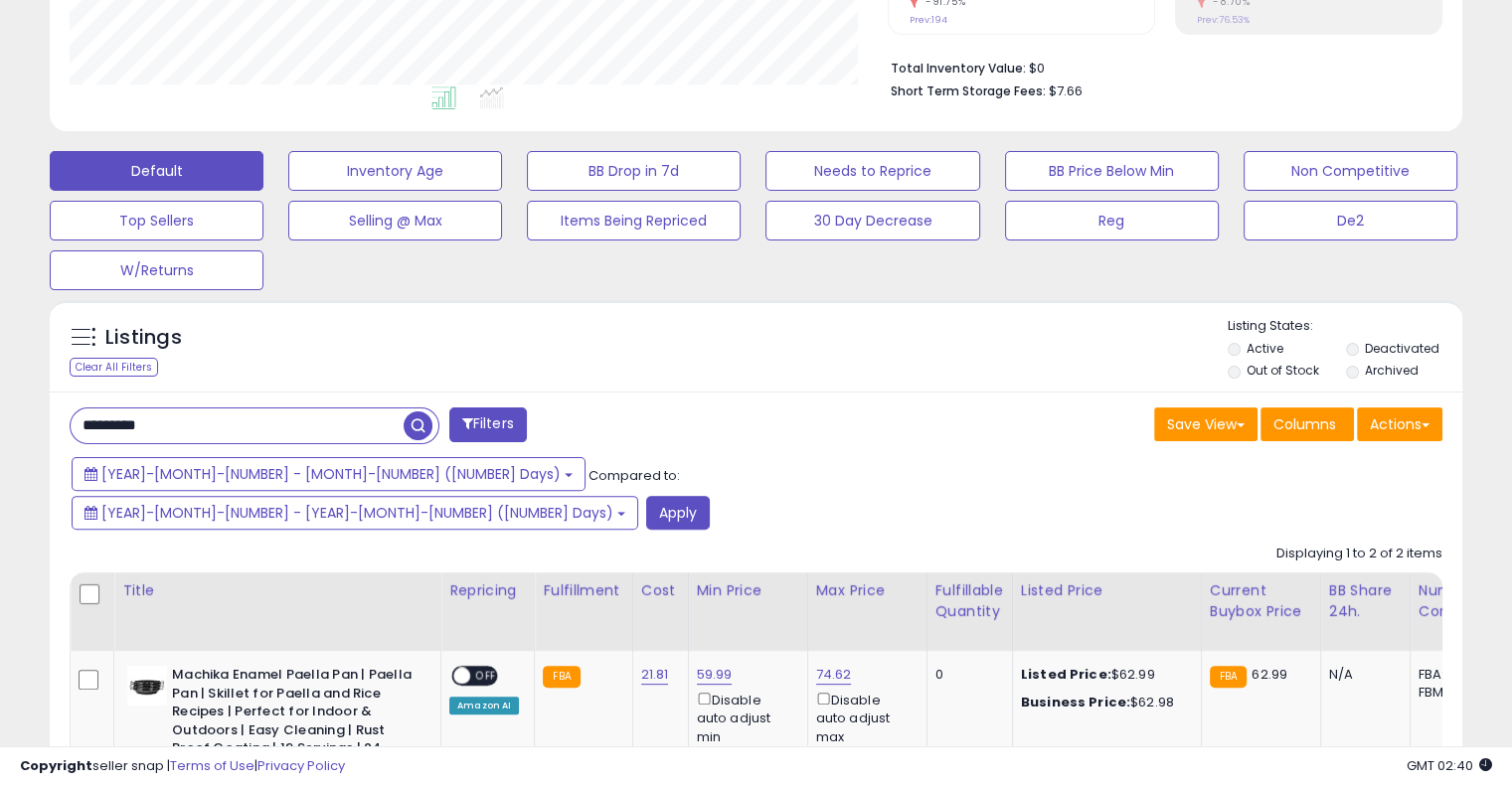 click at bounding box center (418, 425) 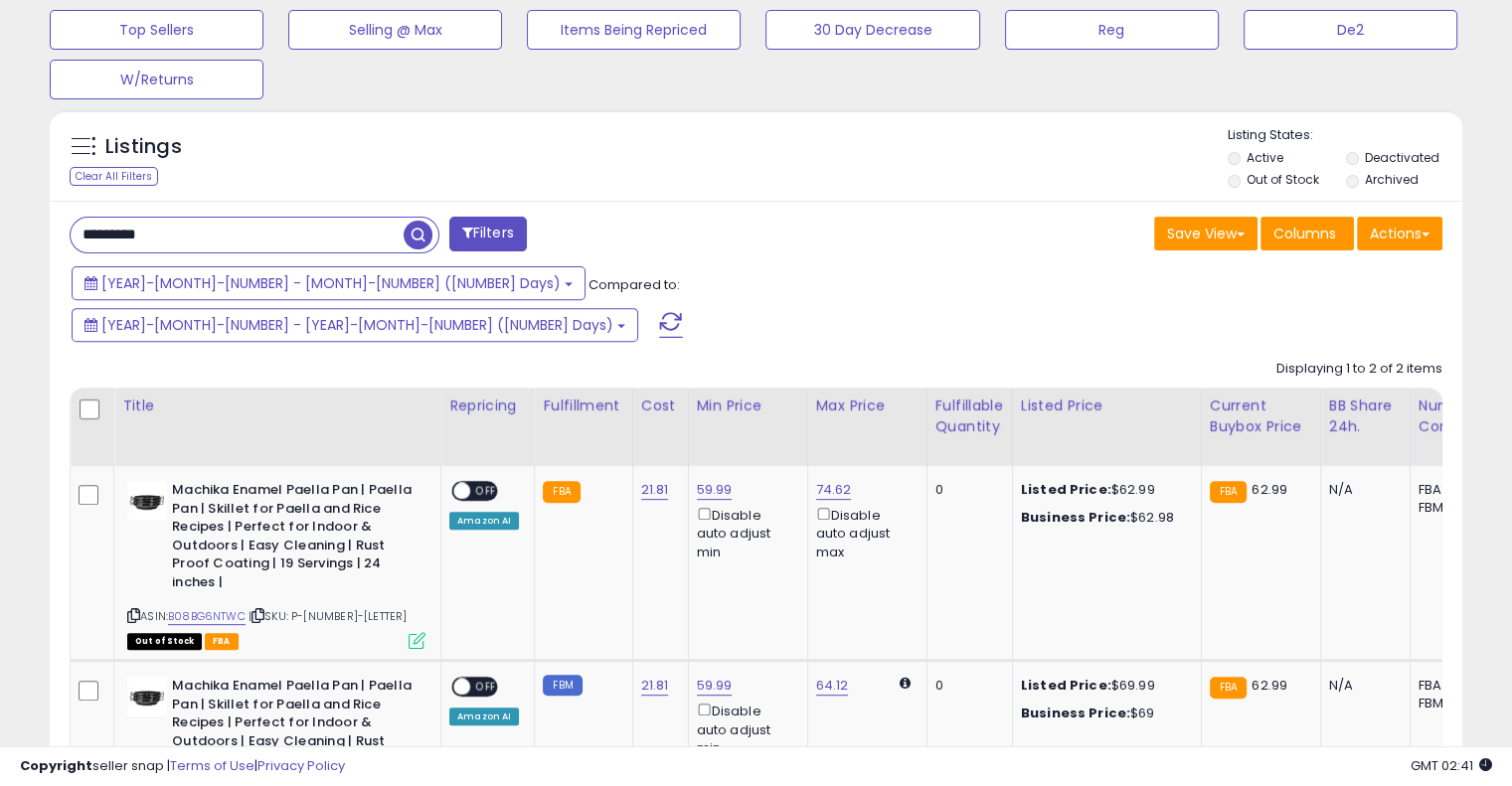 click at bounding box center (418, 235) 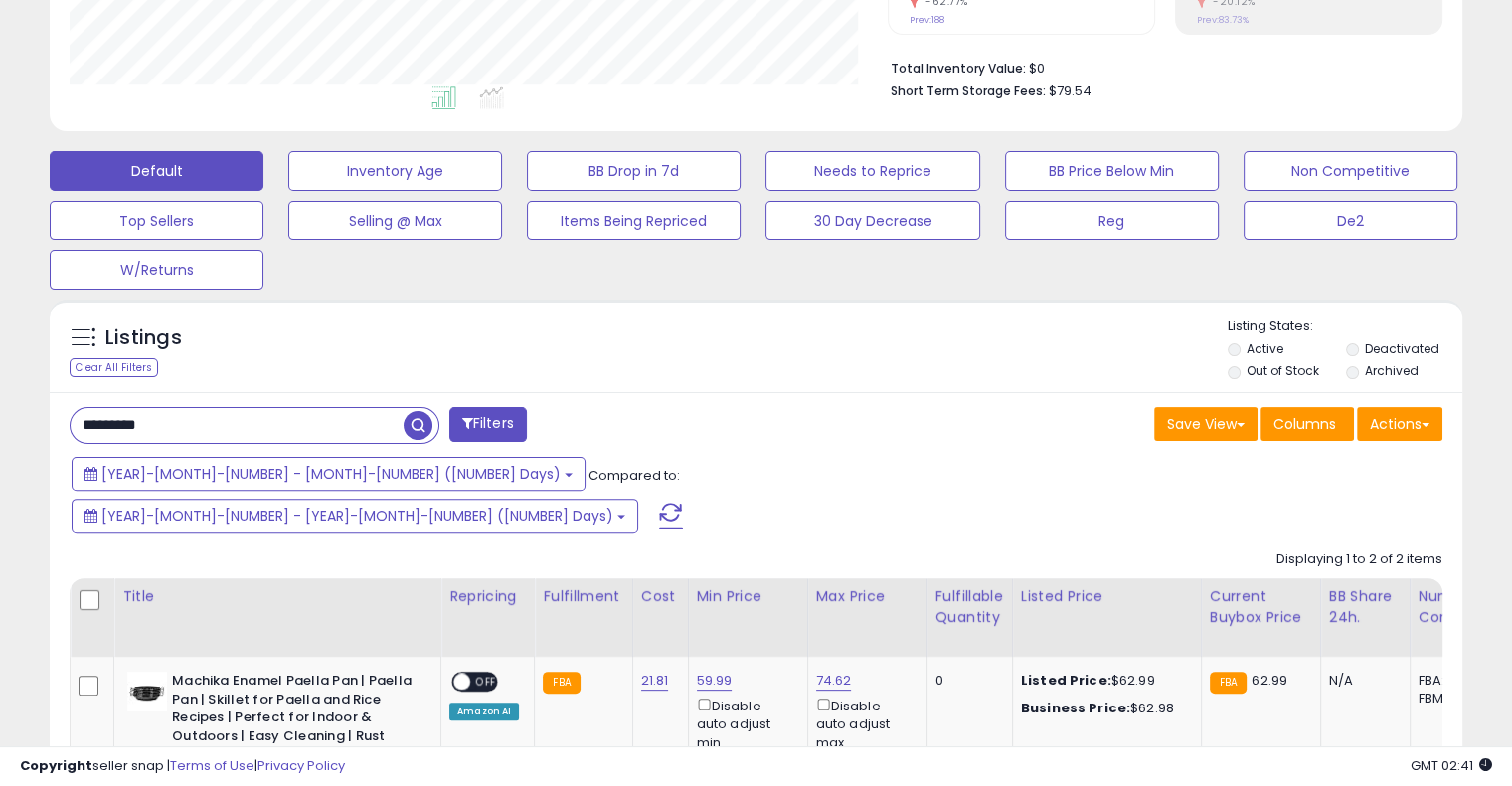 click at bounding box center (671, 516) 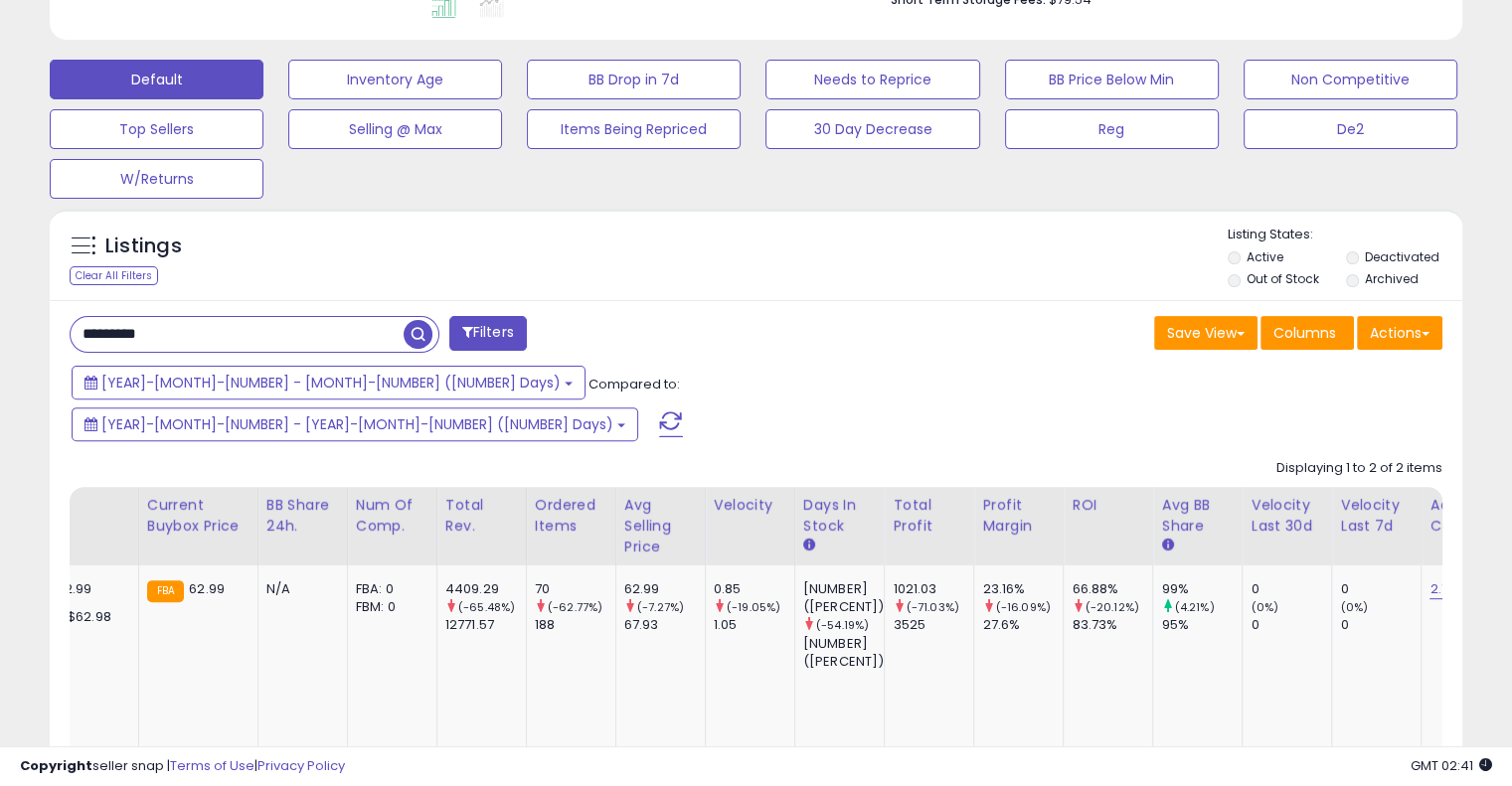 type 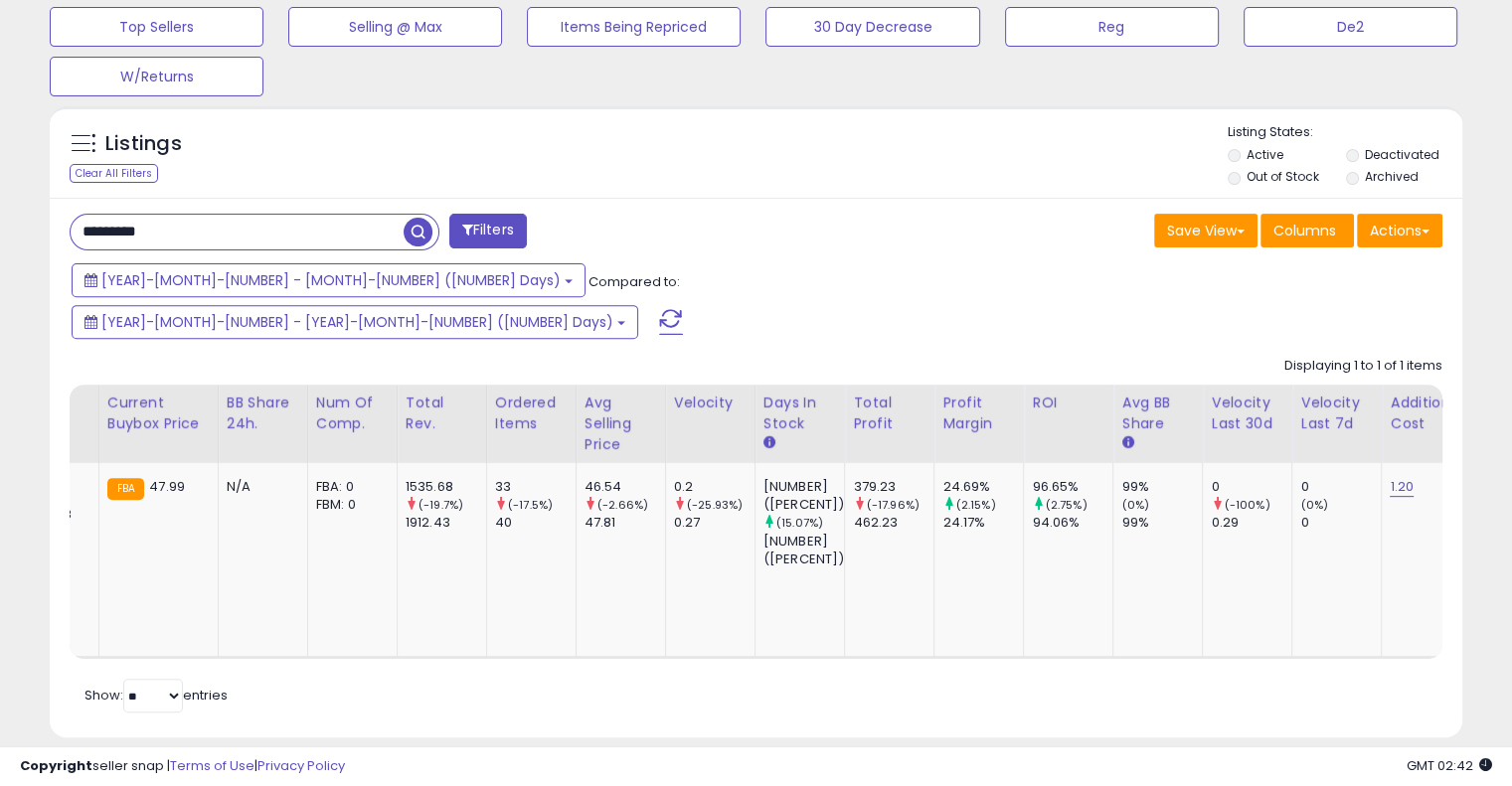 drag, startPoint x: 223, startPoint y: 234, endPoint x: 0, endPoint y: 236, distance: 223.009 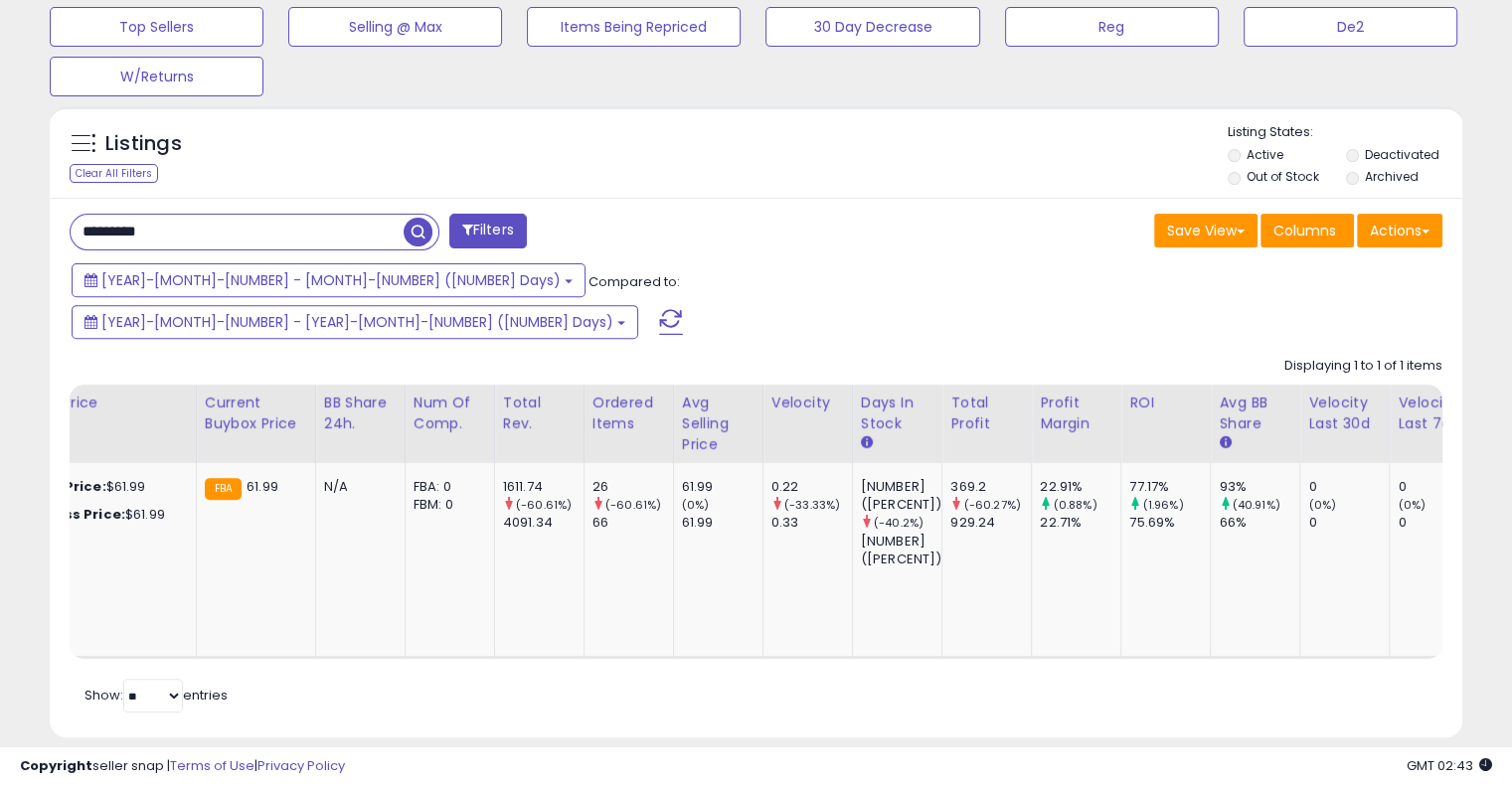 drag, startPoint x: 135, startPoint y: 235, endPoint x: 0, endPoint y: 241, distance: 135.13327 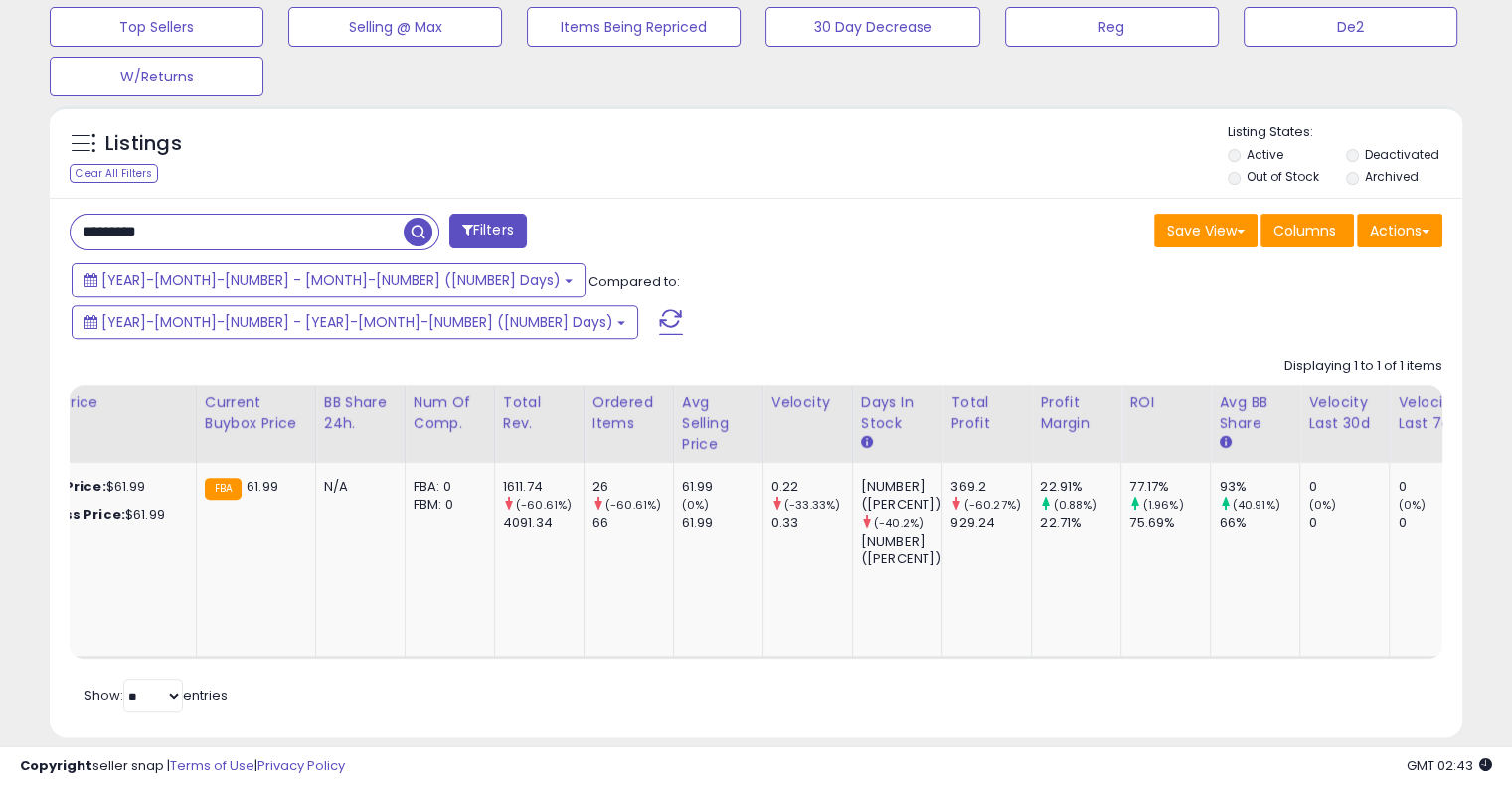 paste 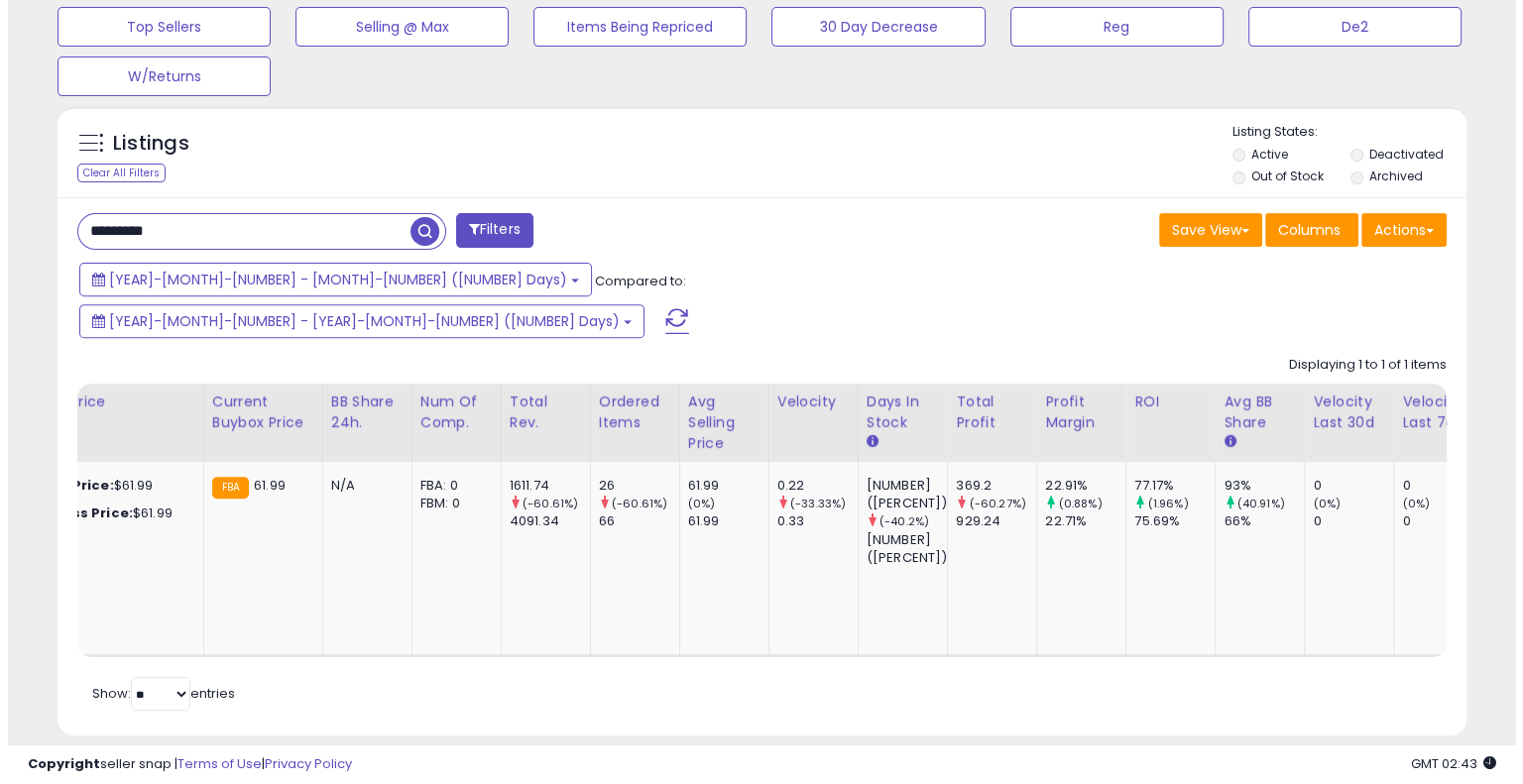 scroll, scrollTop: 474, scrollLeft: 0, axis: vertical 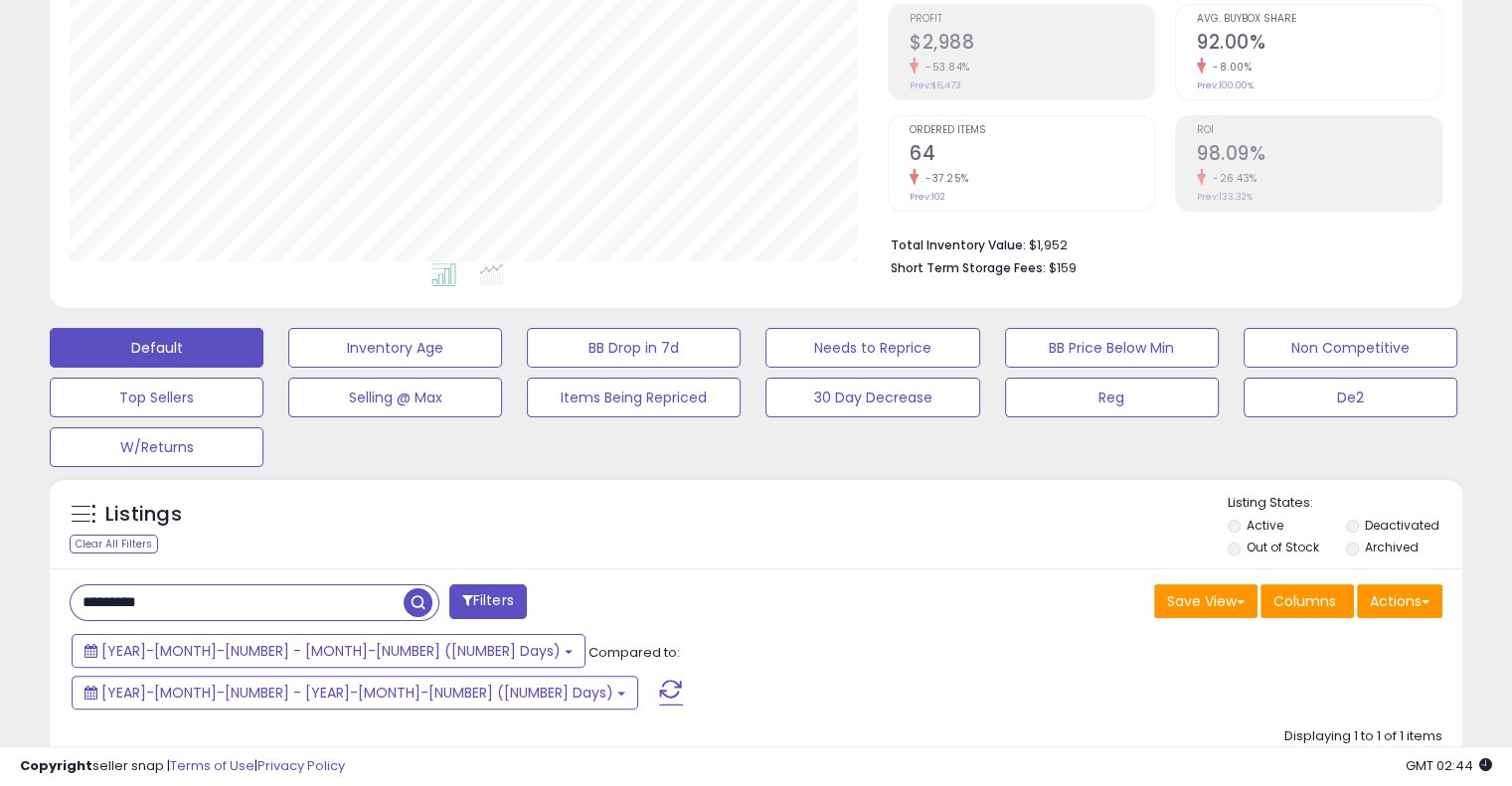 drag, startPoint x: 240, startPoint y: 592, endPoint x: 0, endPoint y: 598, distance: 240.07499 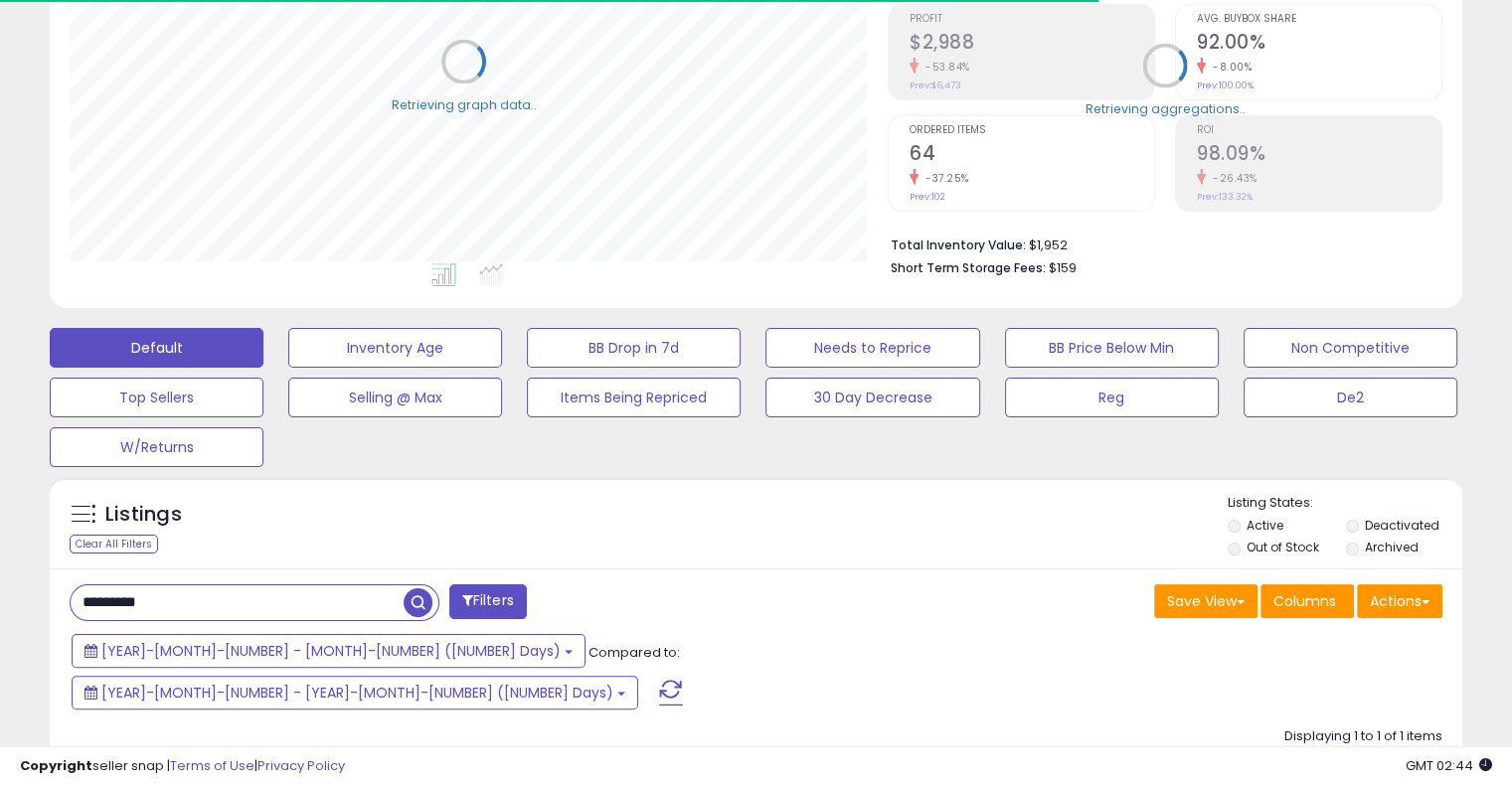 scroll, scrollTop: 406, scrollLeft: 817, axis: both 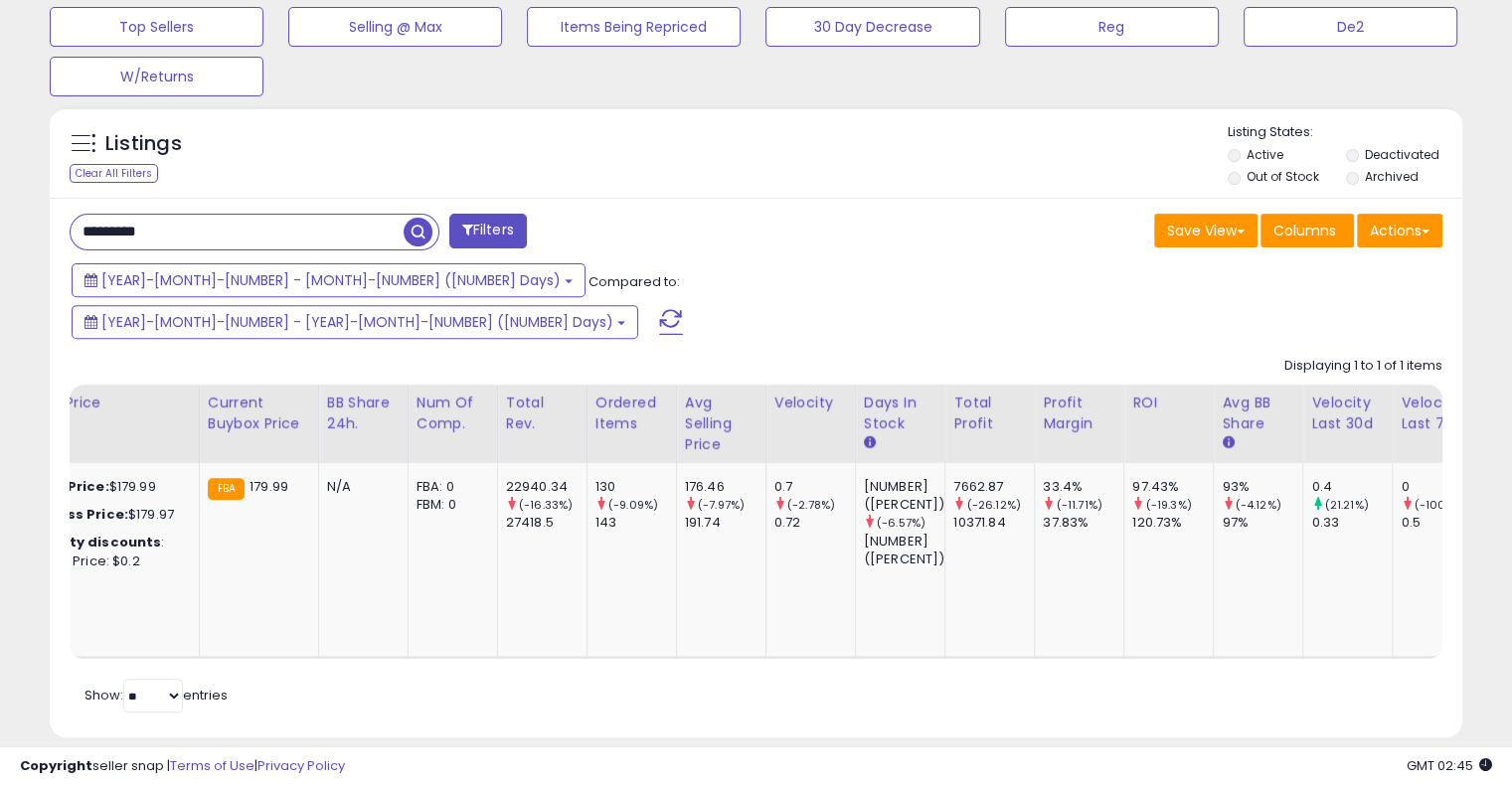 drag, startPoint x: 220, startPoint y: 232, endPoint x: 0, endPoint y: 232, distance: 220 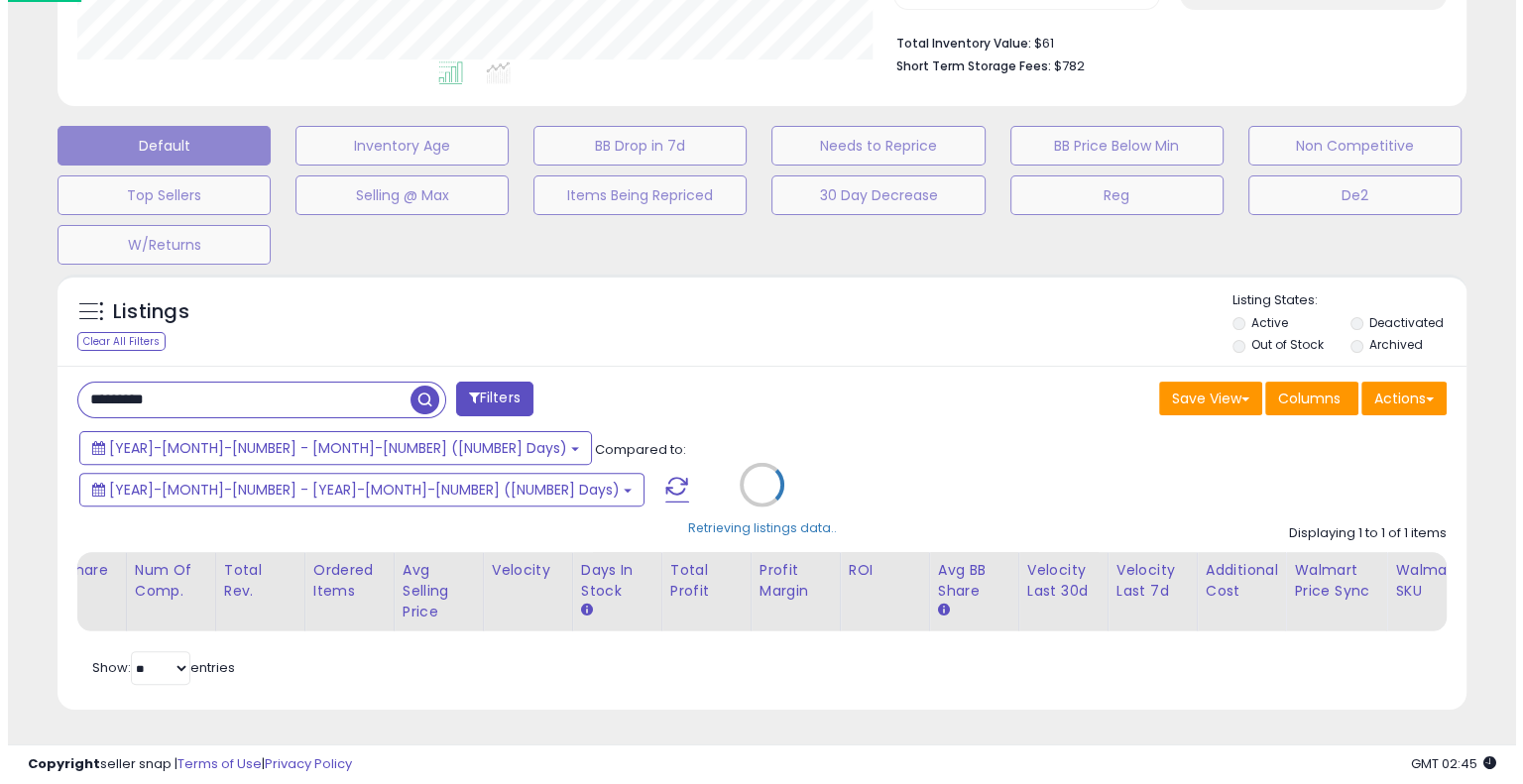 scroll, scrollTop: 474, scrollLeft: 0, axis: vertical 